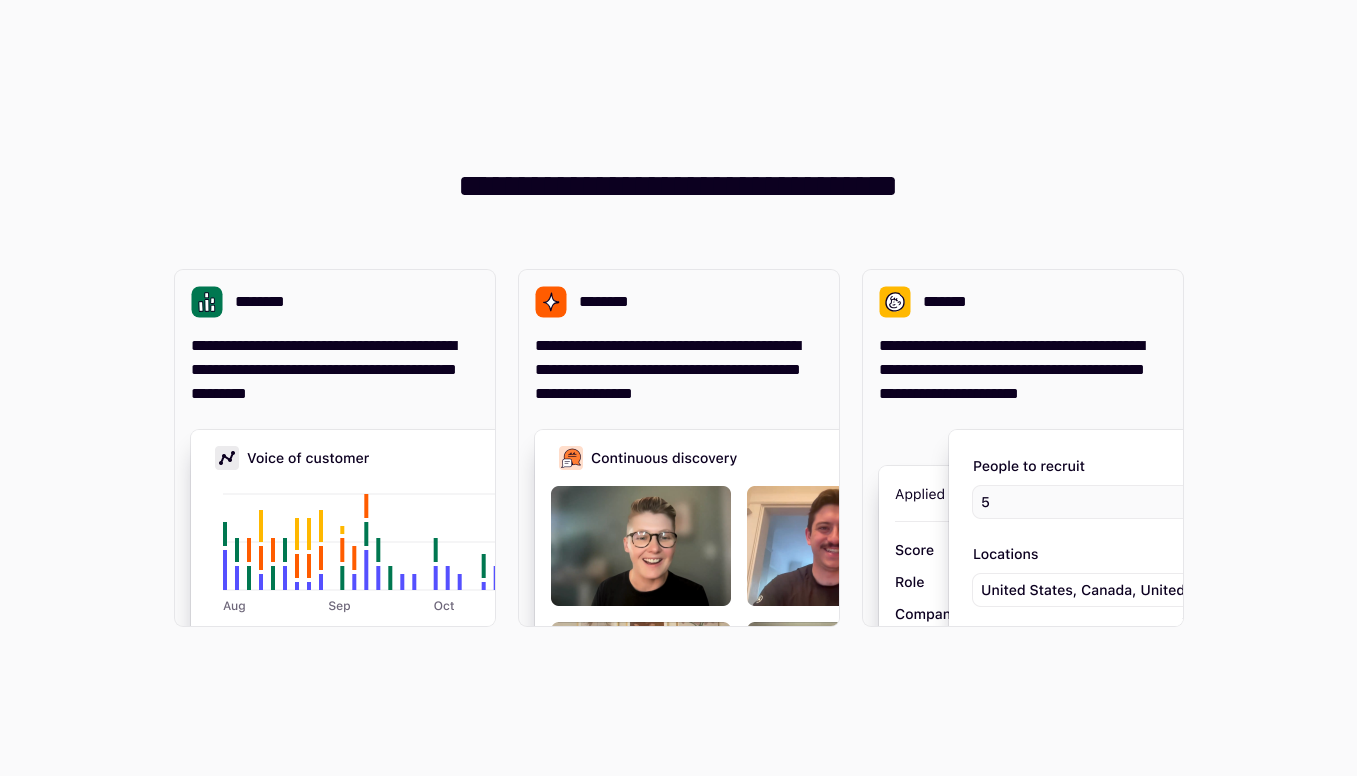scroll, scrollTop: 0, scrollLeft: 0, axis: both 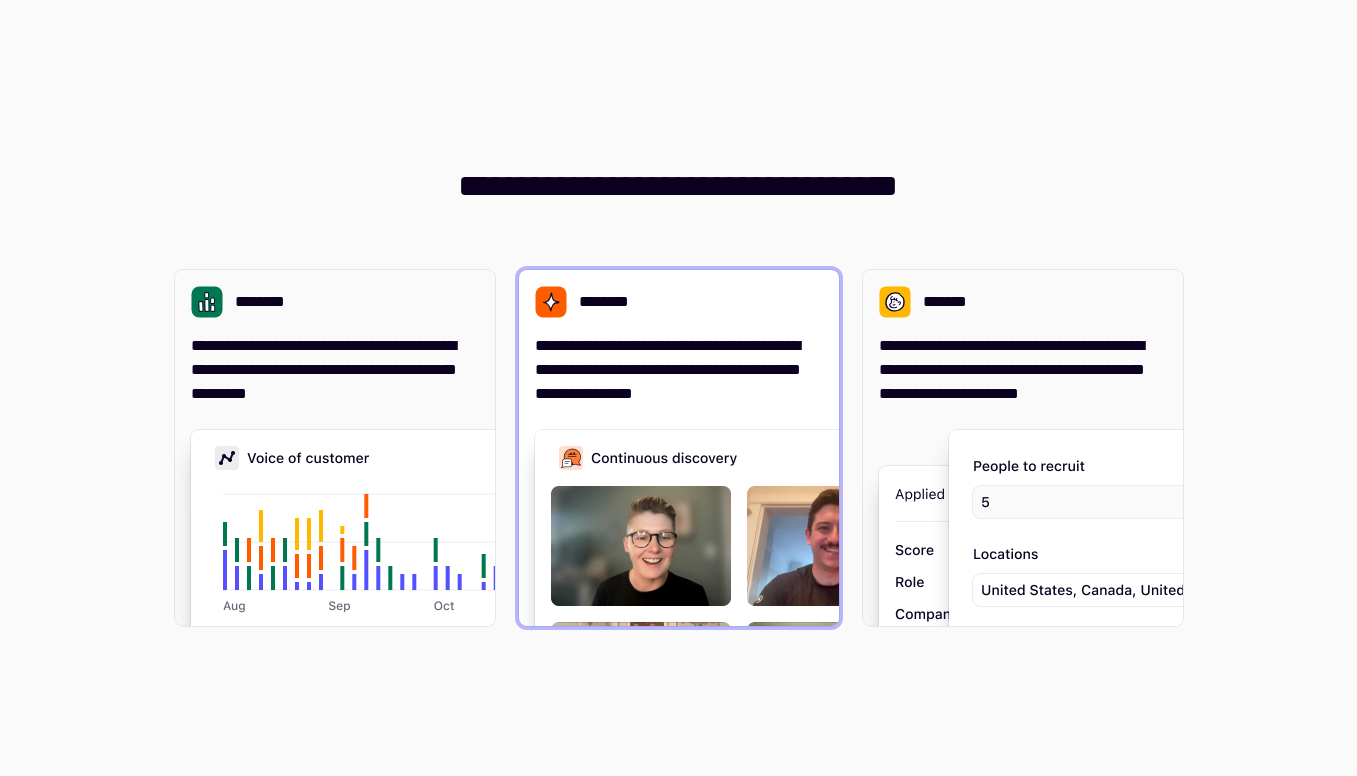 click on "**********" at bounding box center [679, 370] 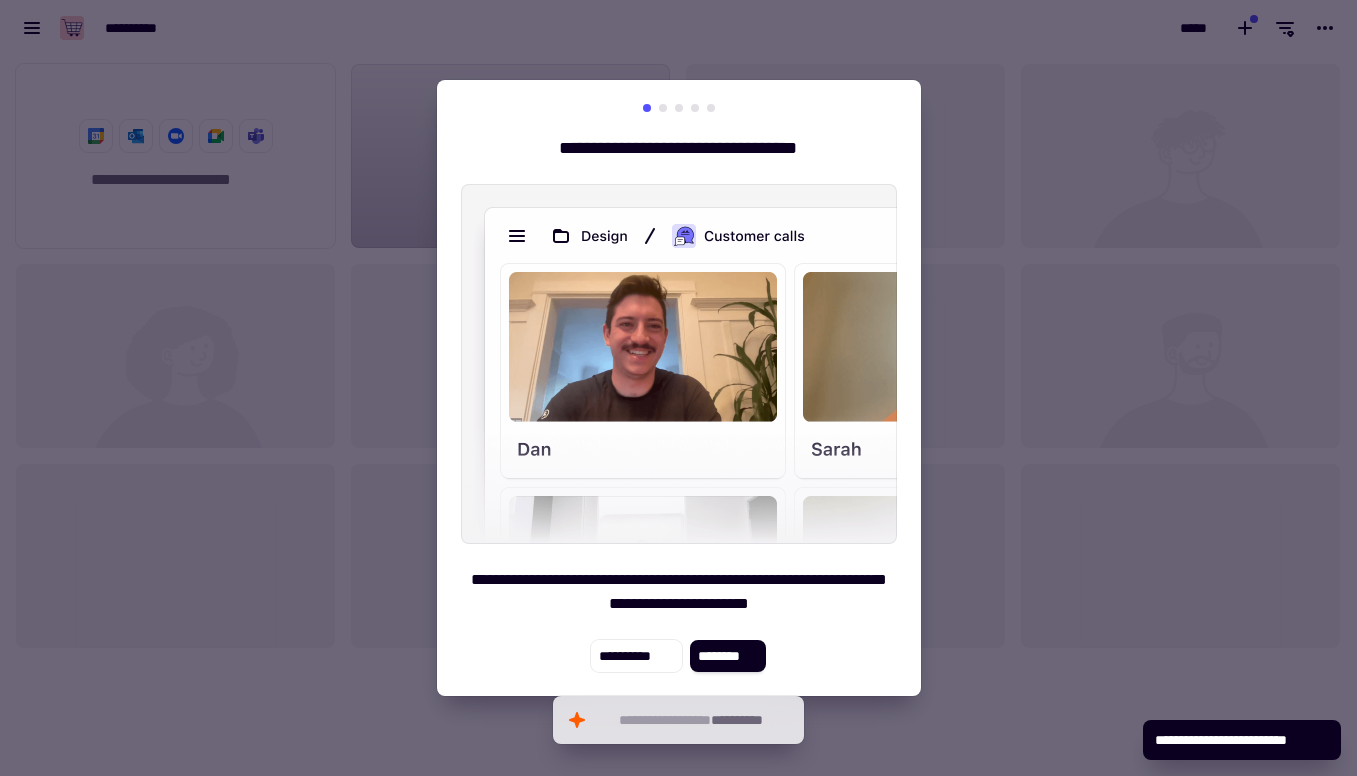 scroll, scrollTop: 1, scrollLeft: 1, axis: both 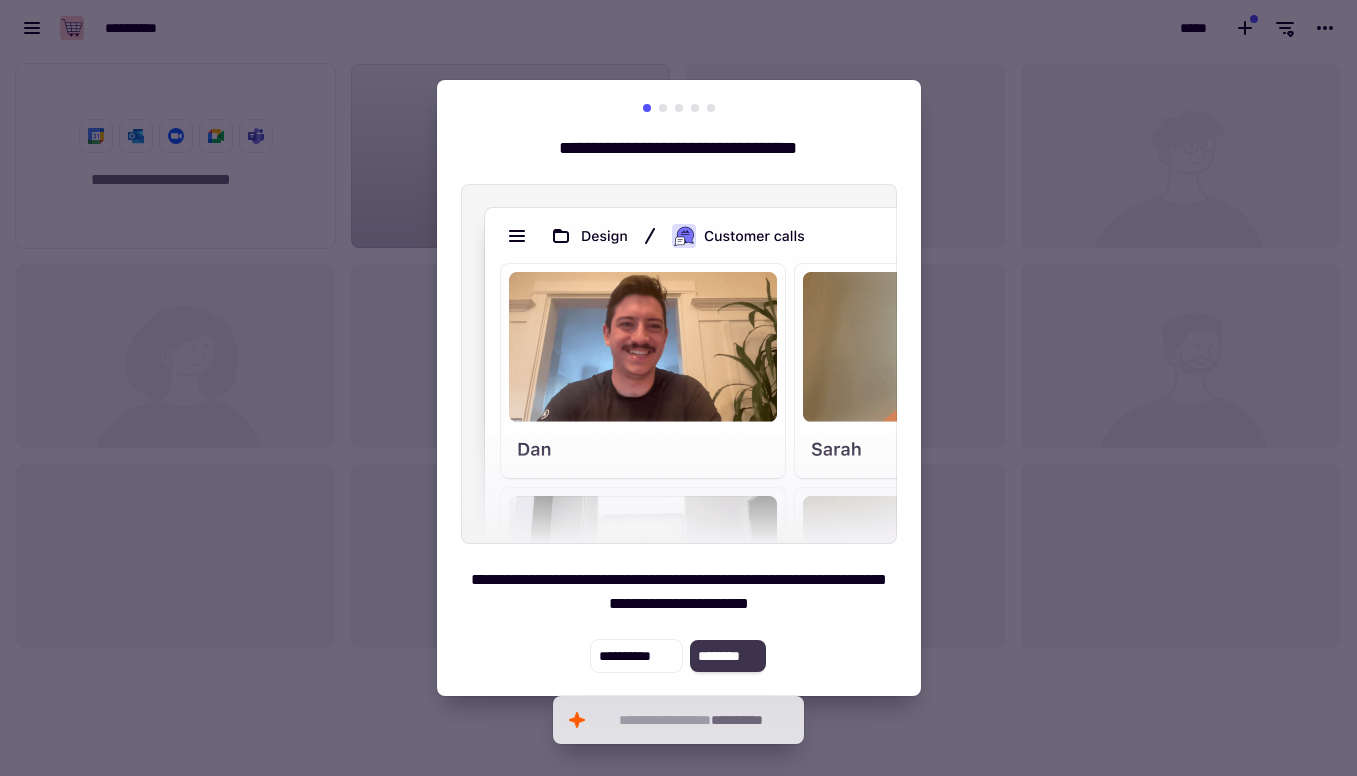 click on "********" 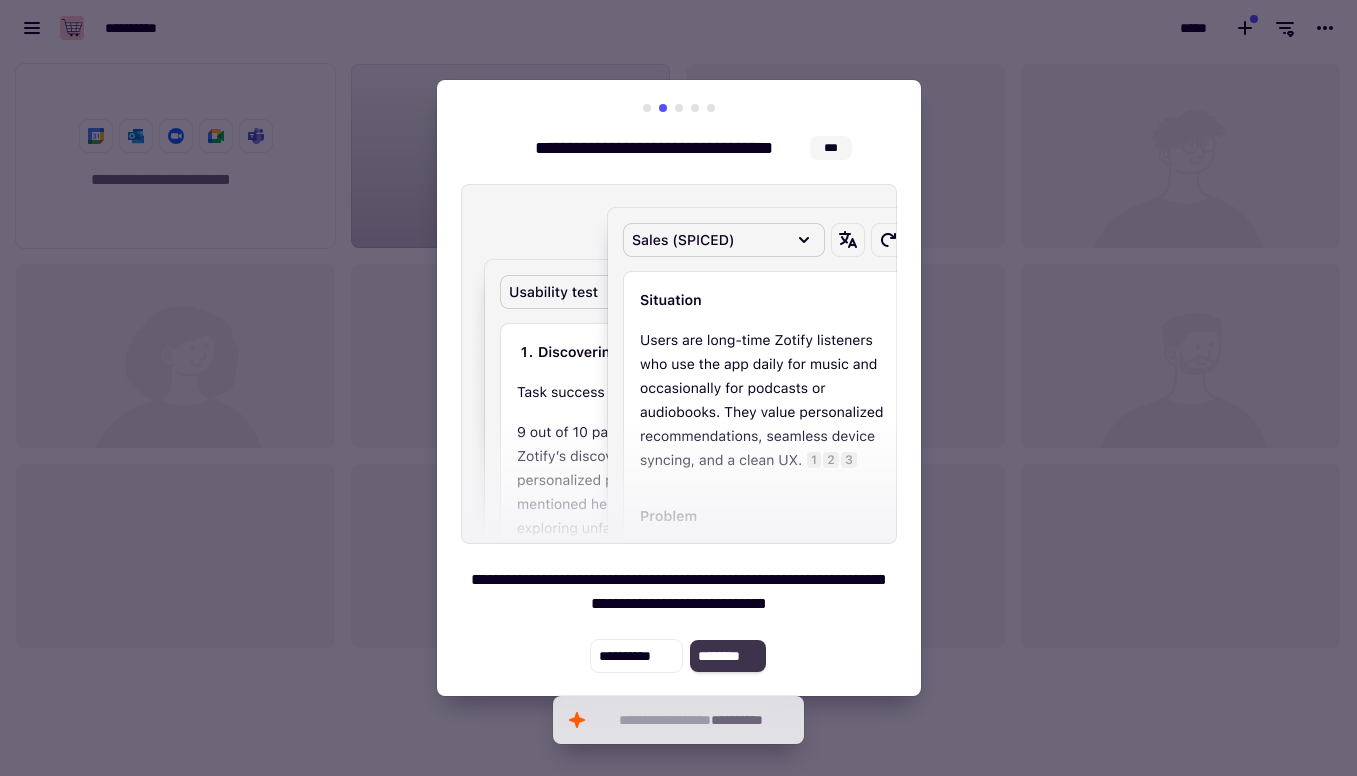 click on "********" 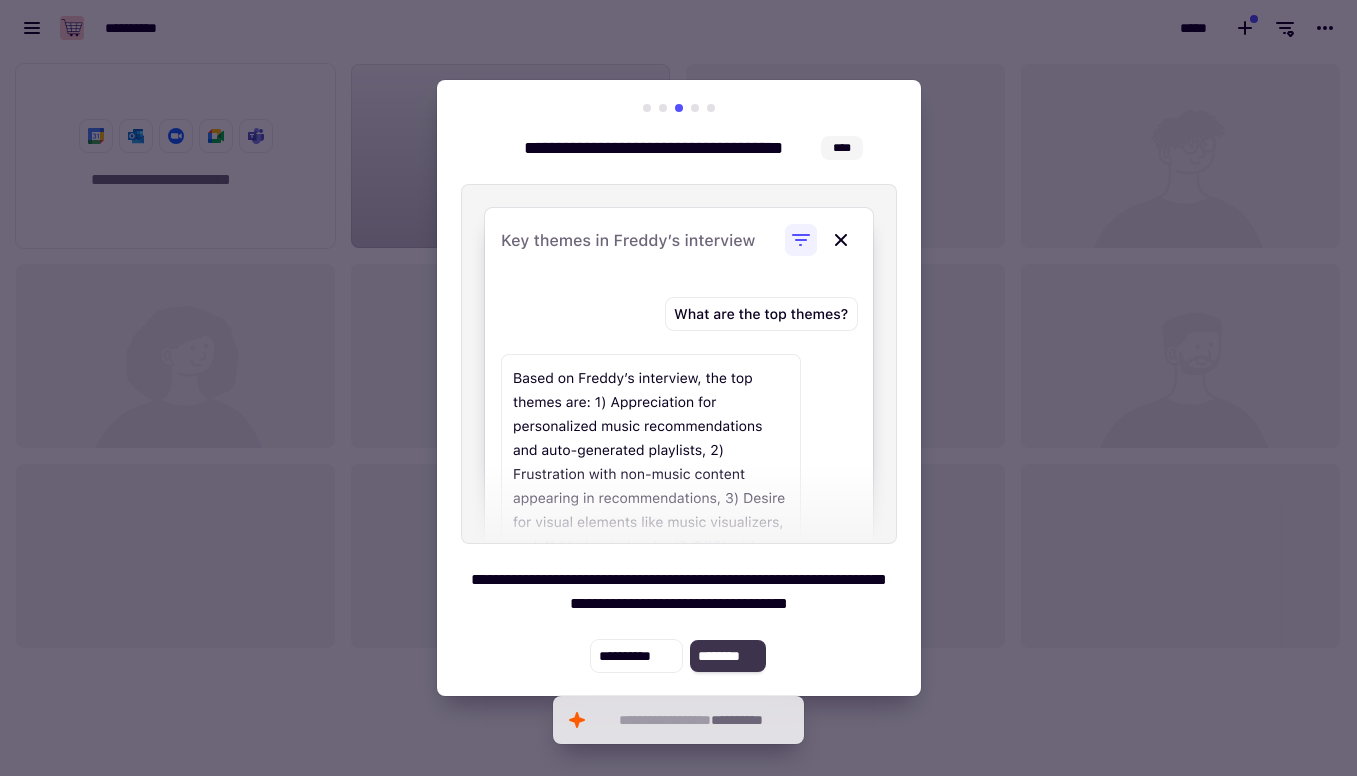 click on "********" 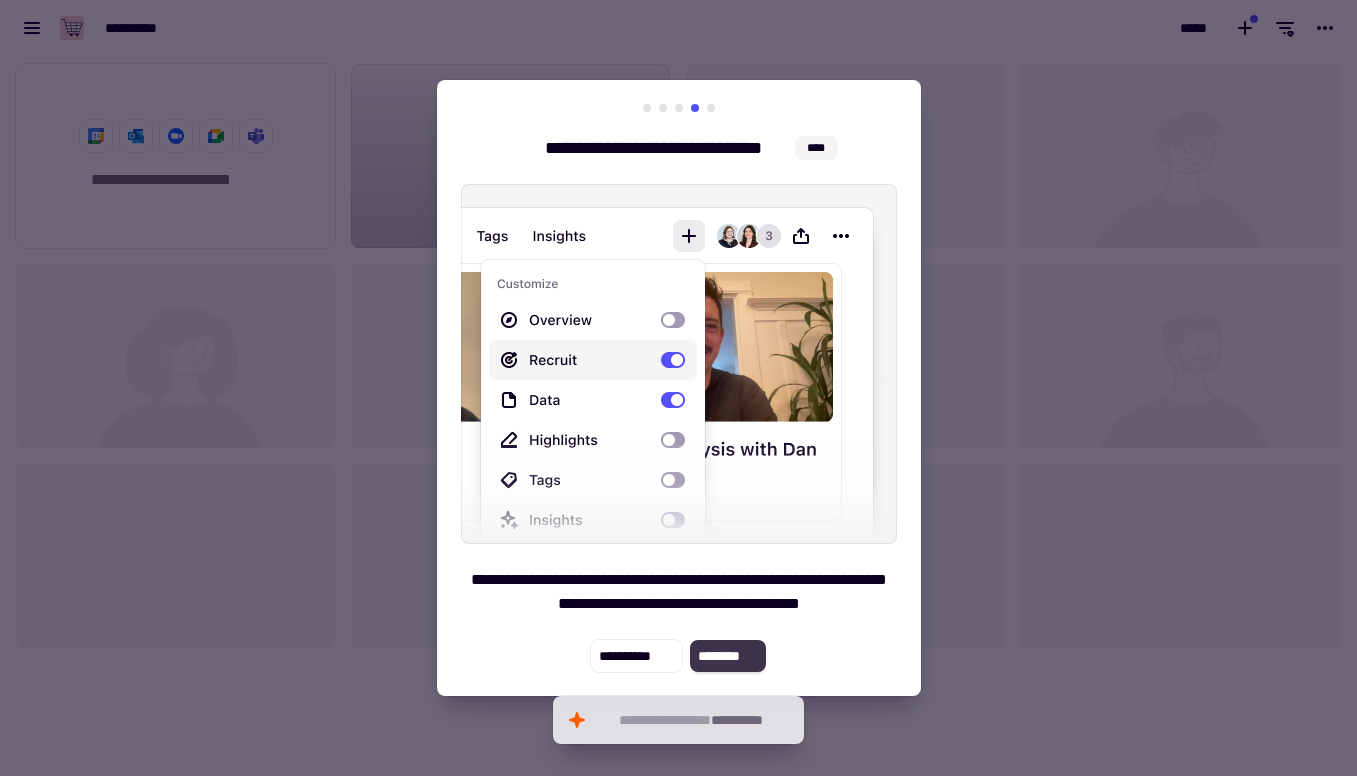 click on "********" 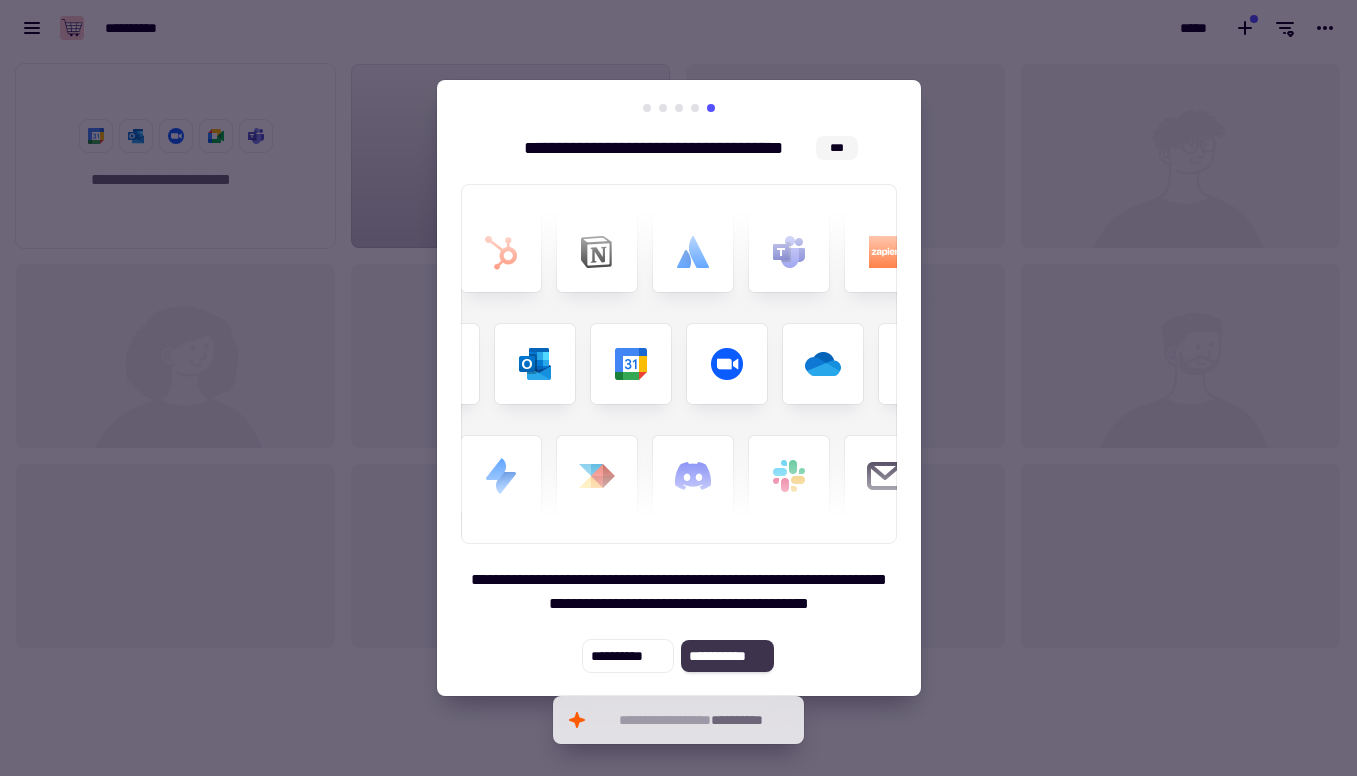 click on "**********" 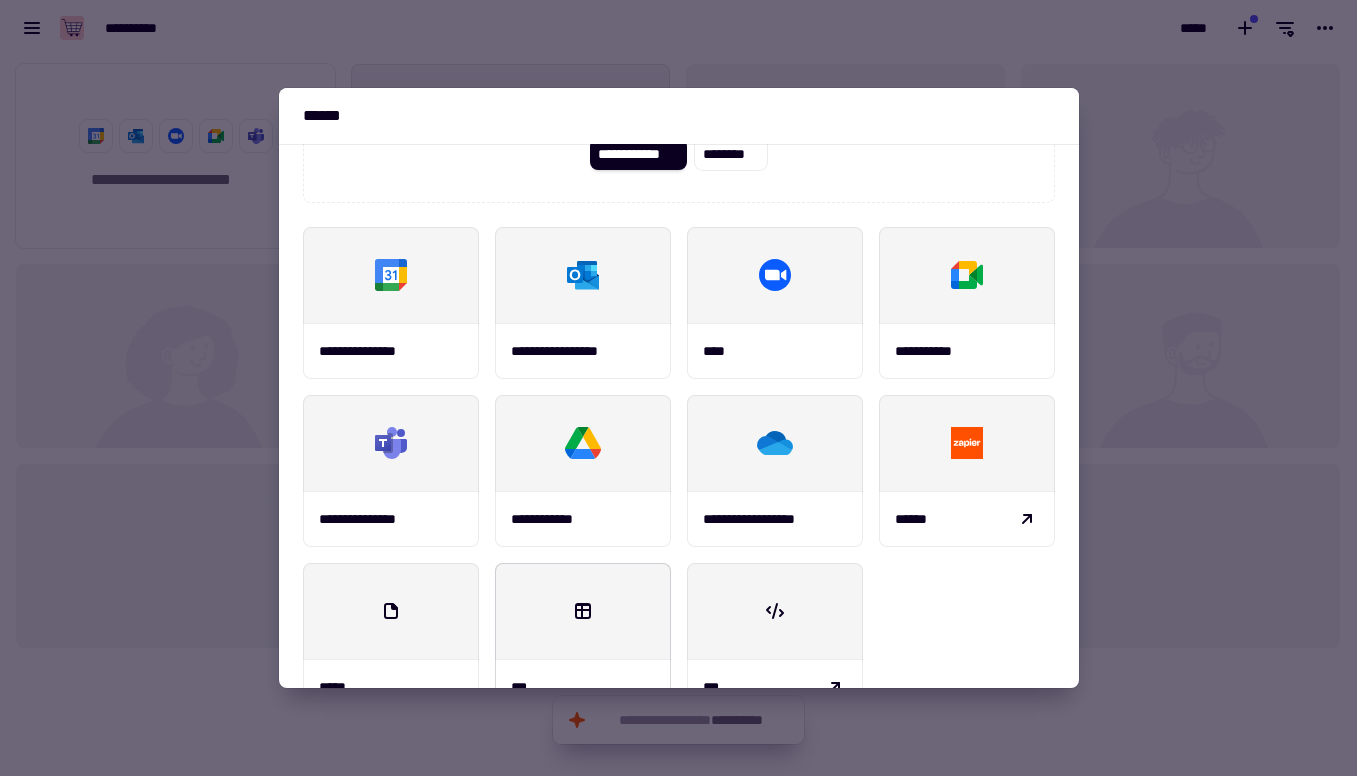 scroll, scrollTop: 234, scrollLeft: 0, axis: vertical 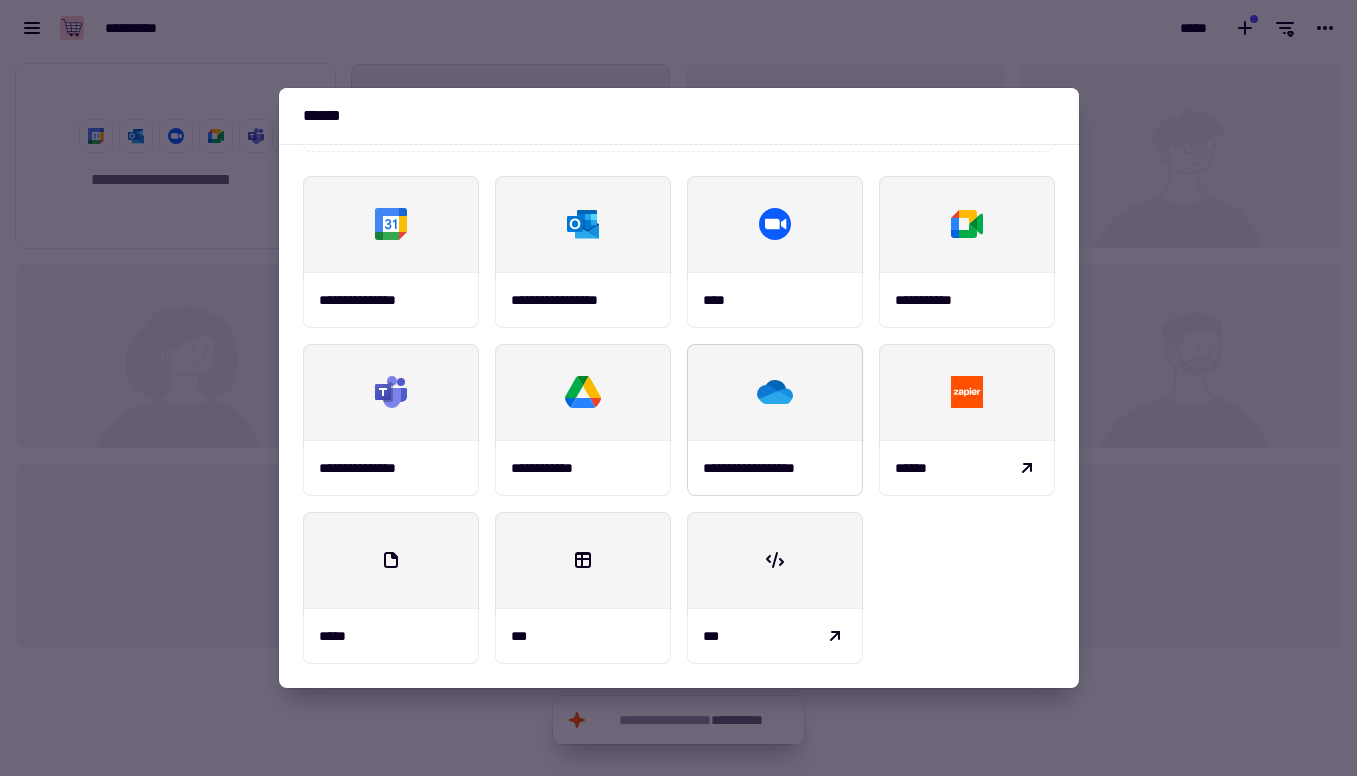 click on "**********" at bounding box center (767, 468) 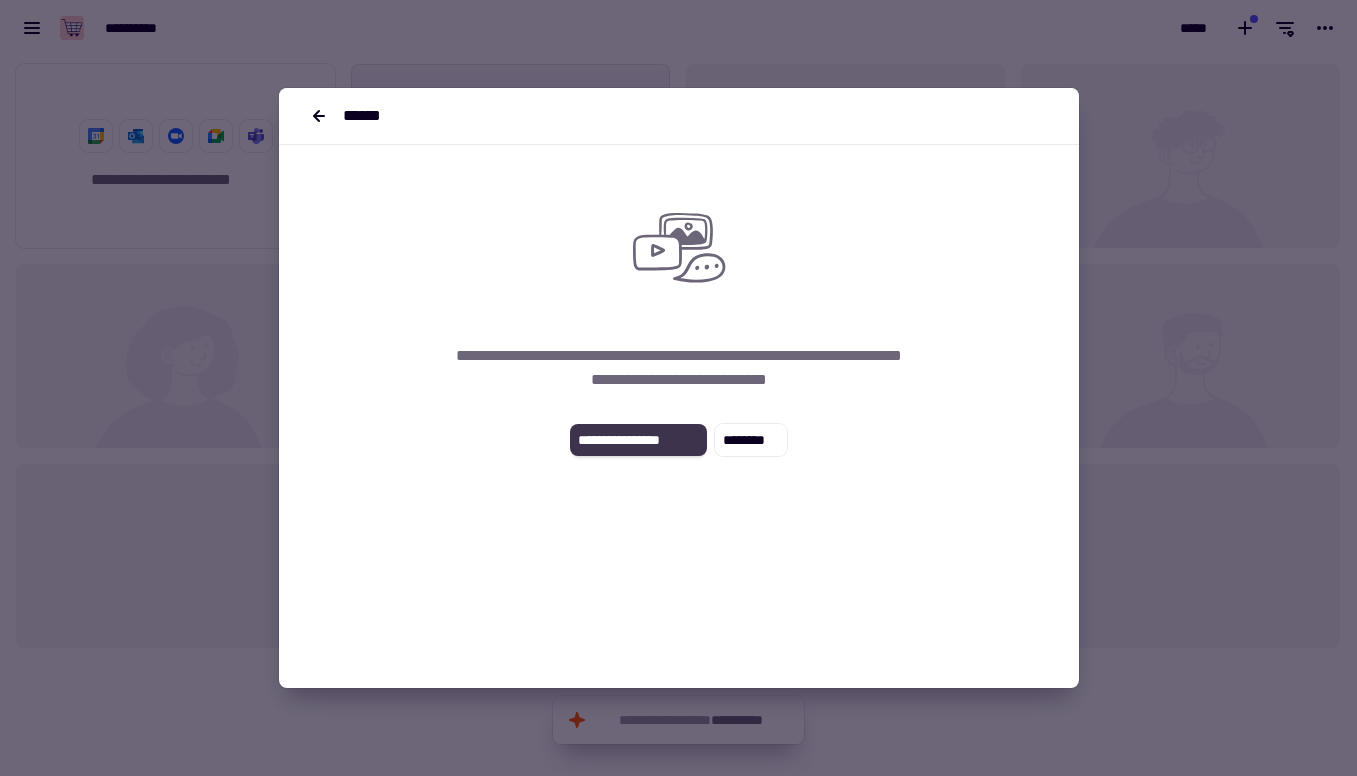 click on "**********" 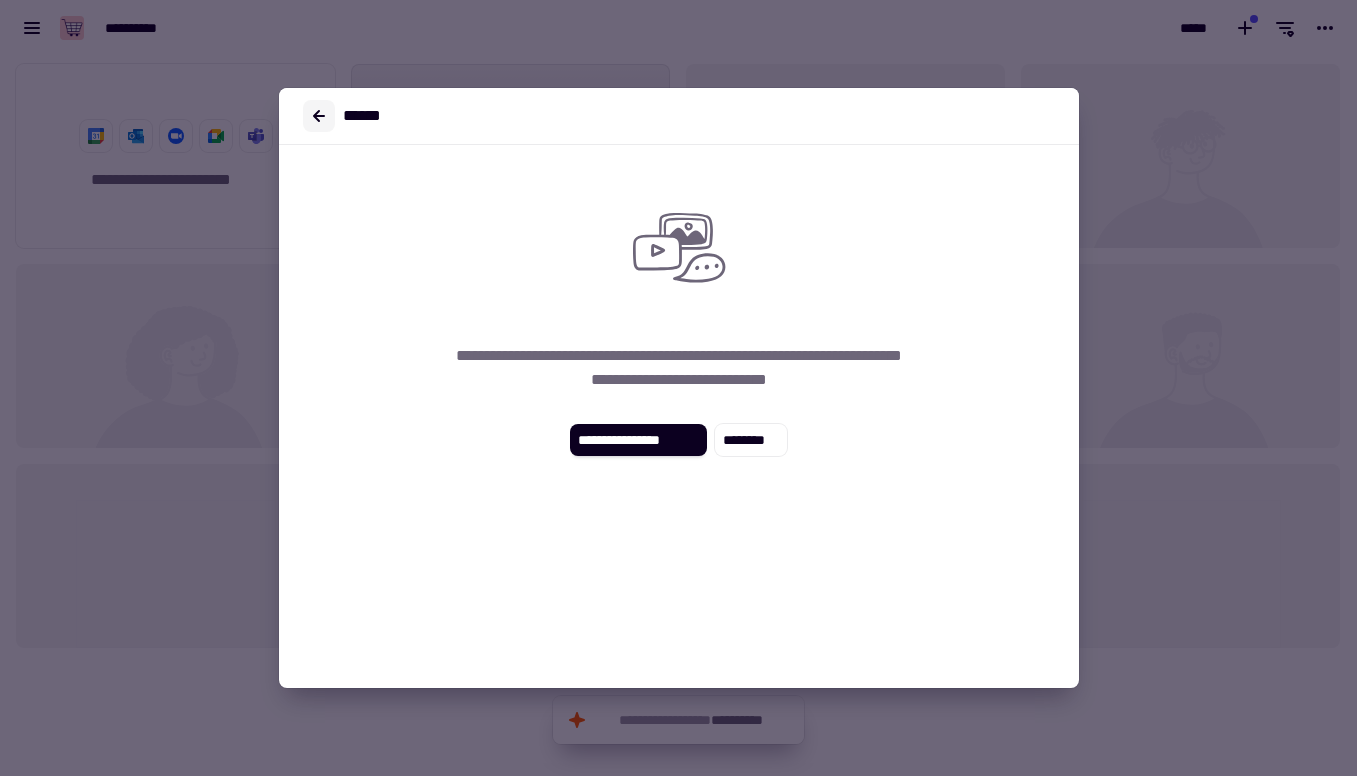 click 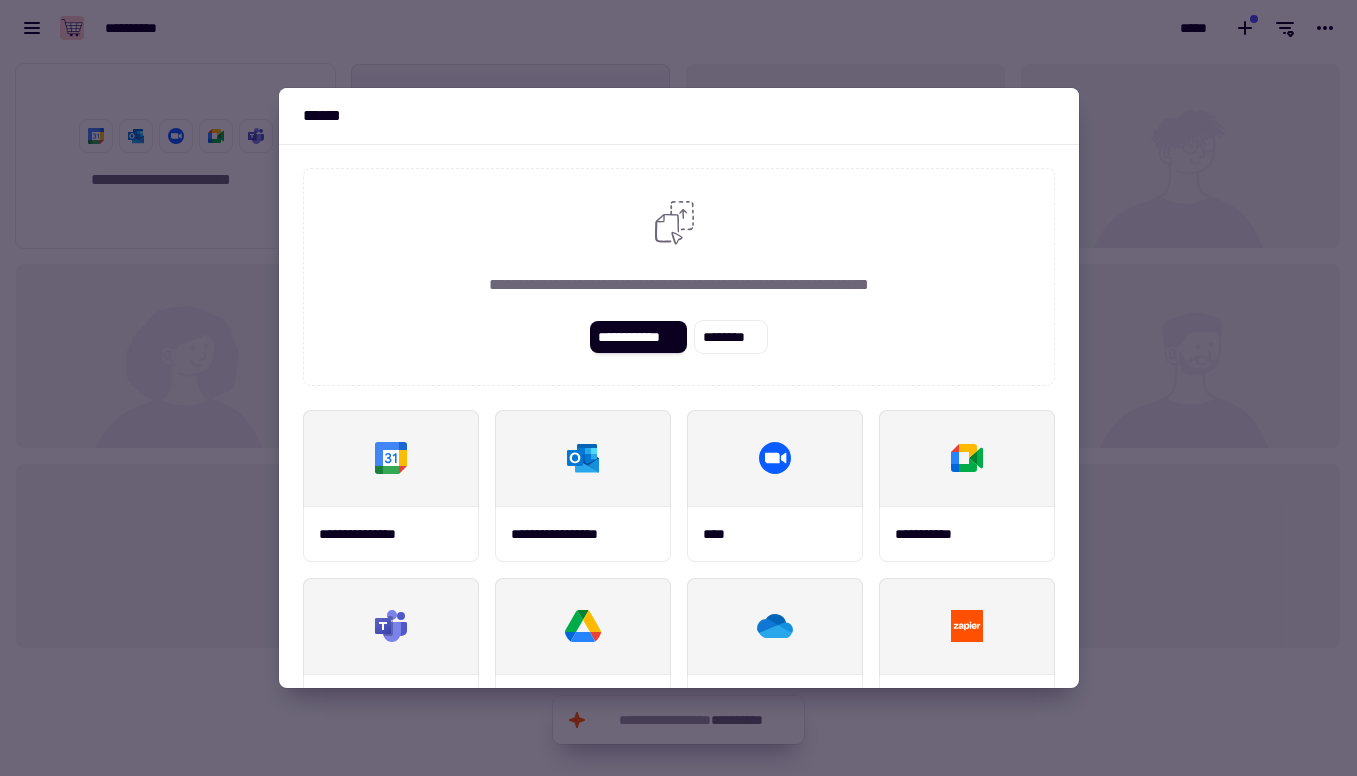 click on "**********" at bounding box center (679, 285) 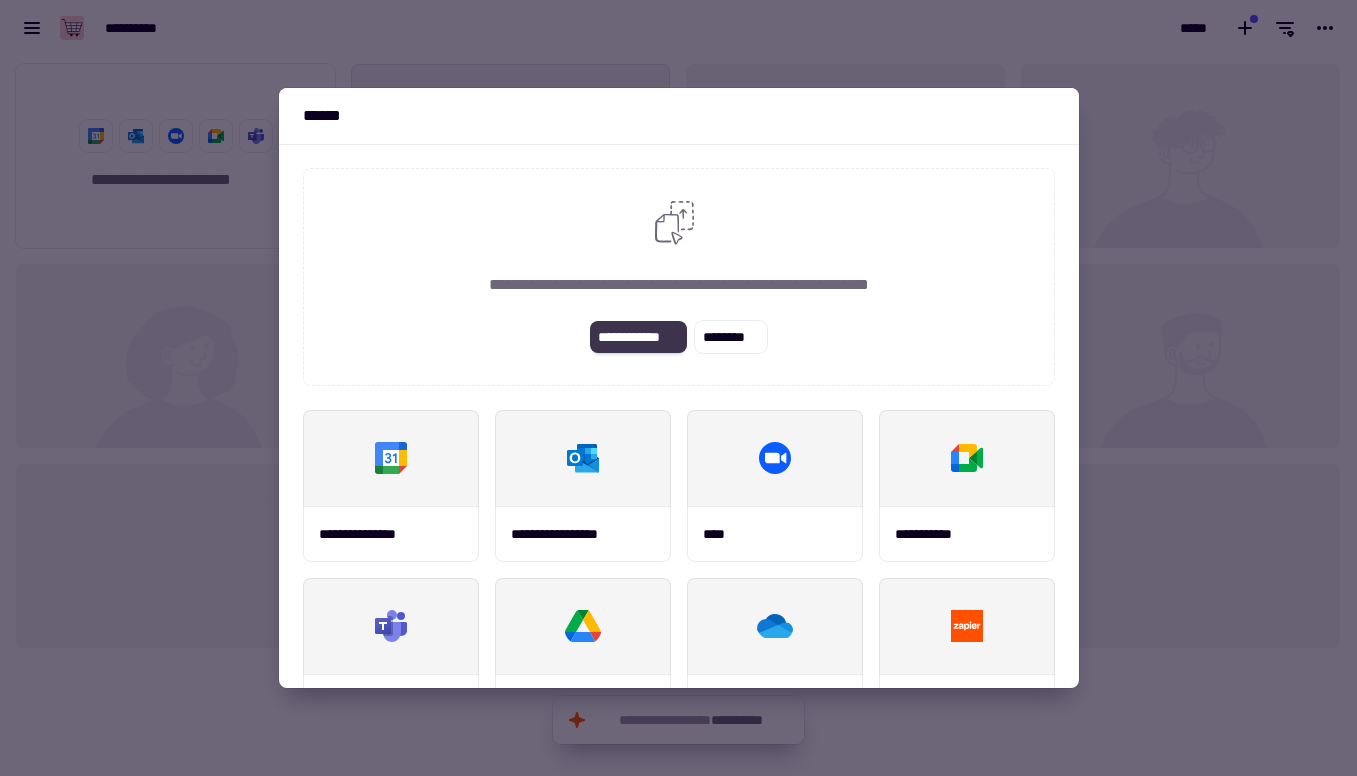 click on "**********" 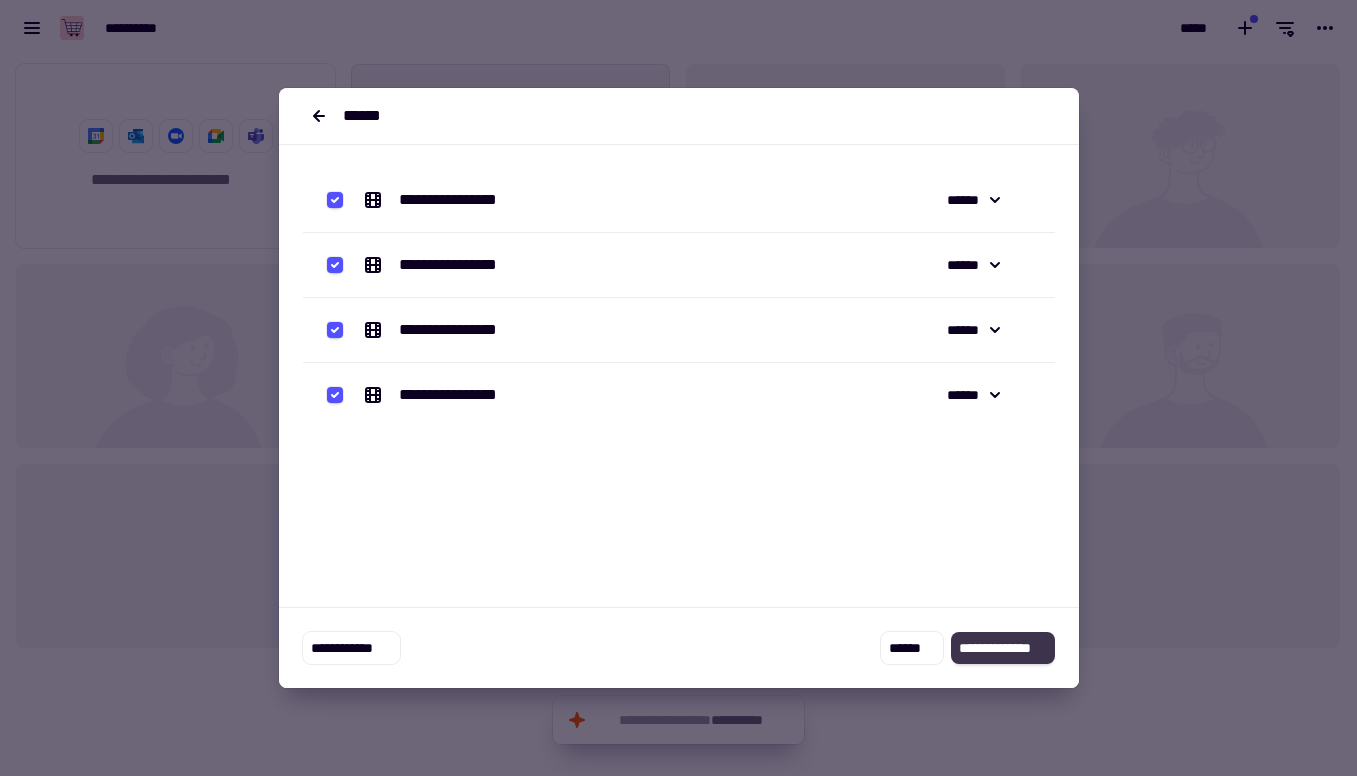 click on "**********" 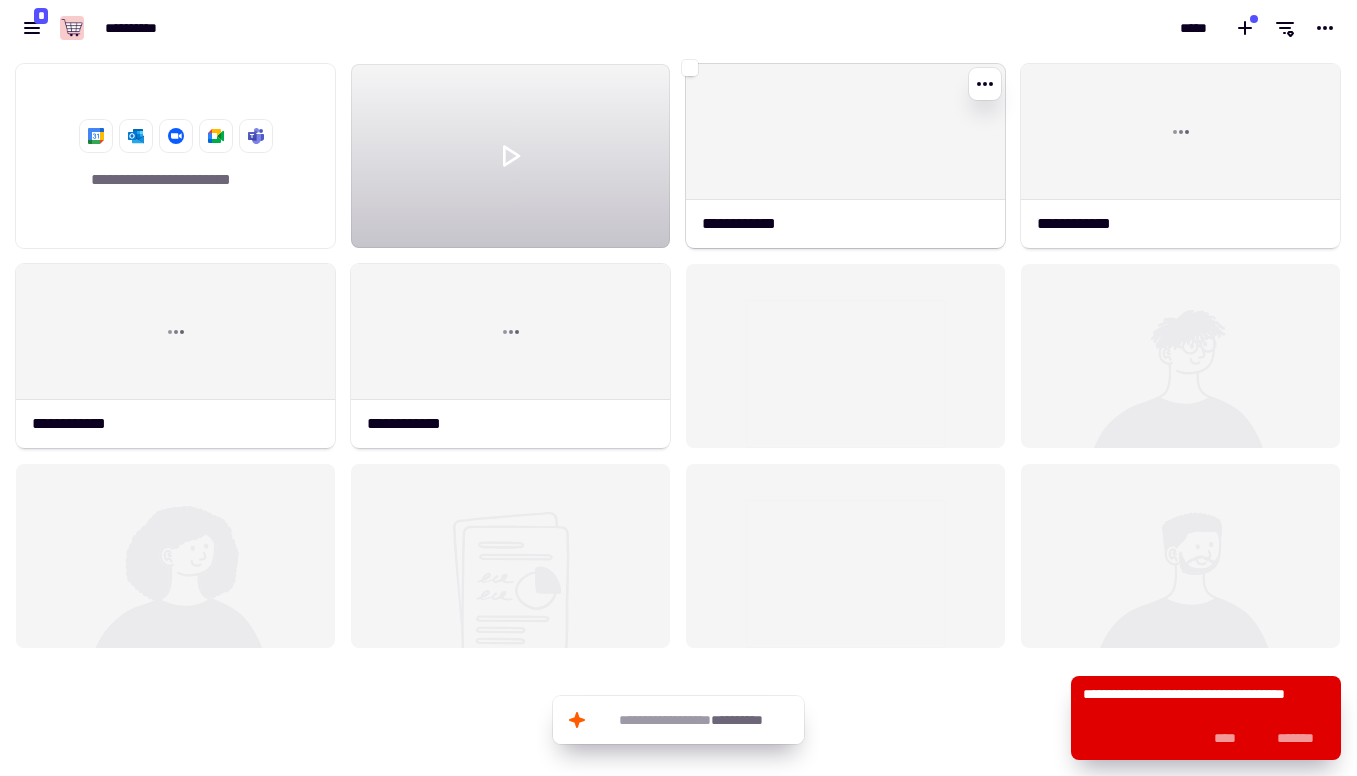 click 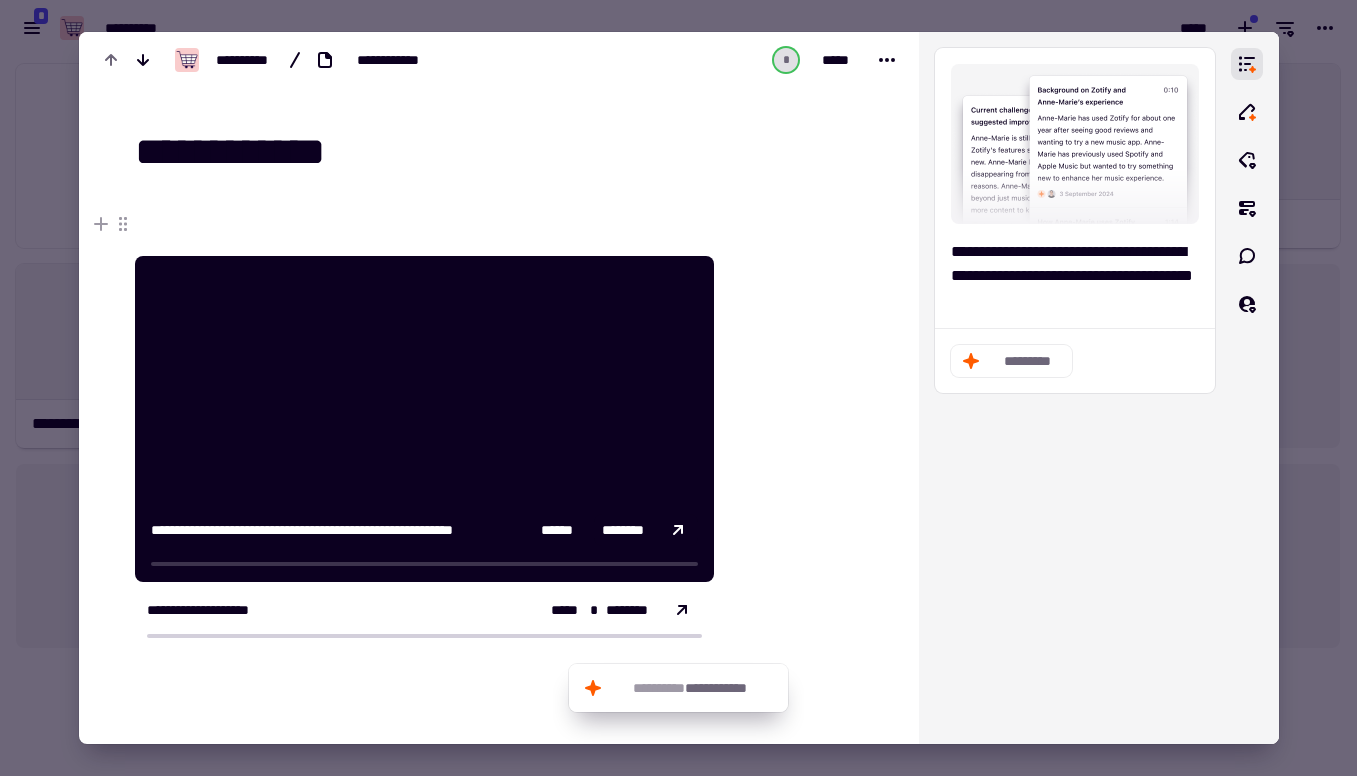 click on "********" 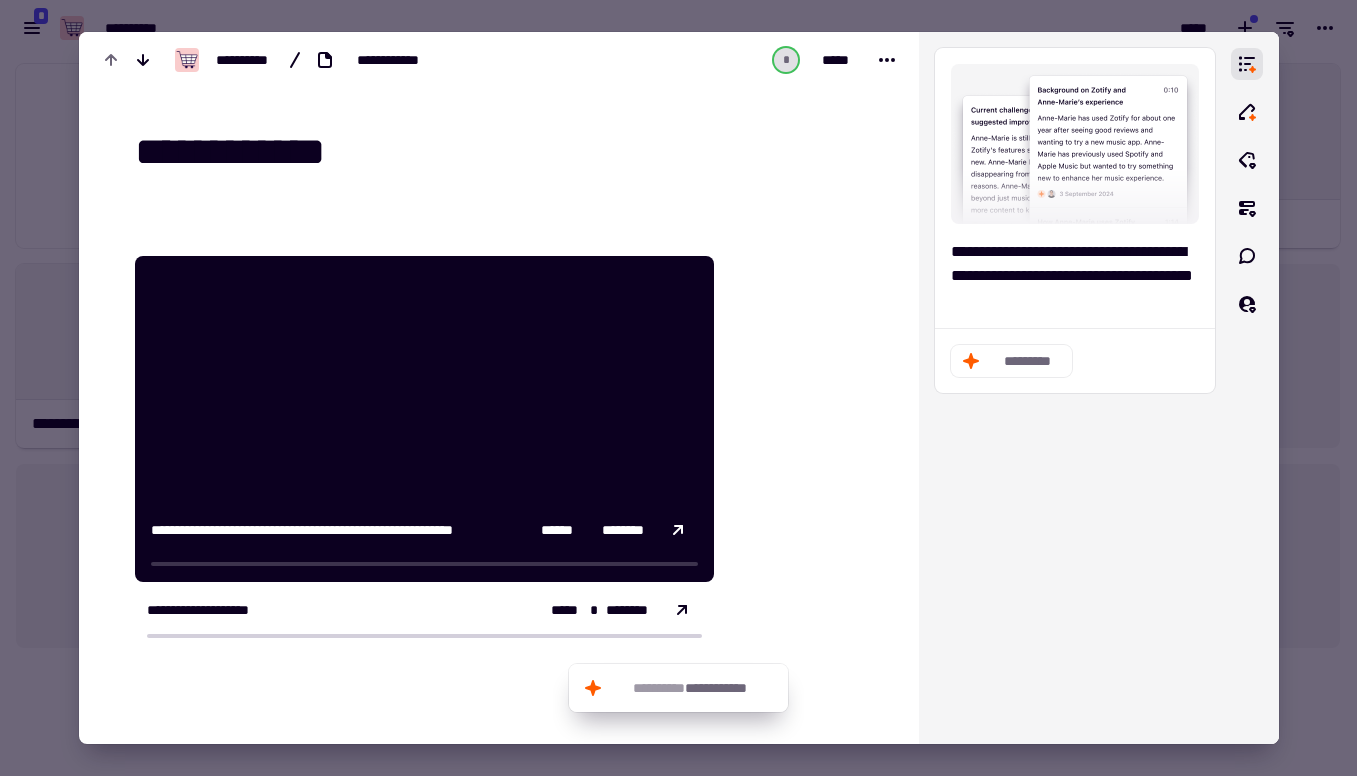 click at bounding box center [678, 388] 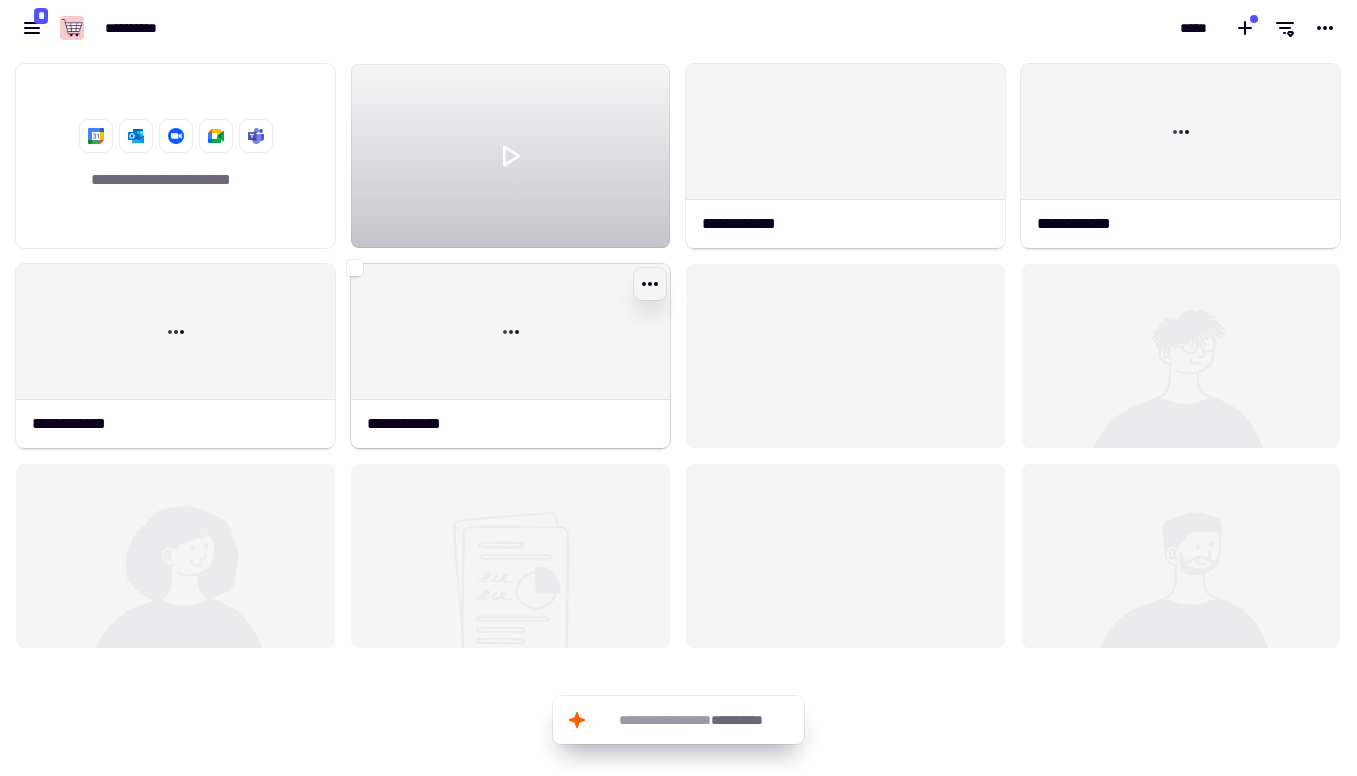 click 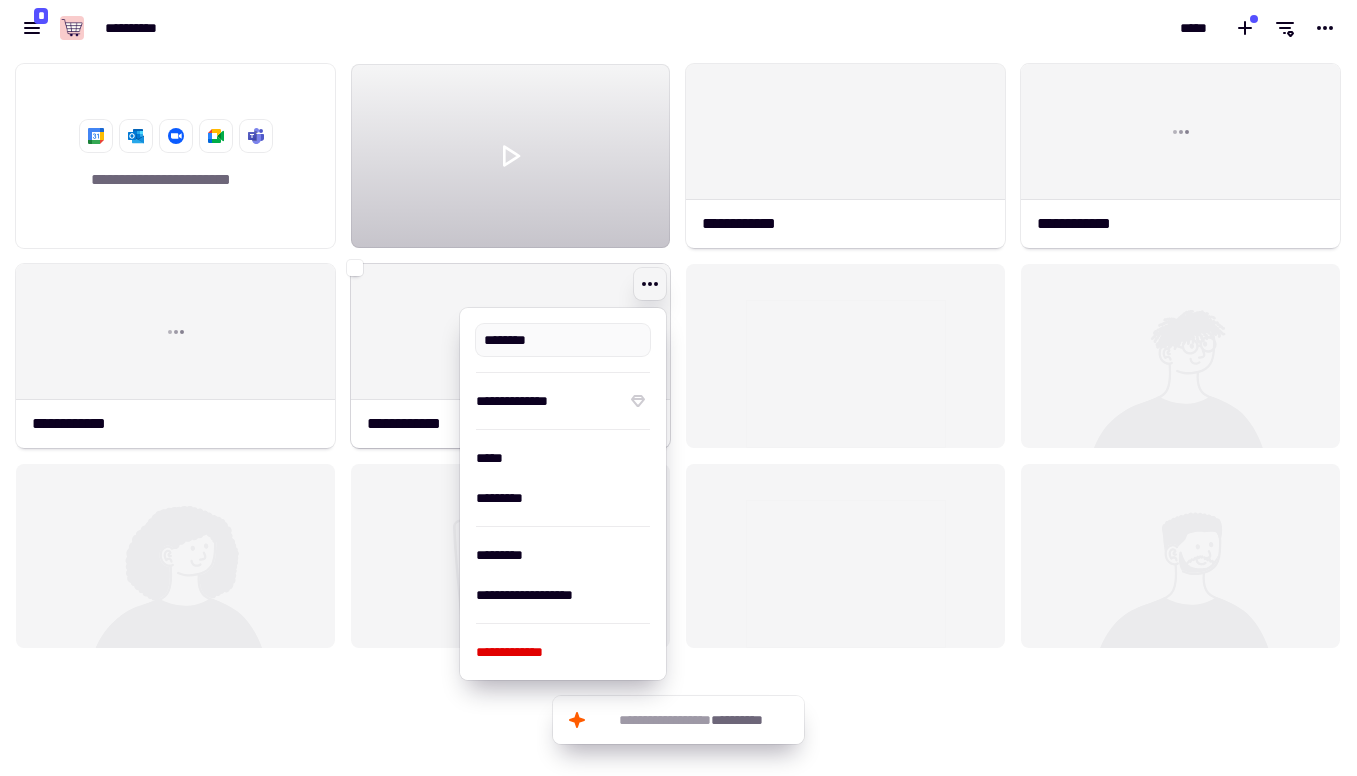 type on "**********" 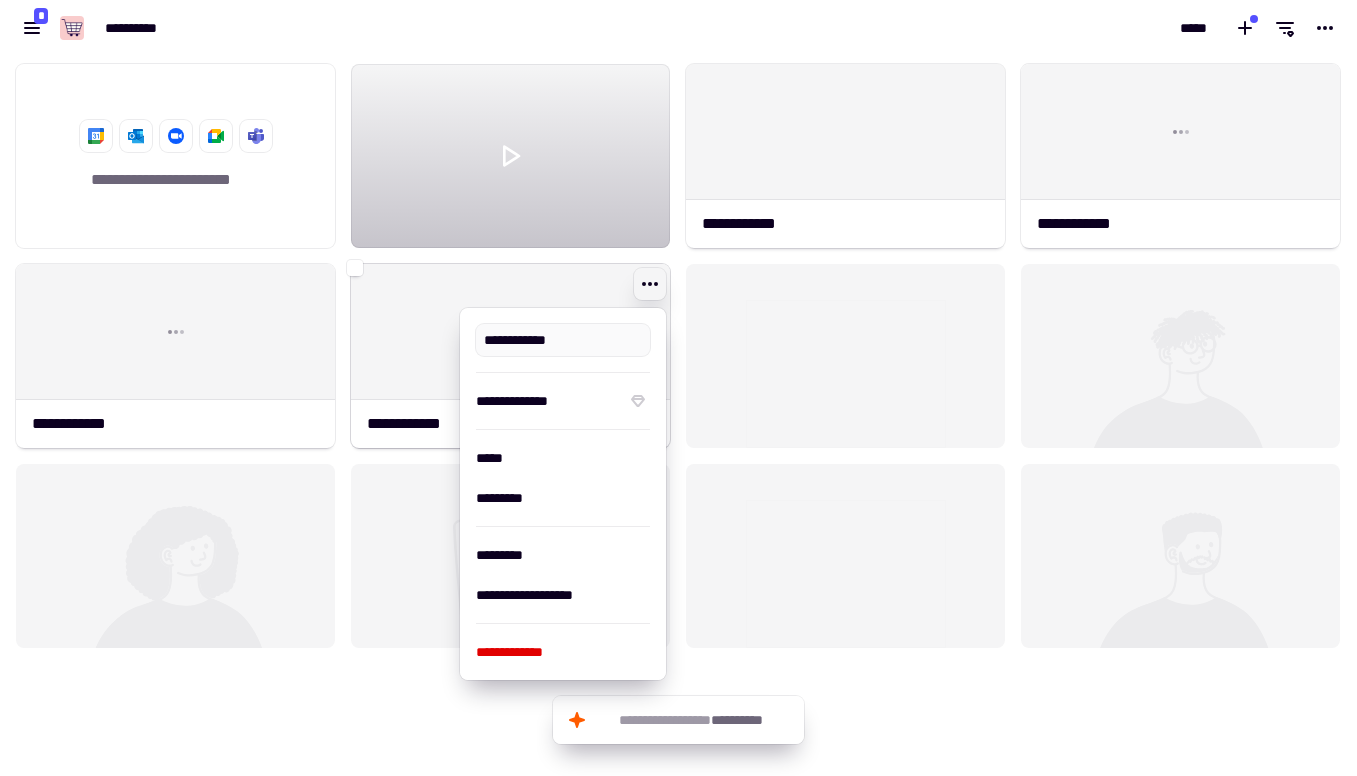 click 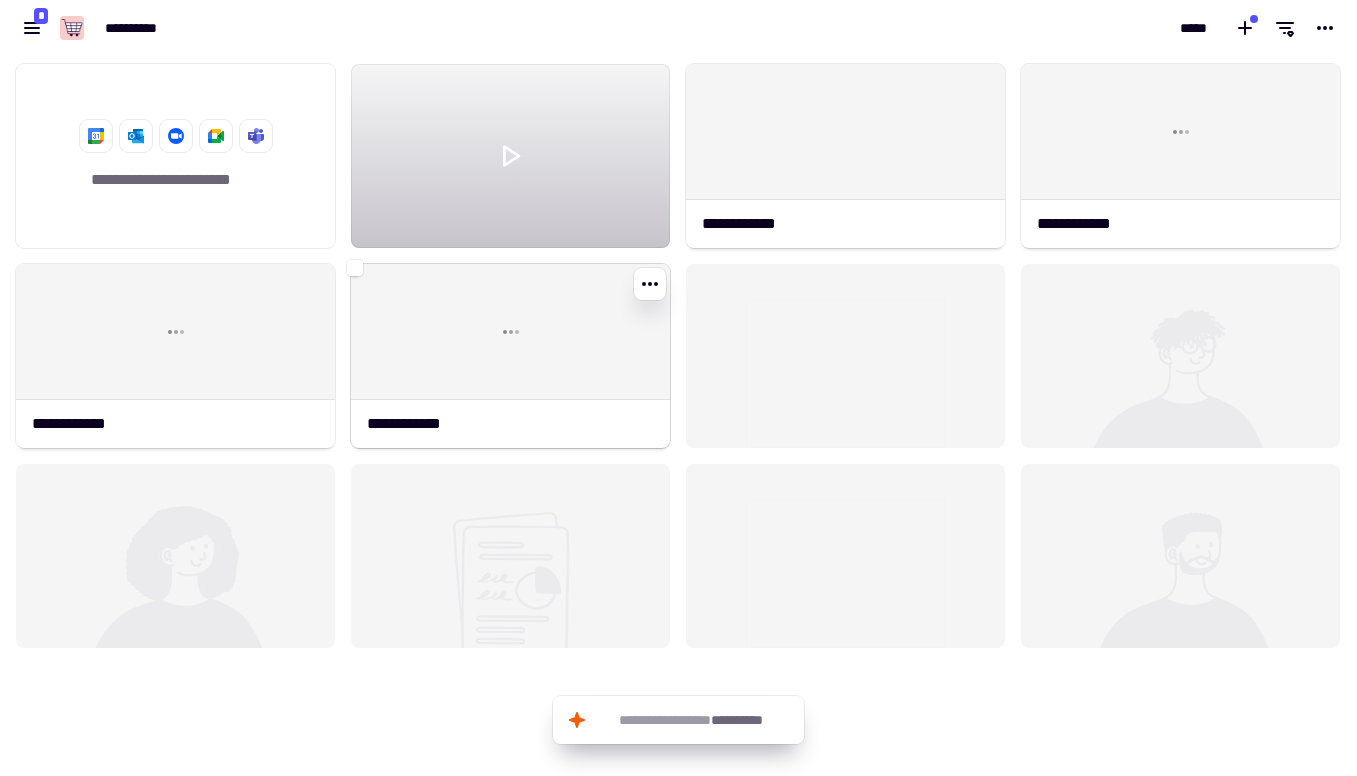 click 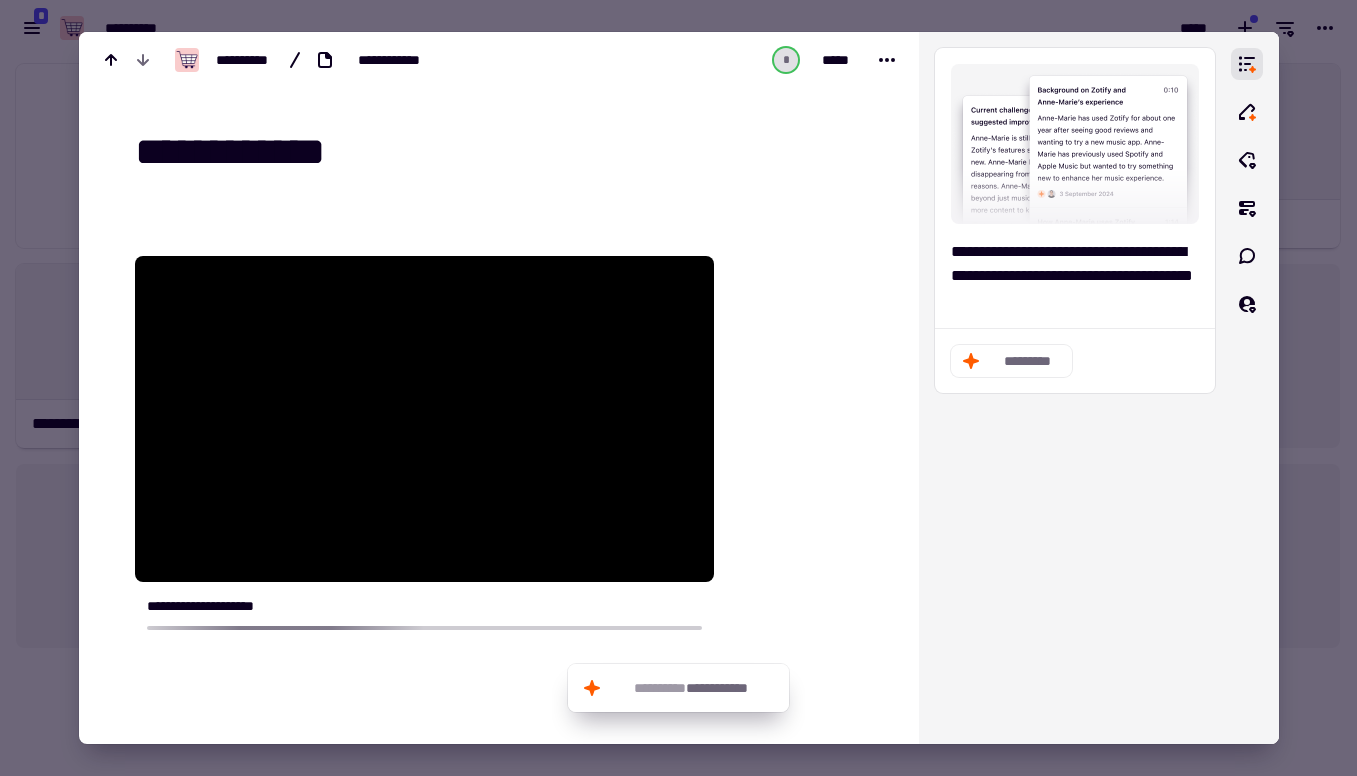 click at bounding box center (678, 388) 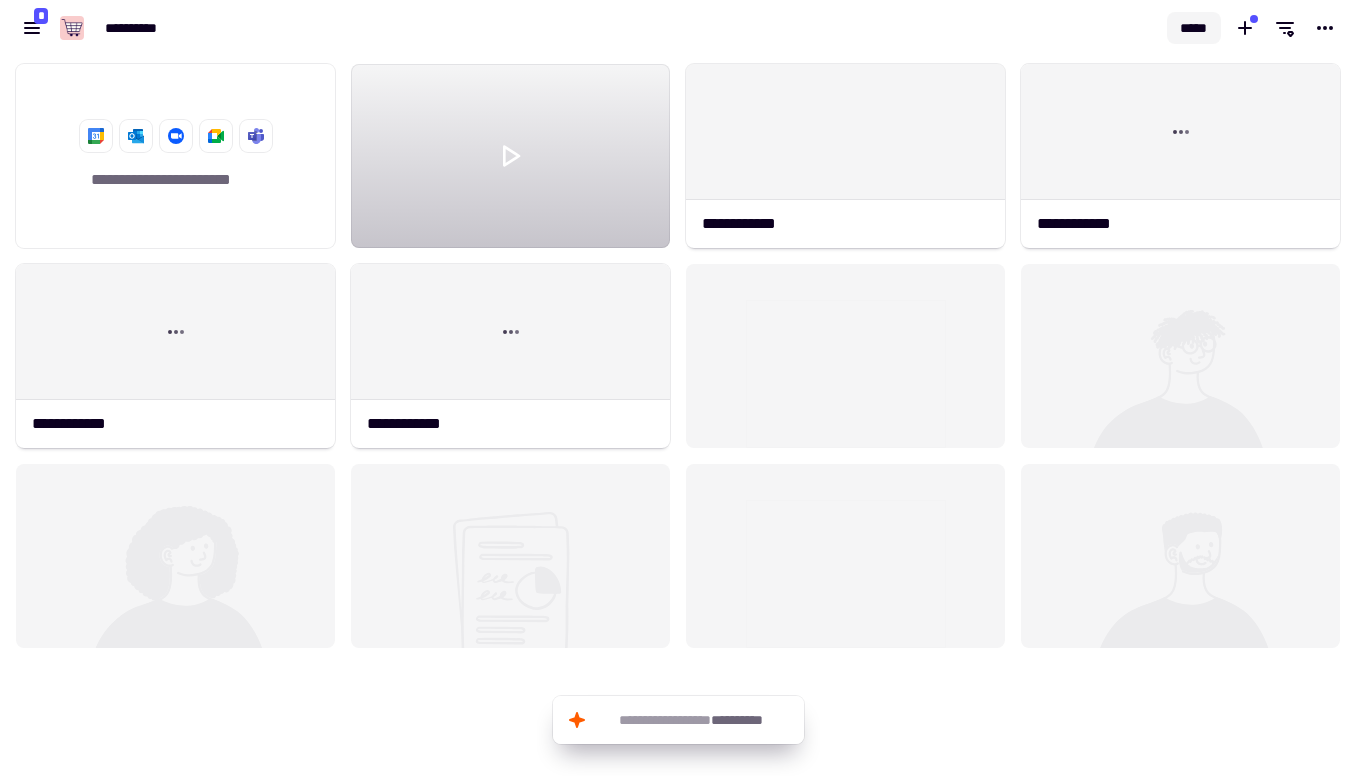 click on "*****" 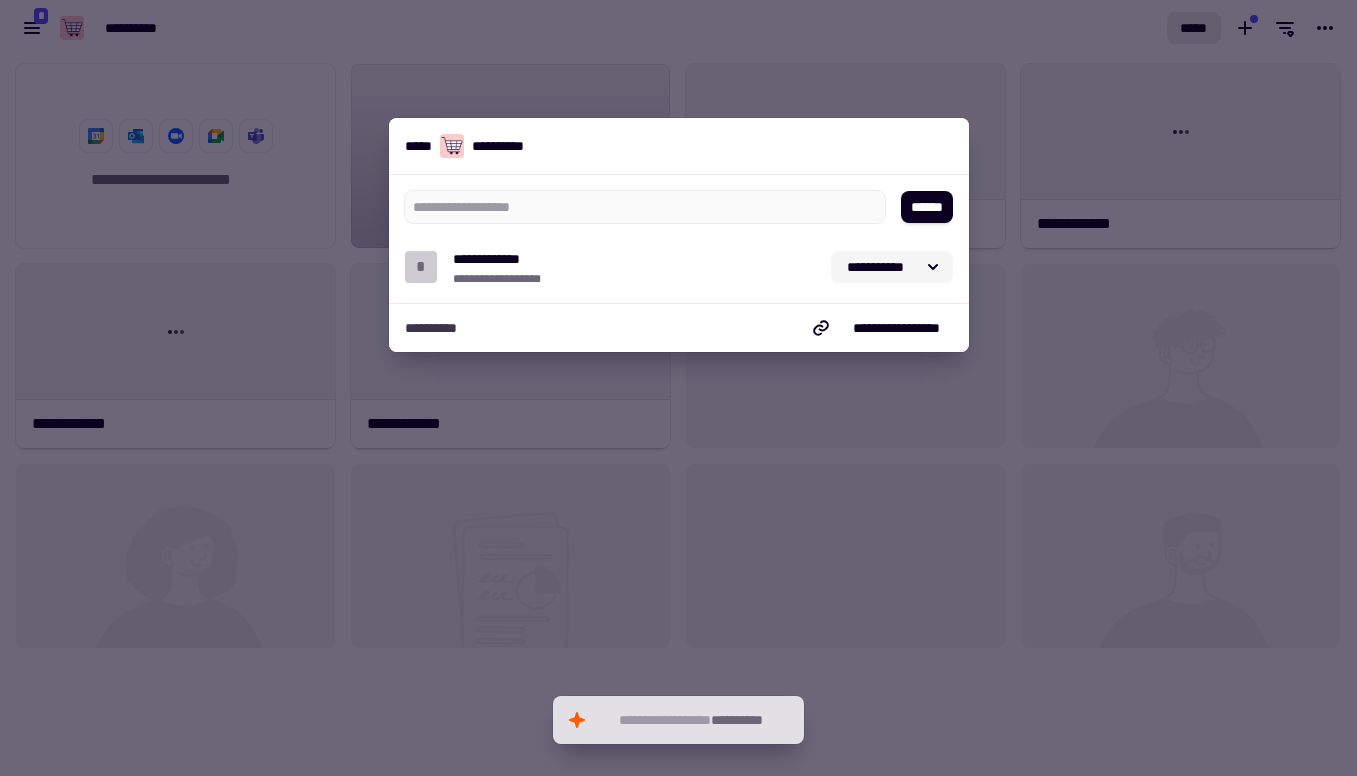 click on "**********" 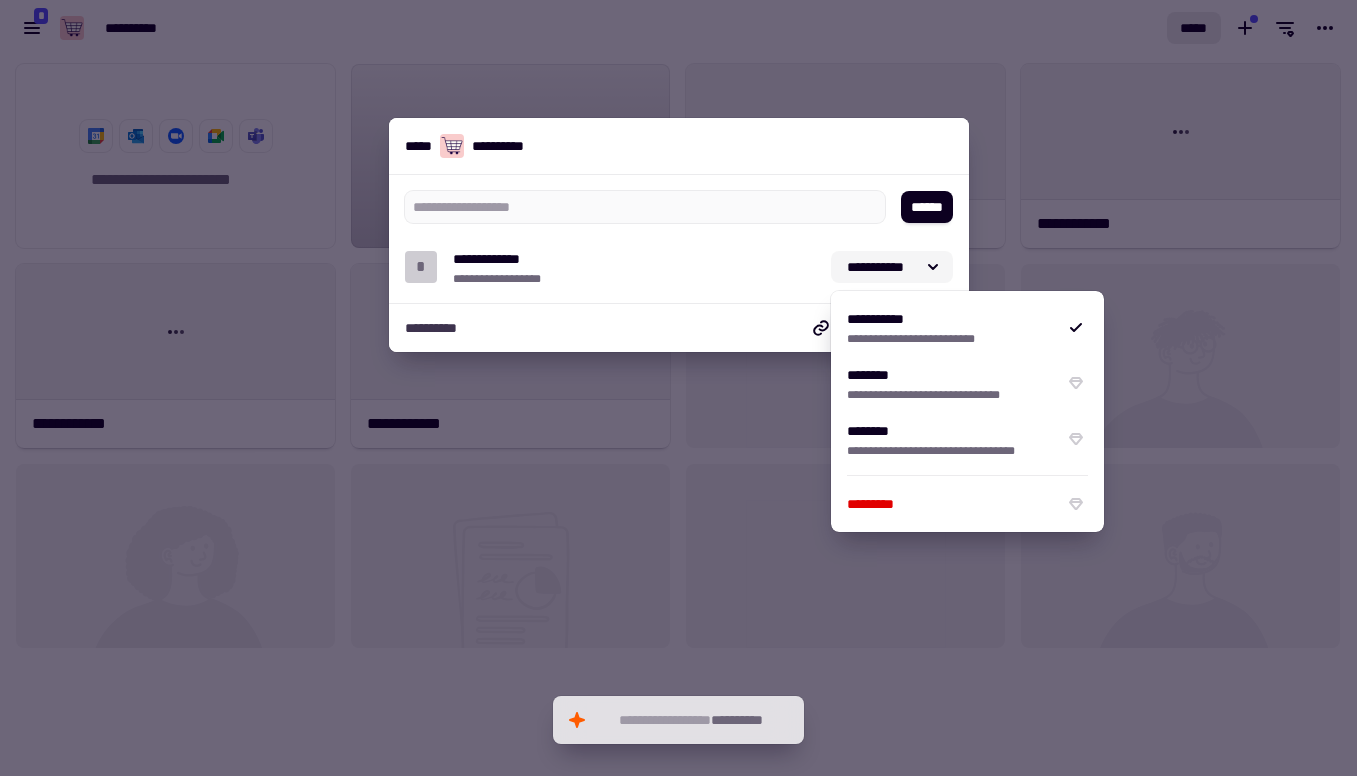click on "**********" 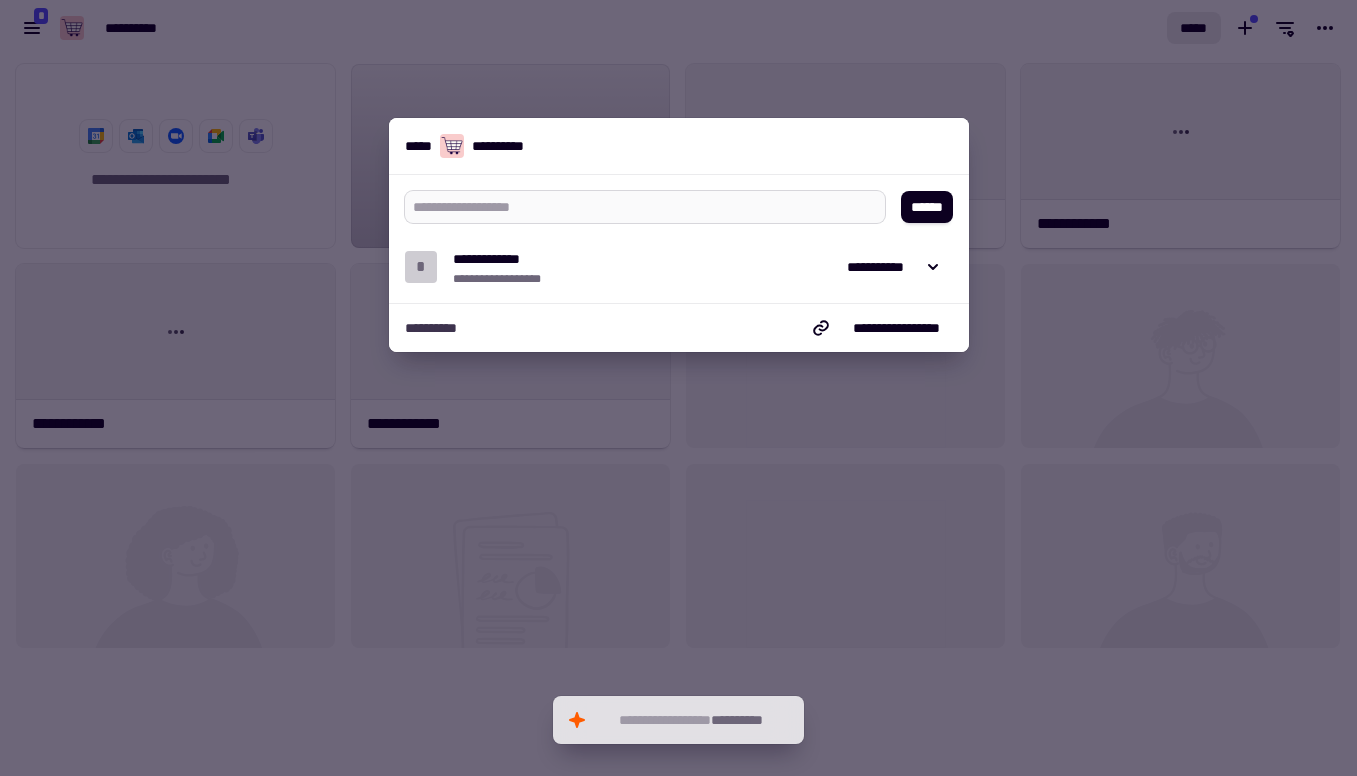 type on "*" 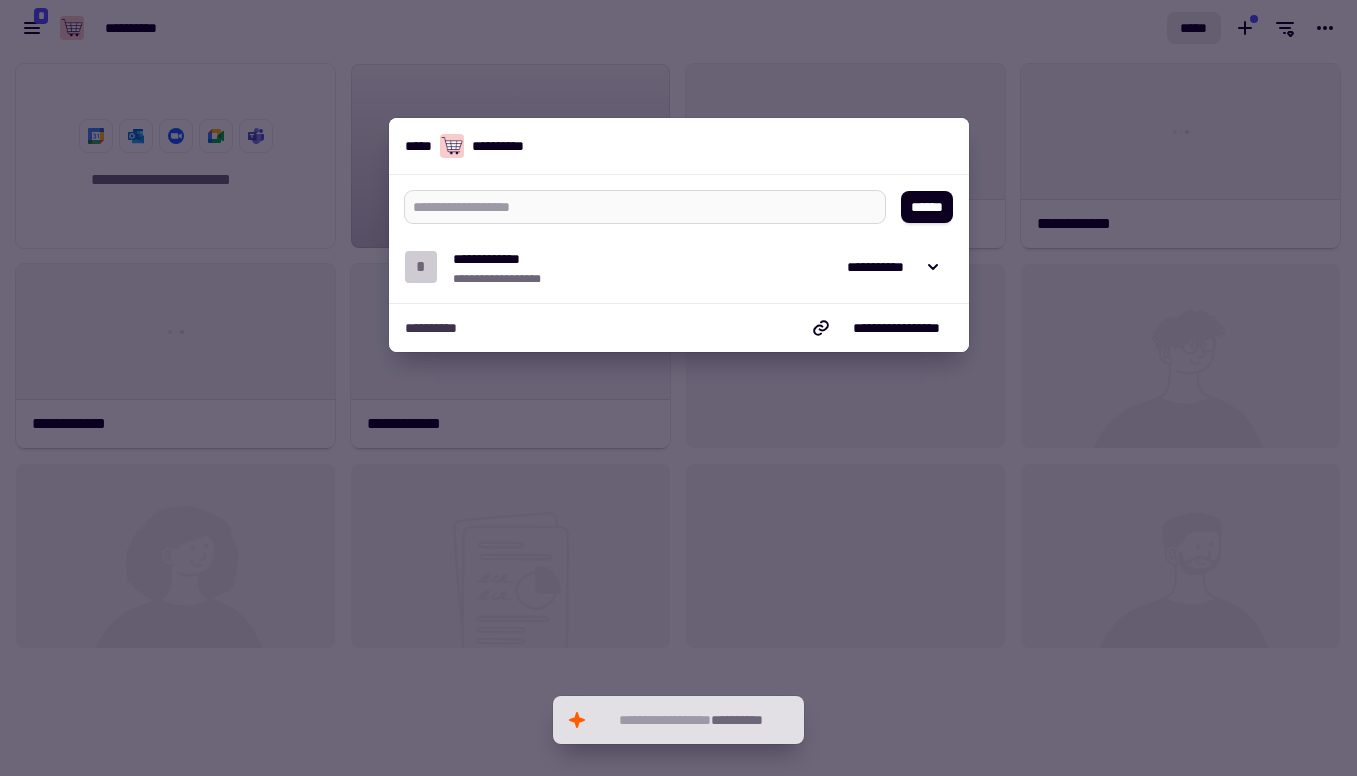 click at bounding box center [637, 207] 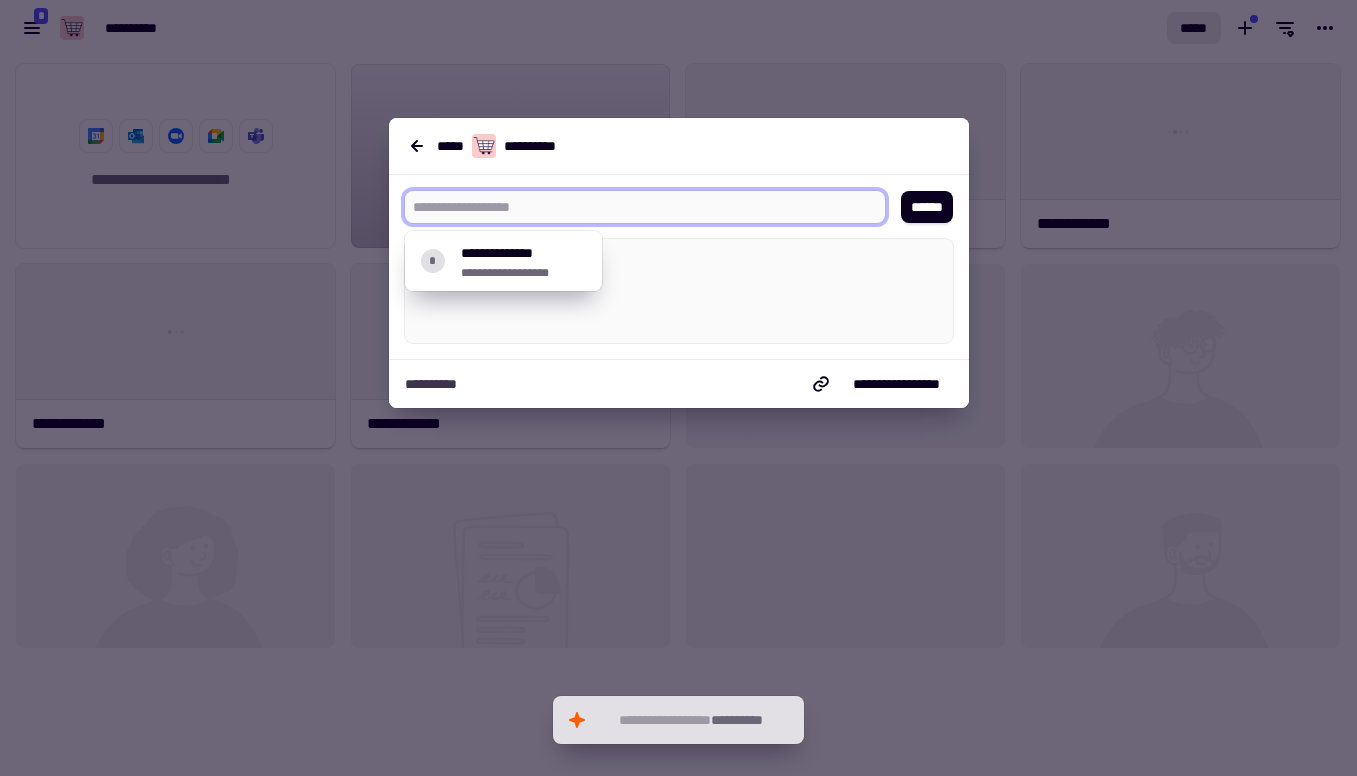type on "*" 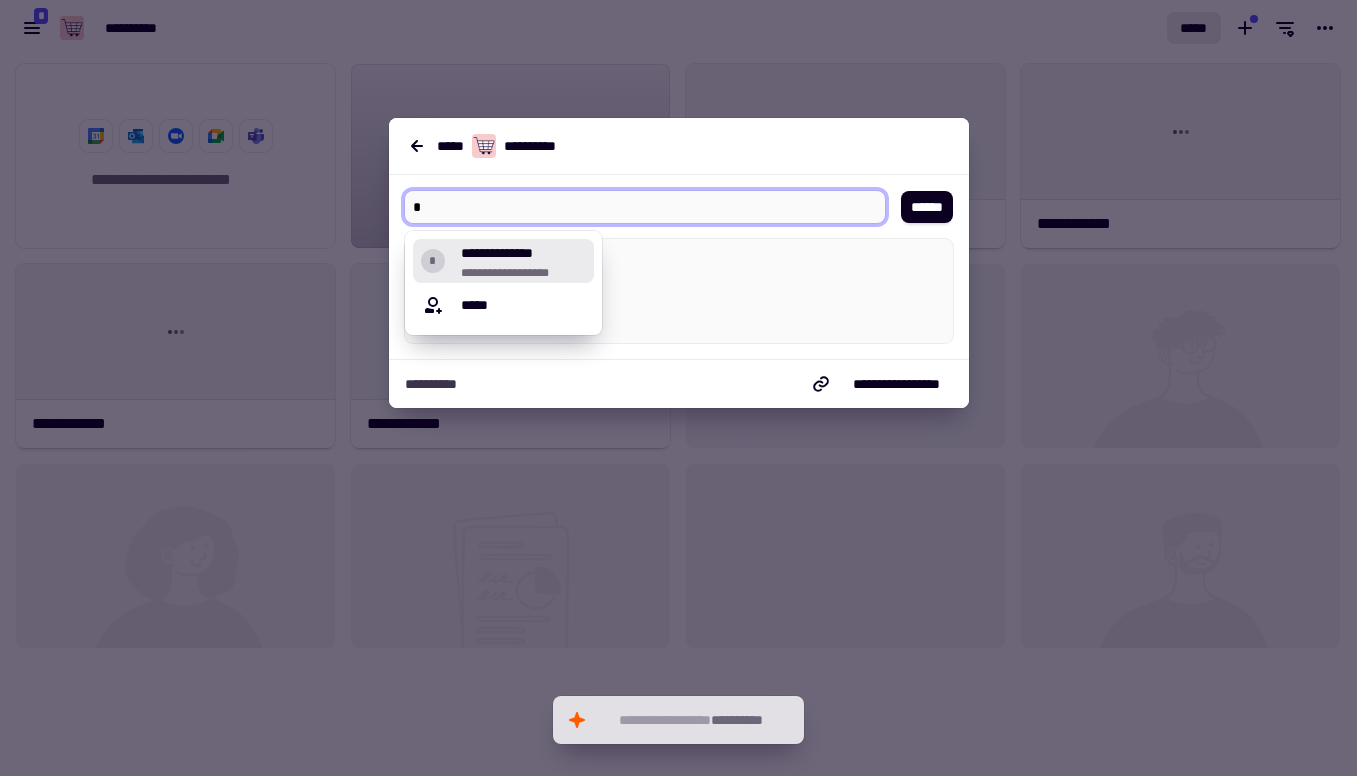 type 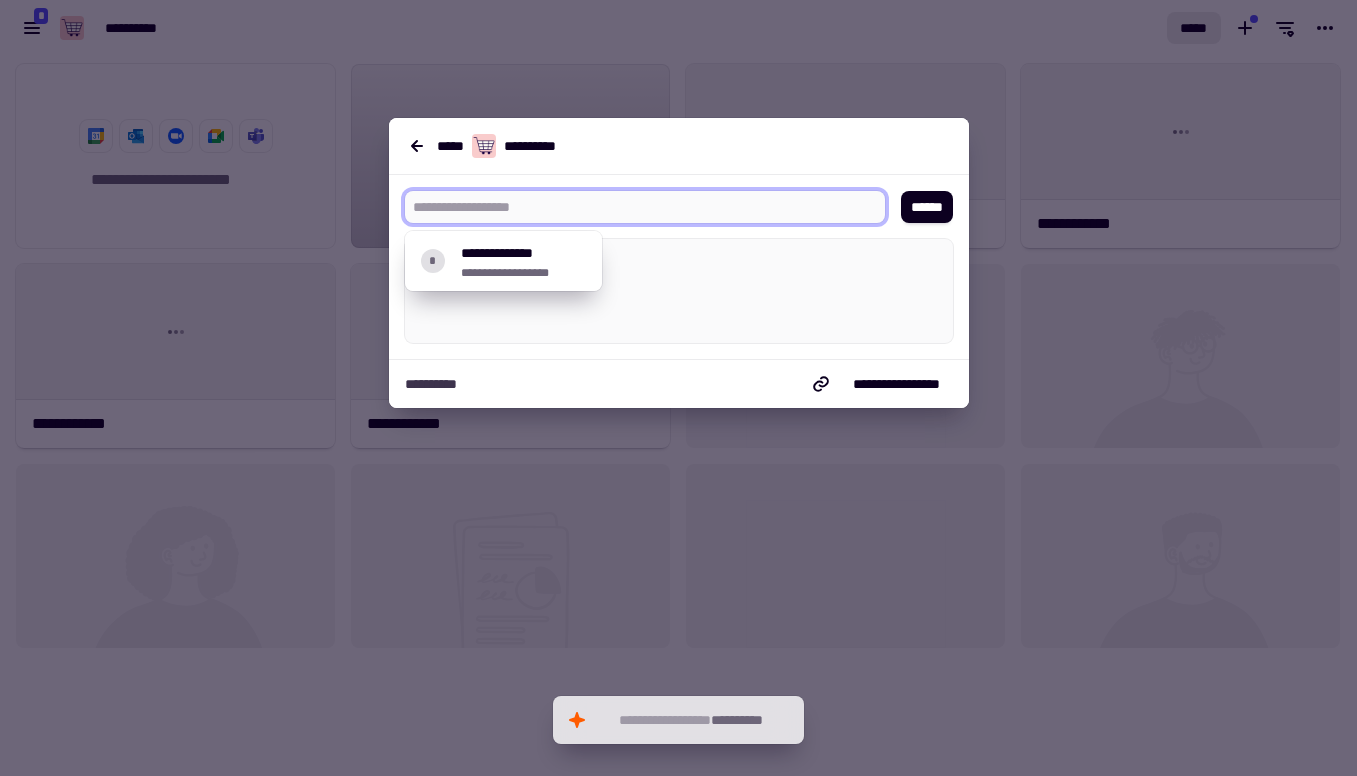 paste on "**********" 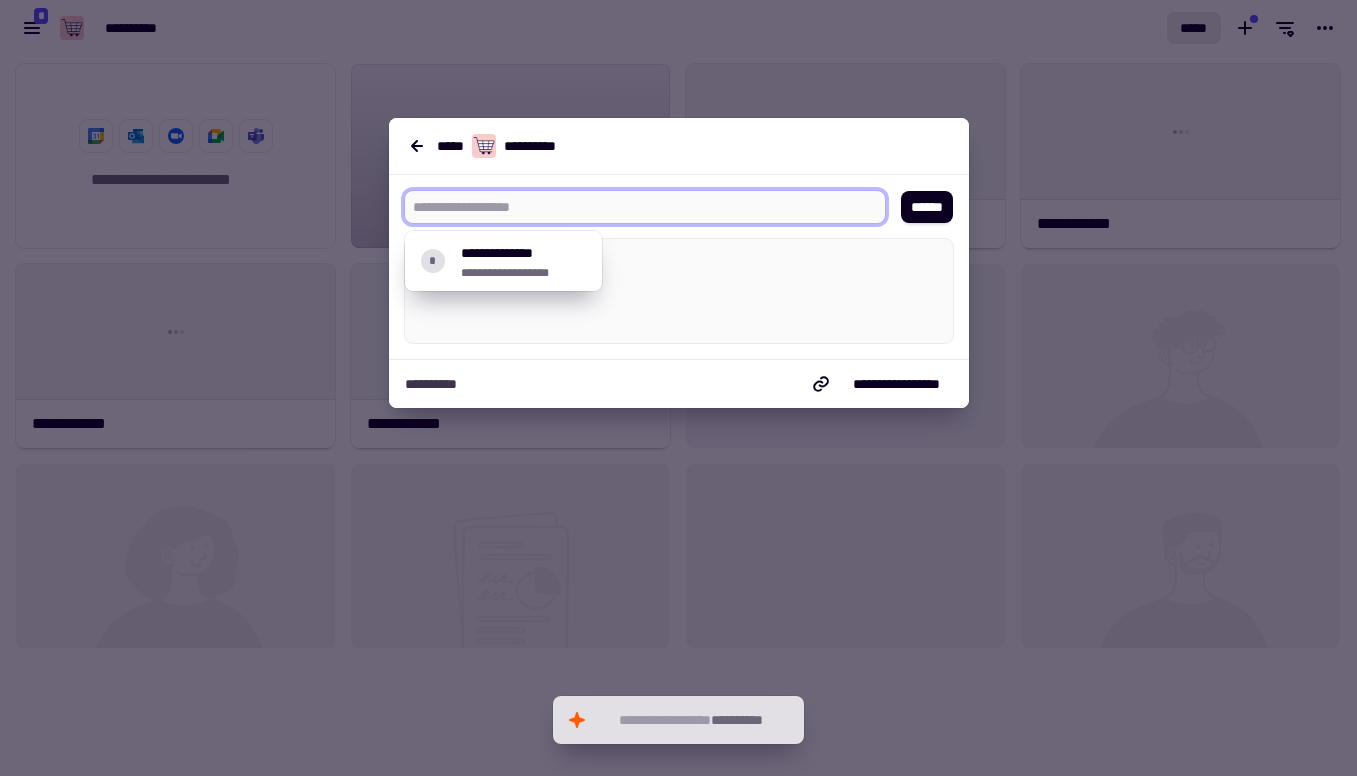 type on "*" 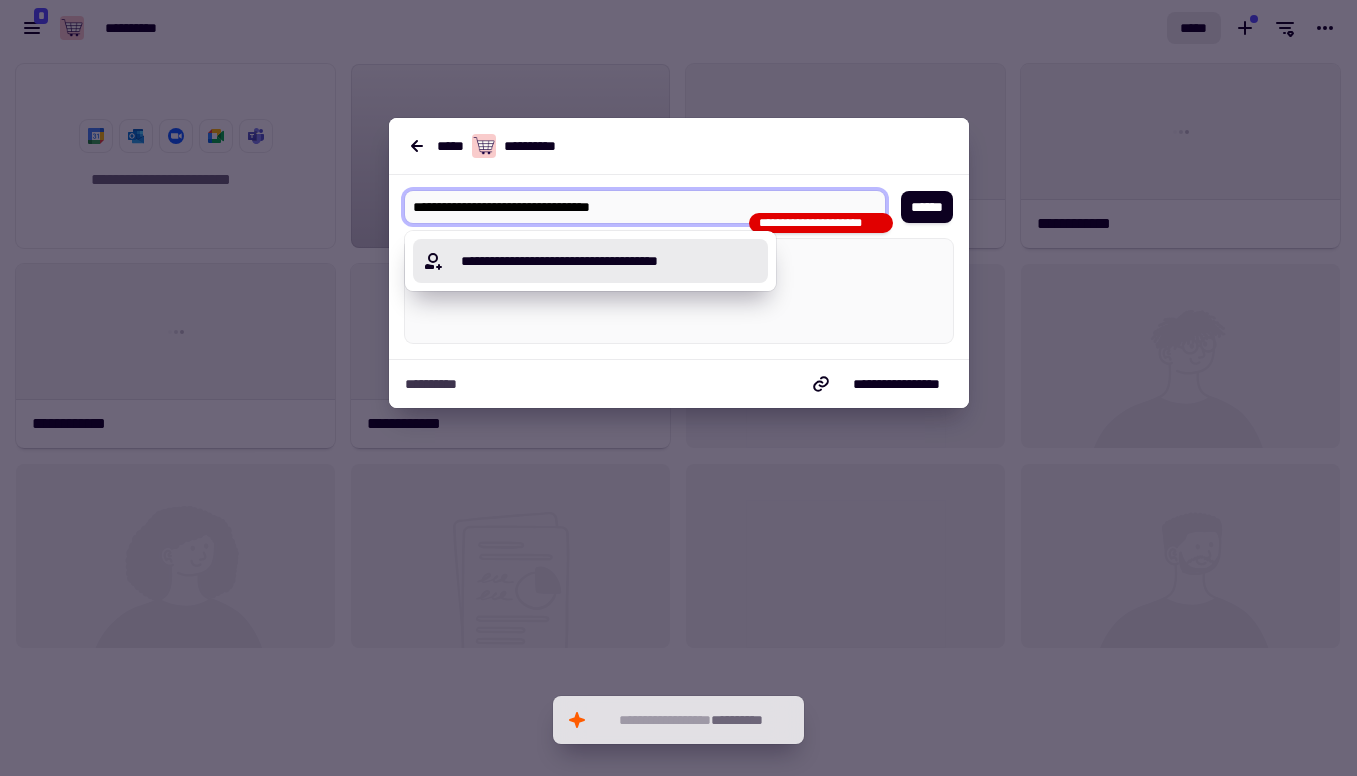 drag, startPoint x: 517, startPoint y: 203, endPoint x: 375, endPoint y: 197, distance: 142.12671 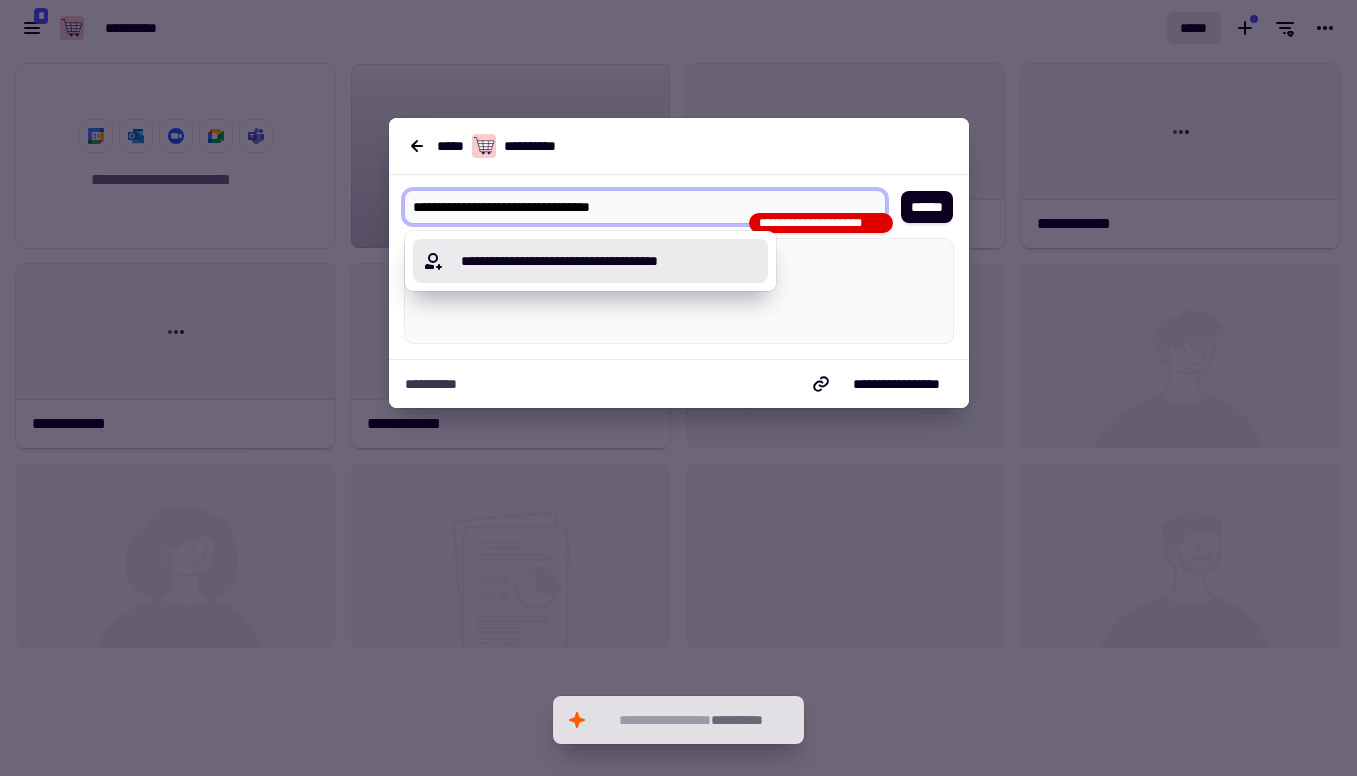 click on "[FIRST] [LAST]" at bounding box center (678, 776) 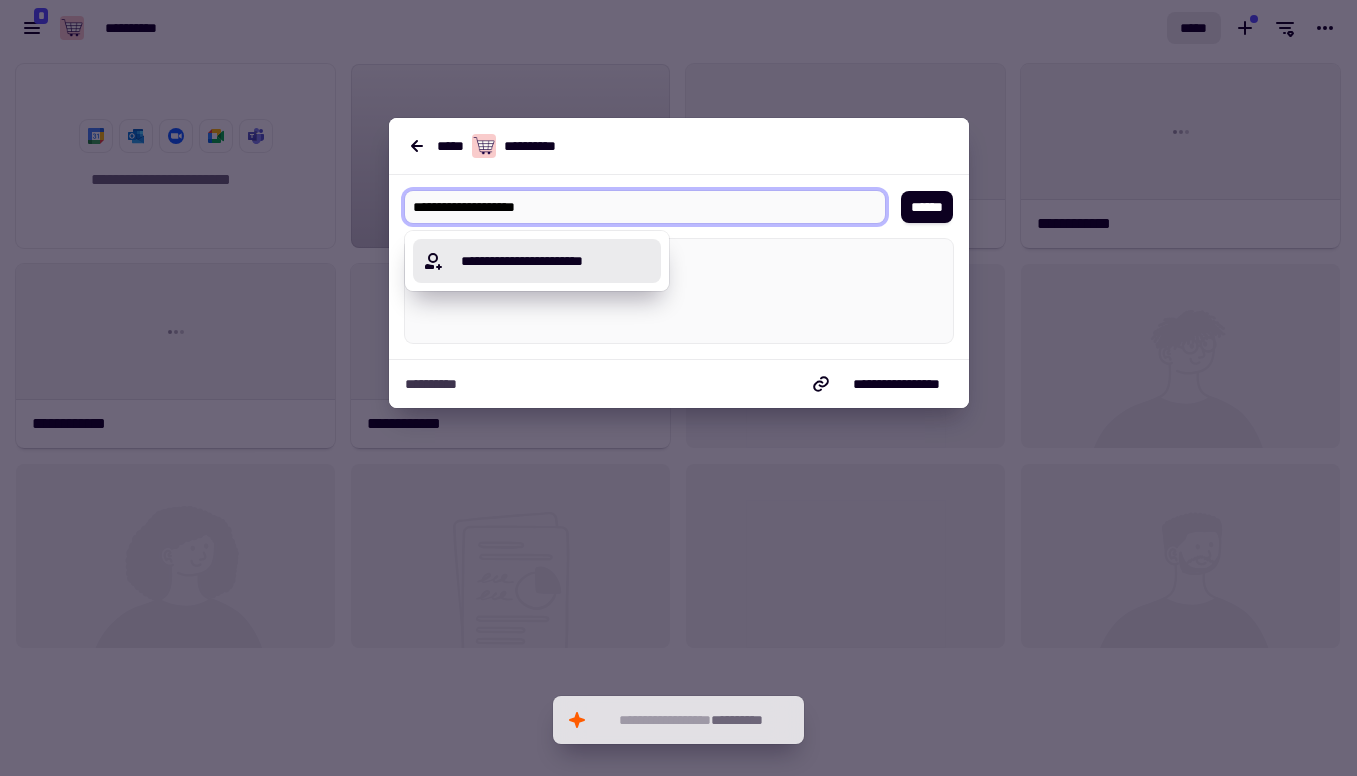 click on "**********" at bounding box center [637, 207] 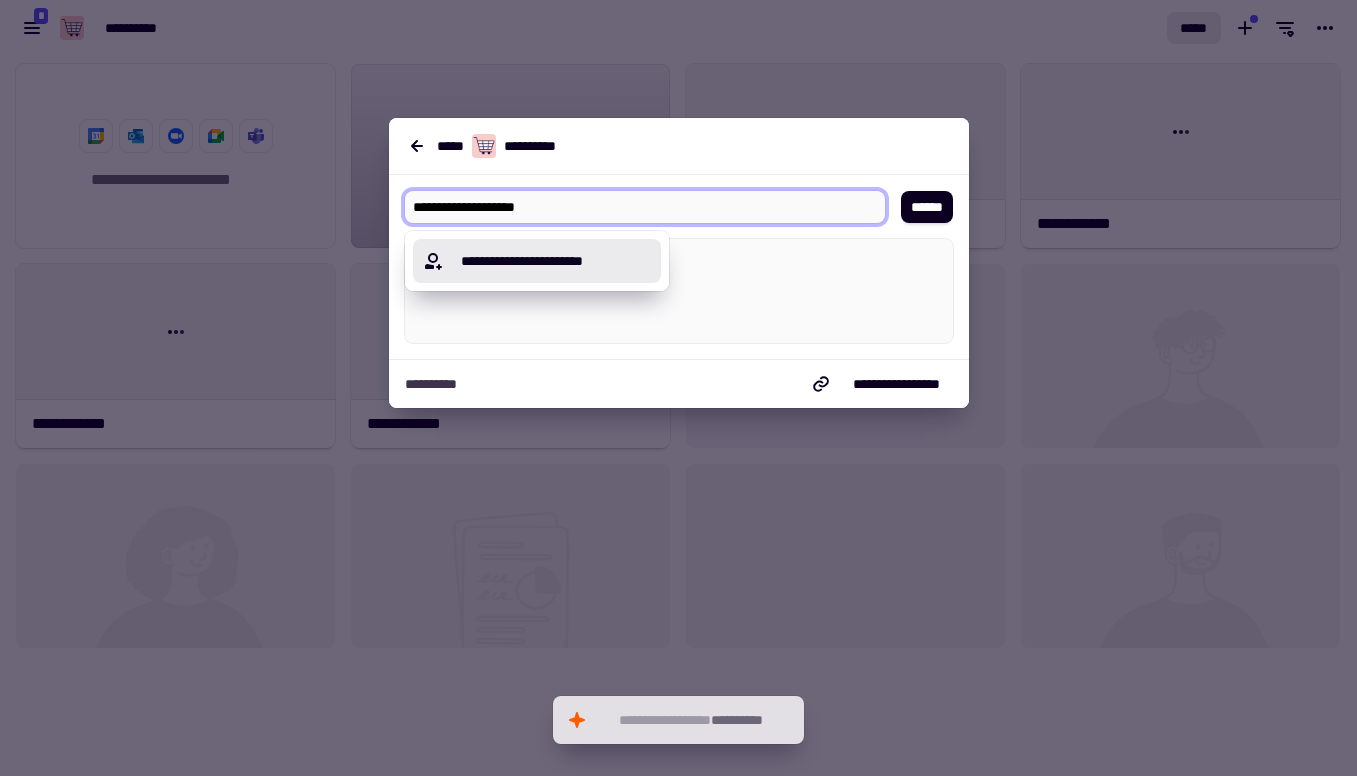 type on "**********" 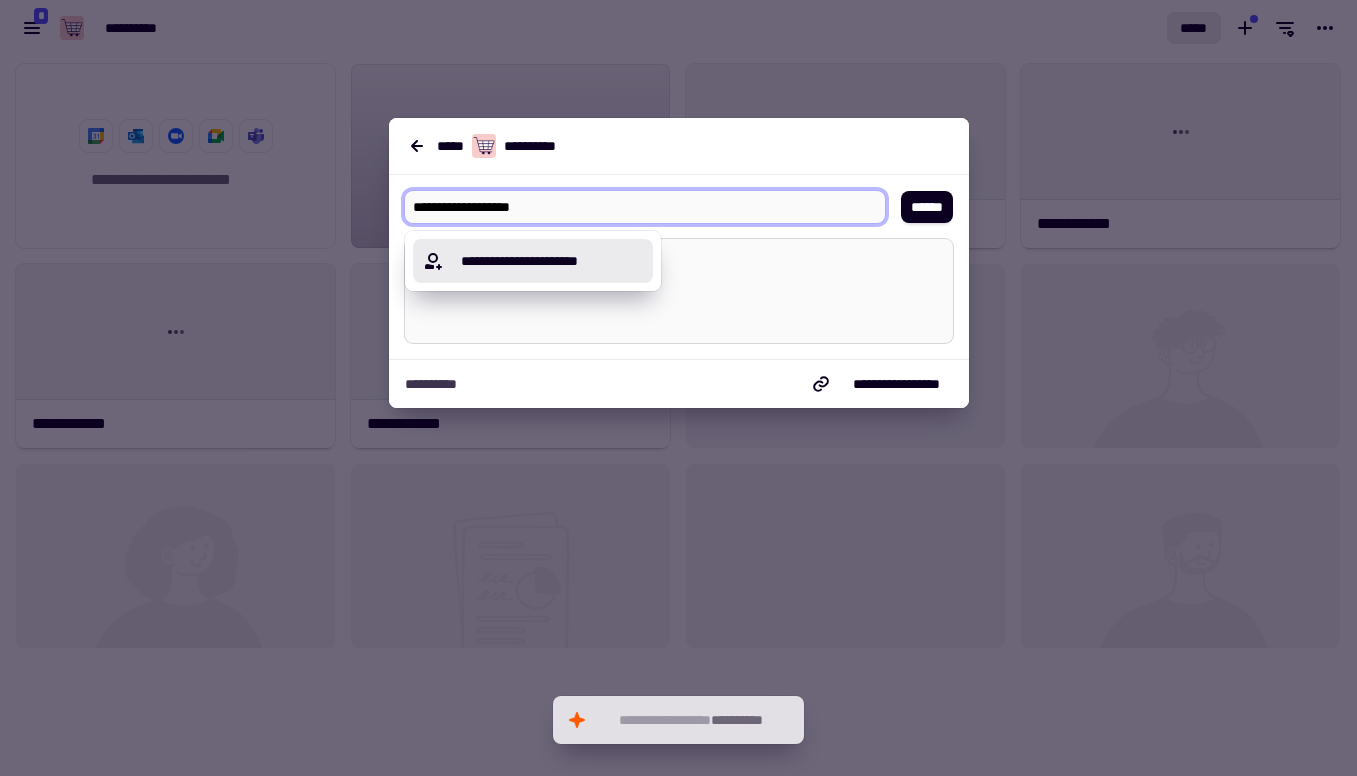 click on "**********" at bounding box center [545, 261] 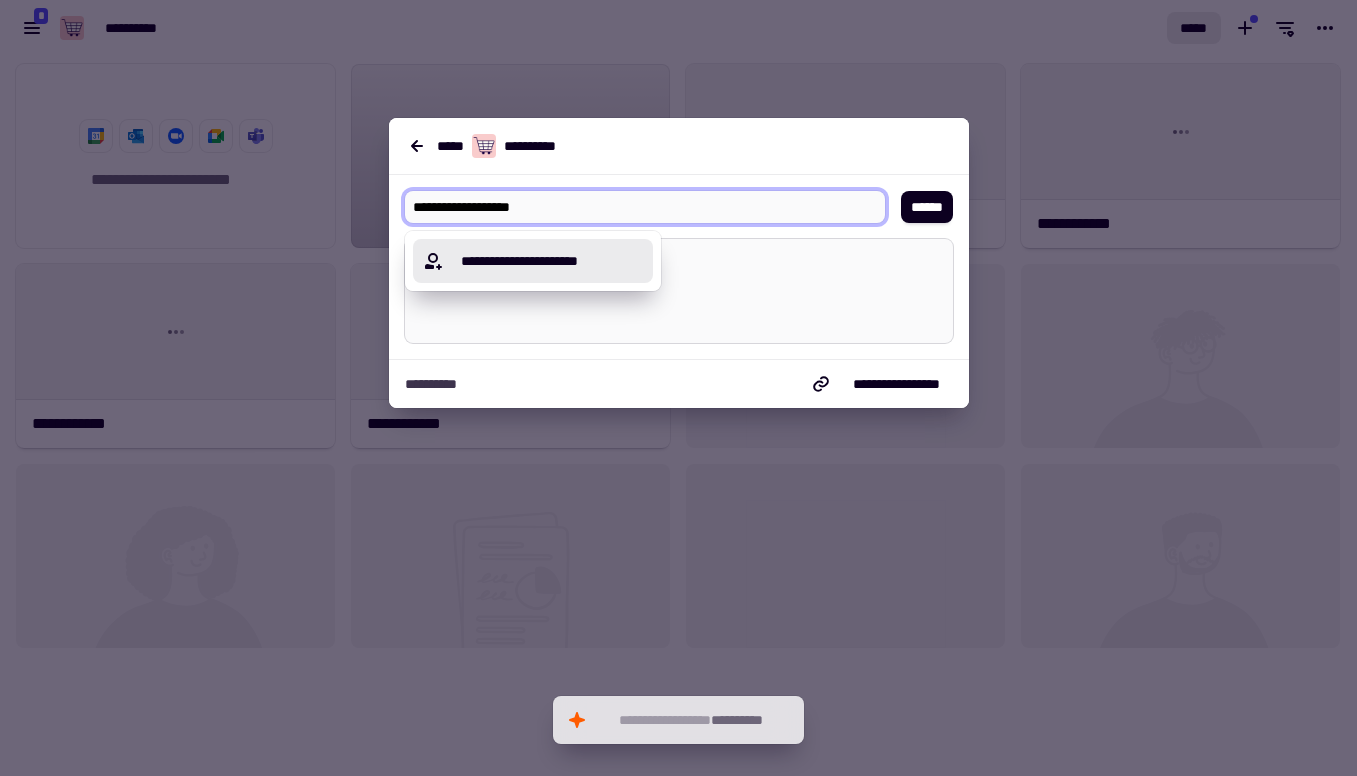 type on "*" 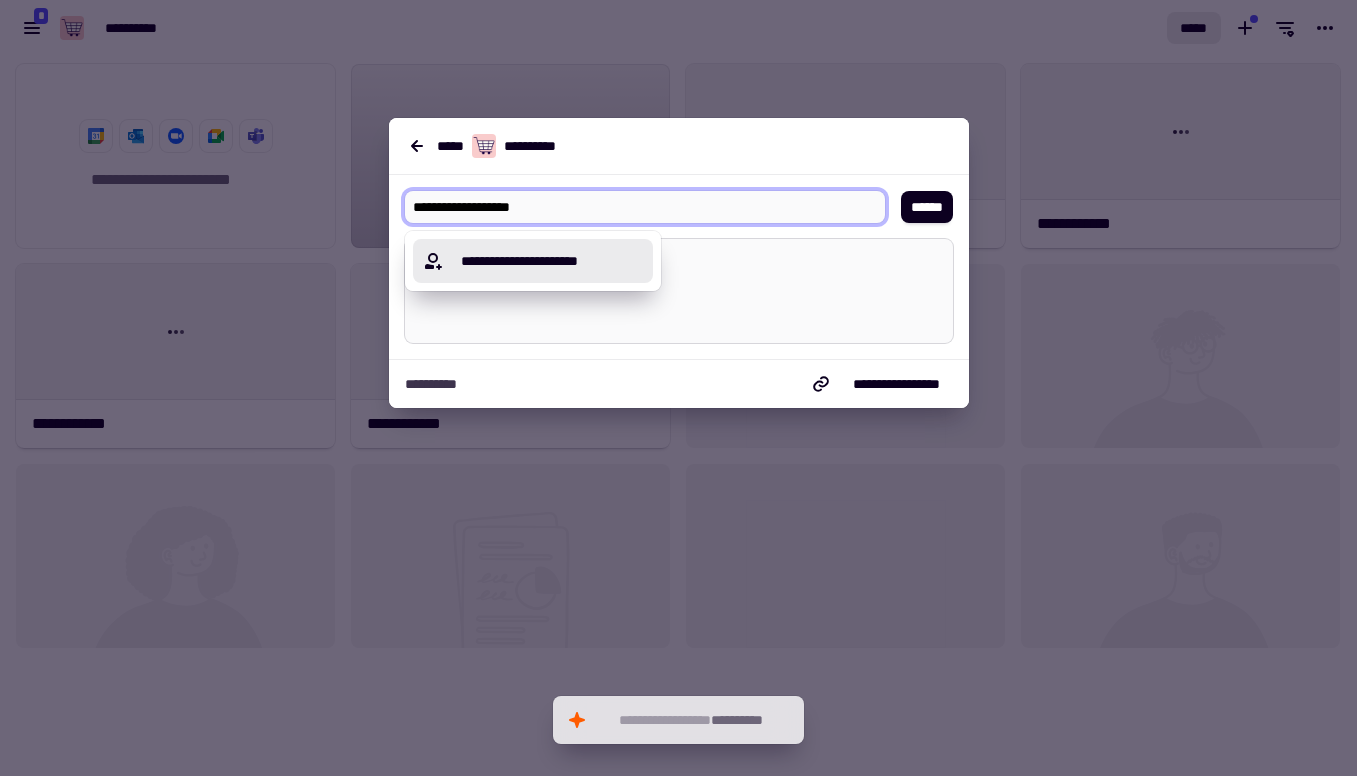 type 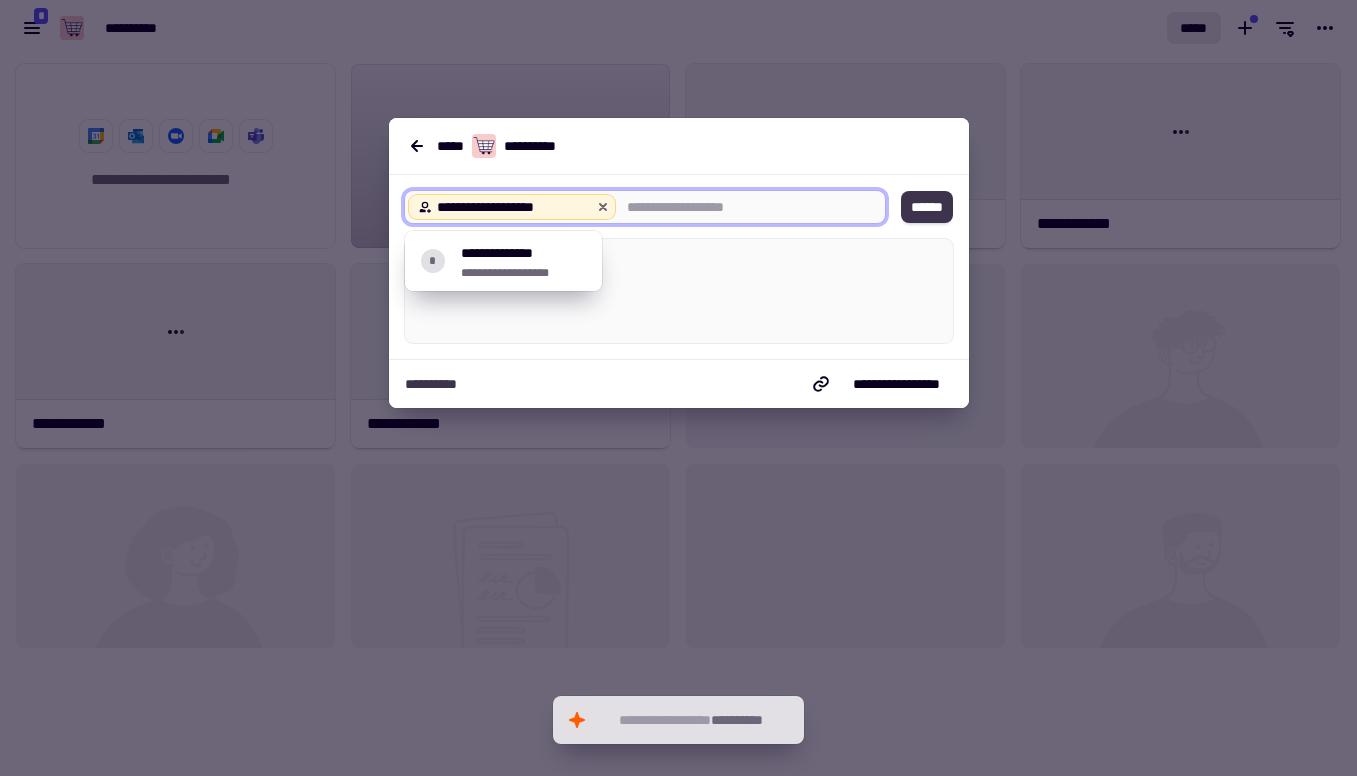click on "******" 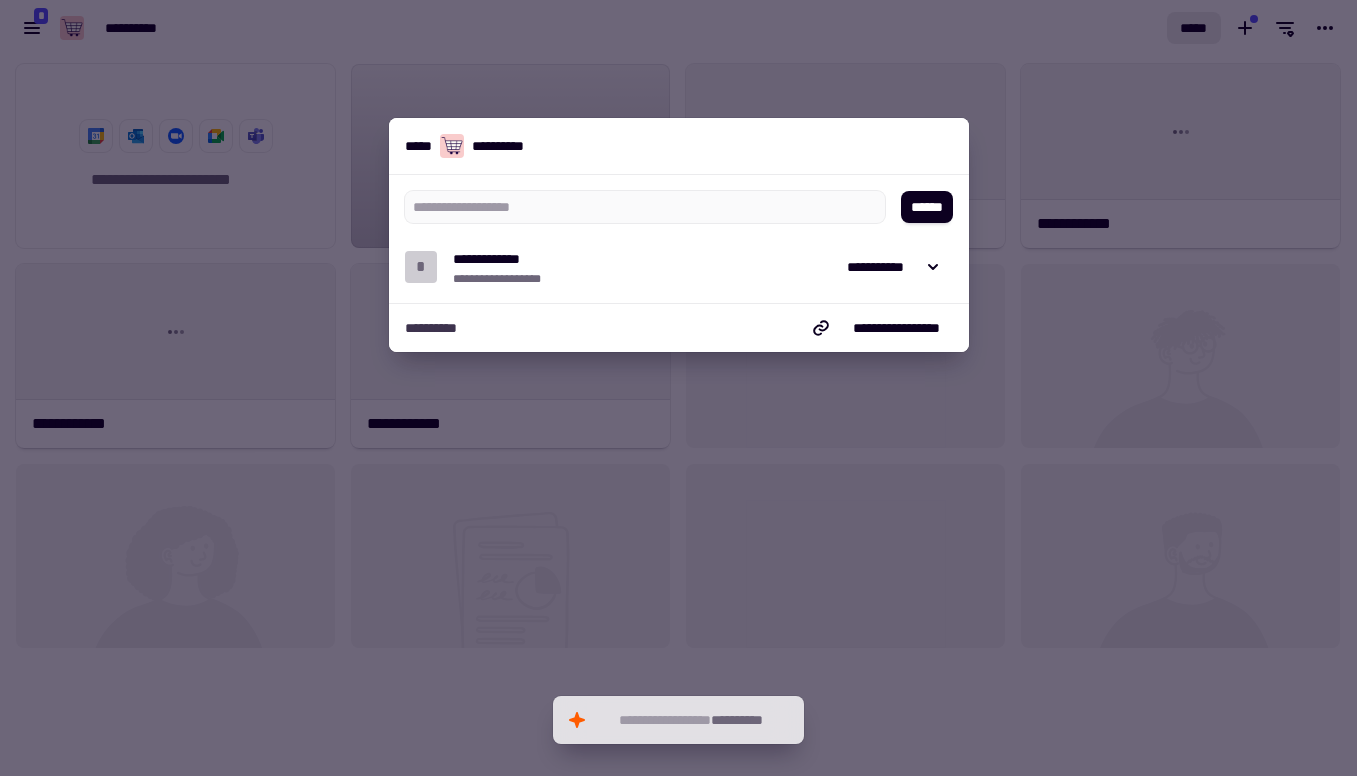 click at bounding box center [678, 388] 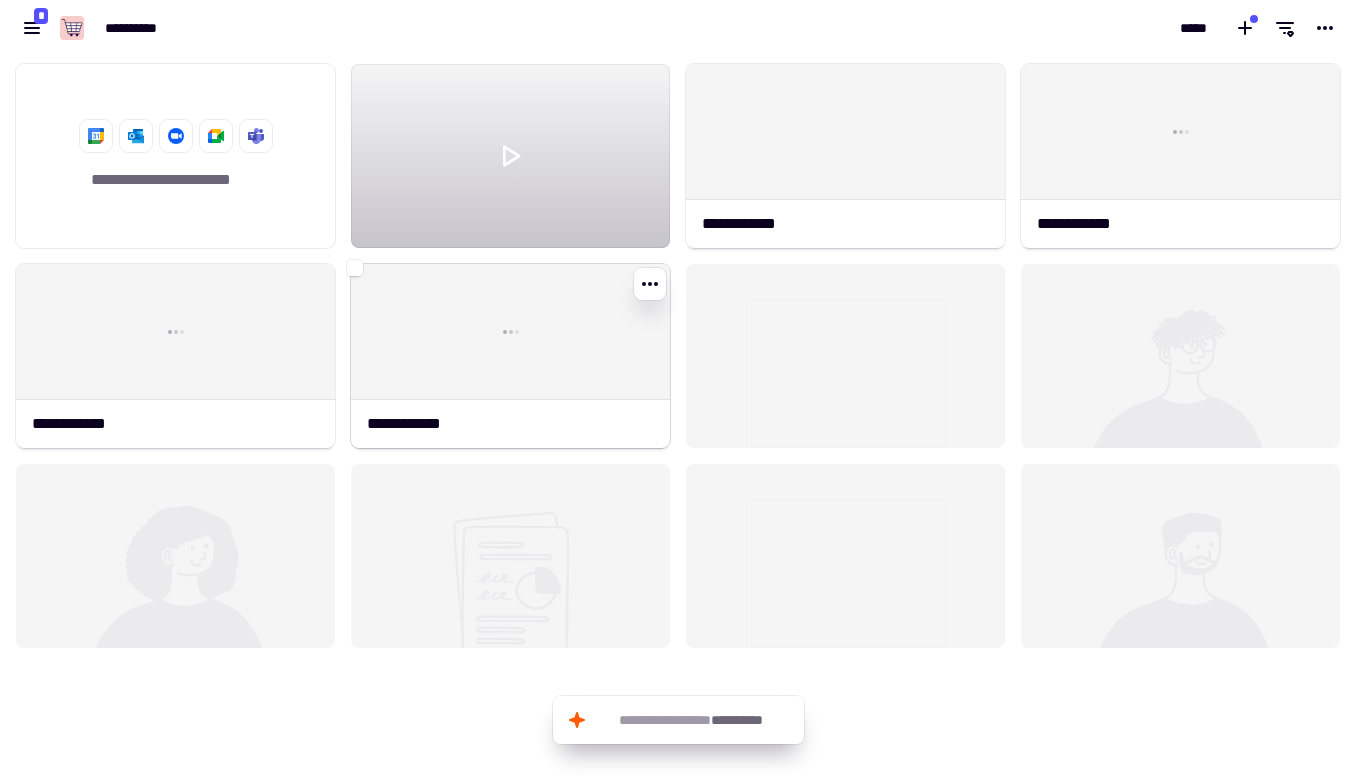 click 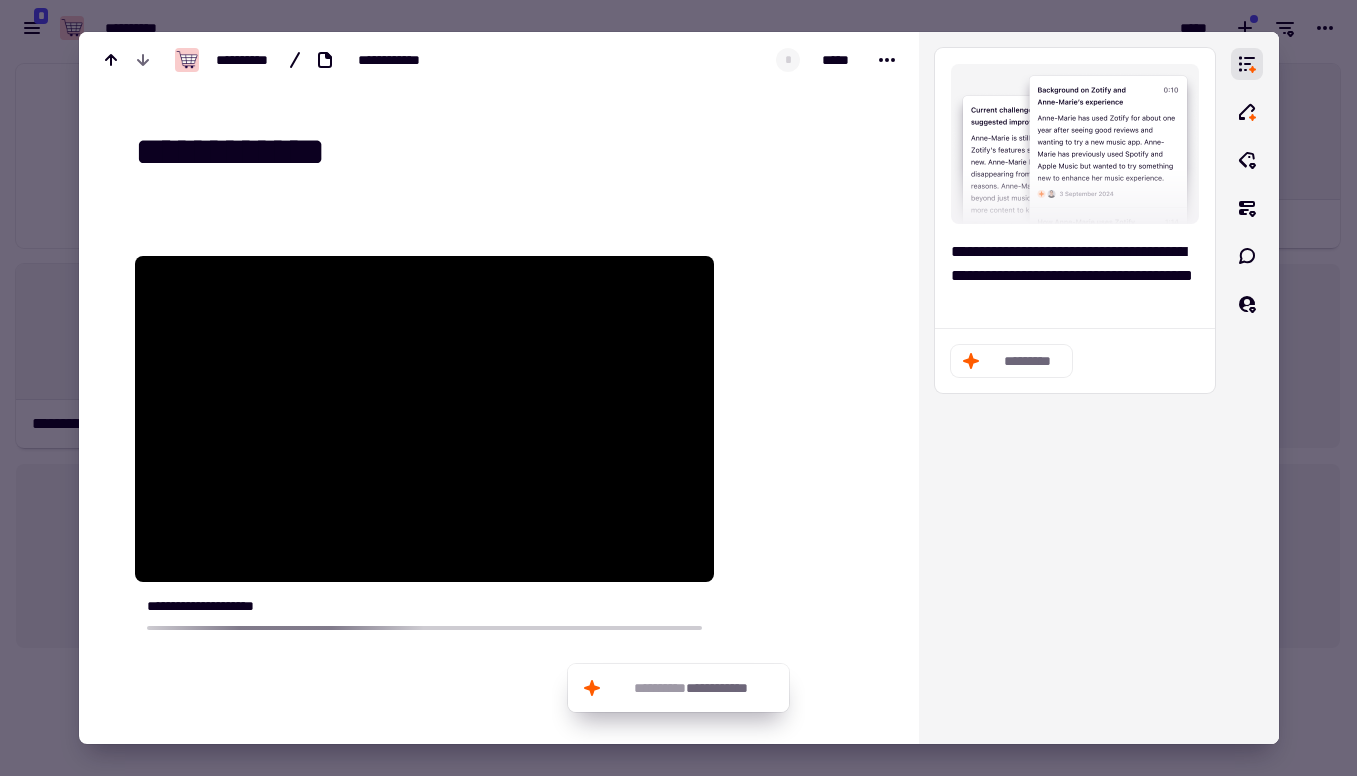 click at bounding box center [678, 388] 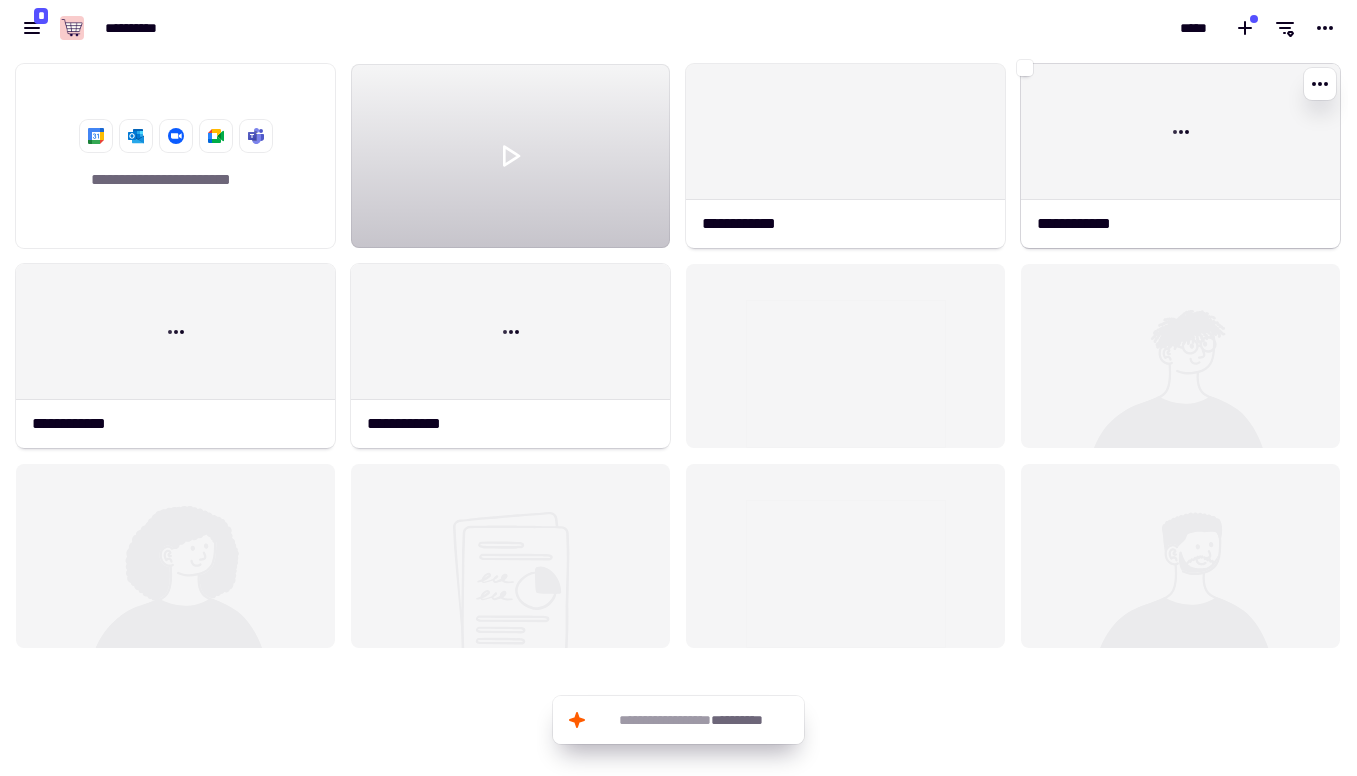 click 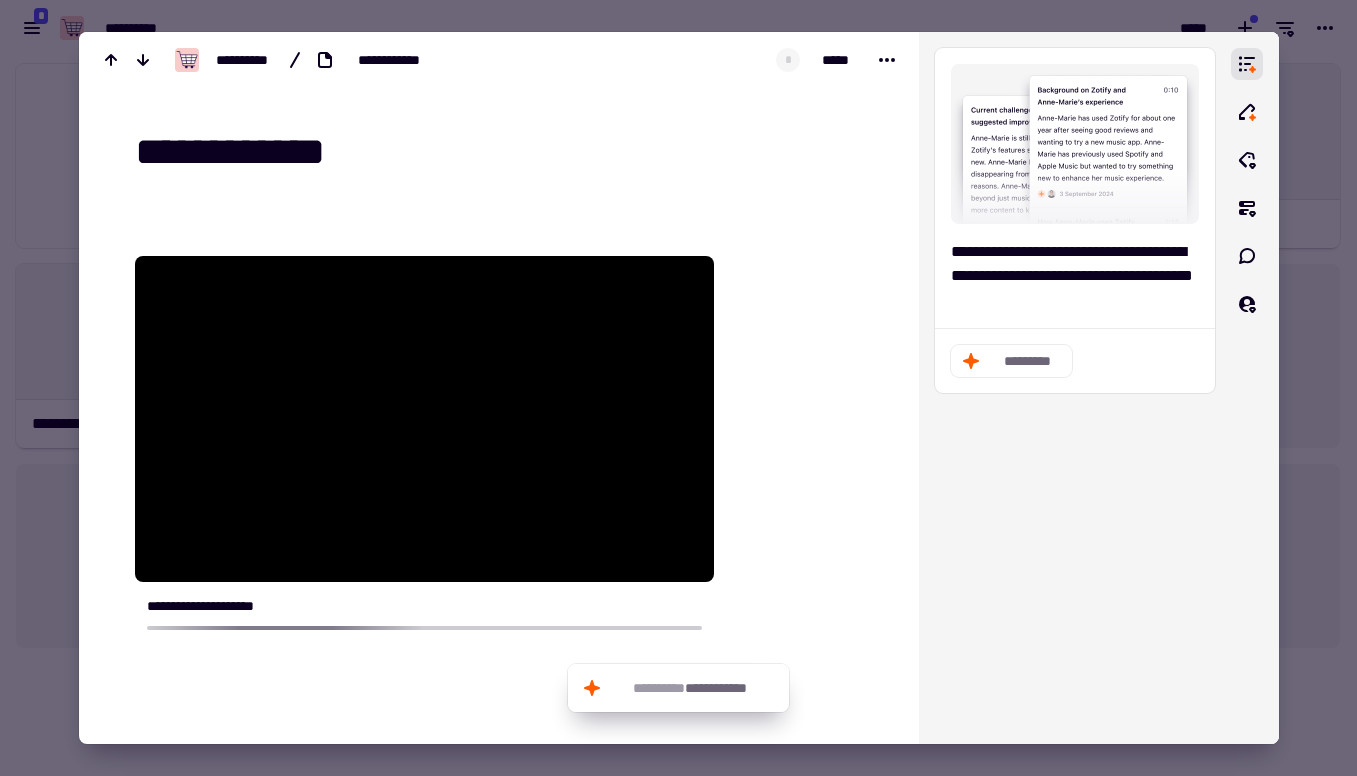 click at bounding box center [678, 388] 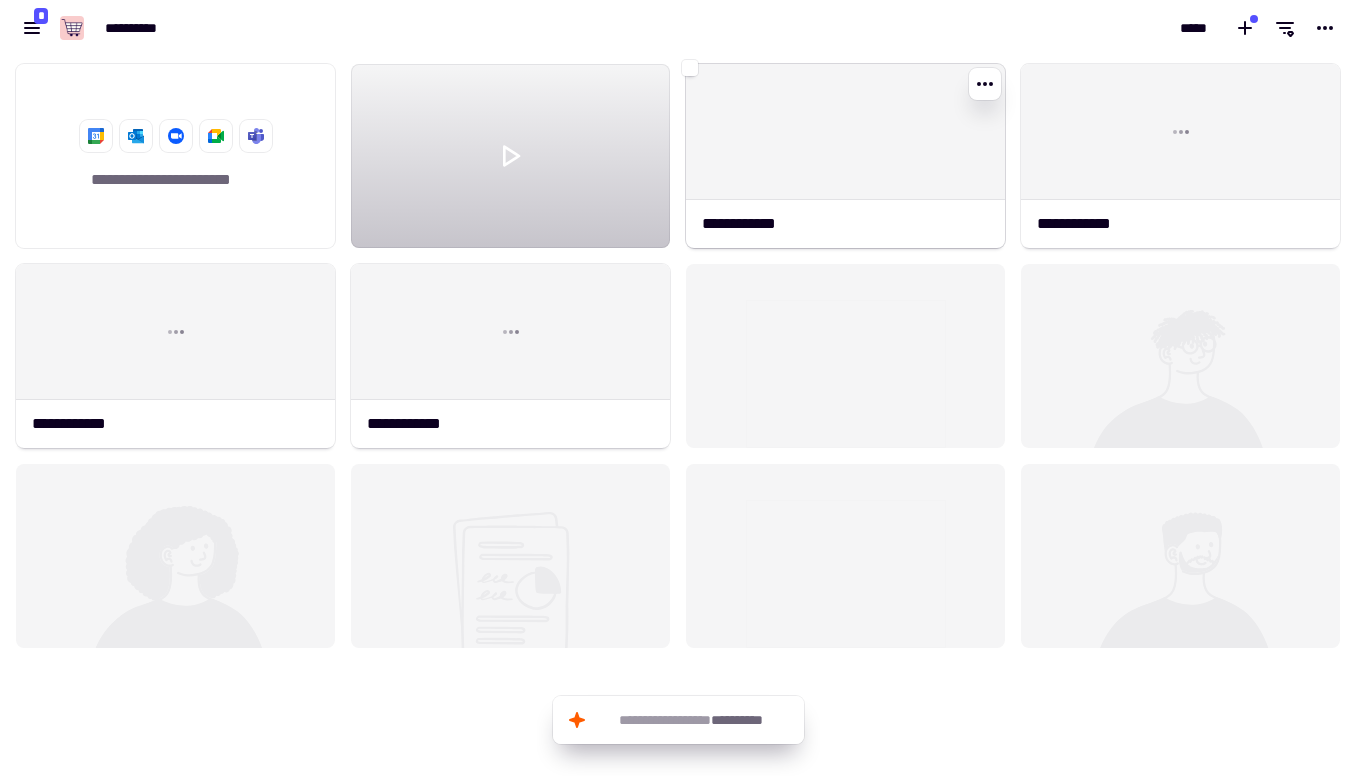 click 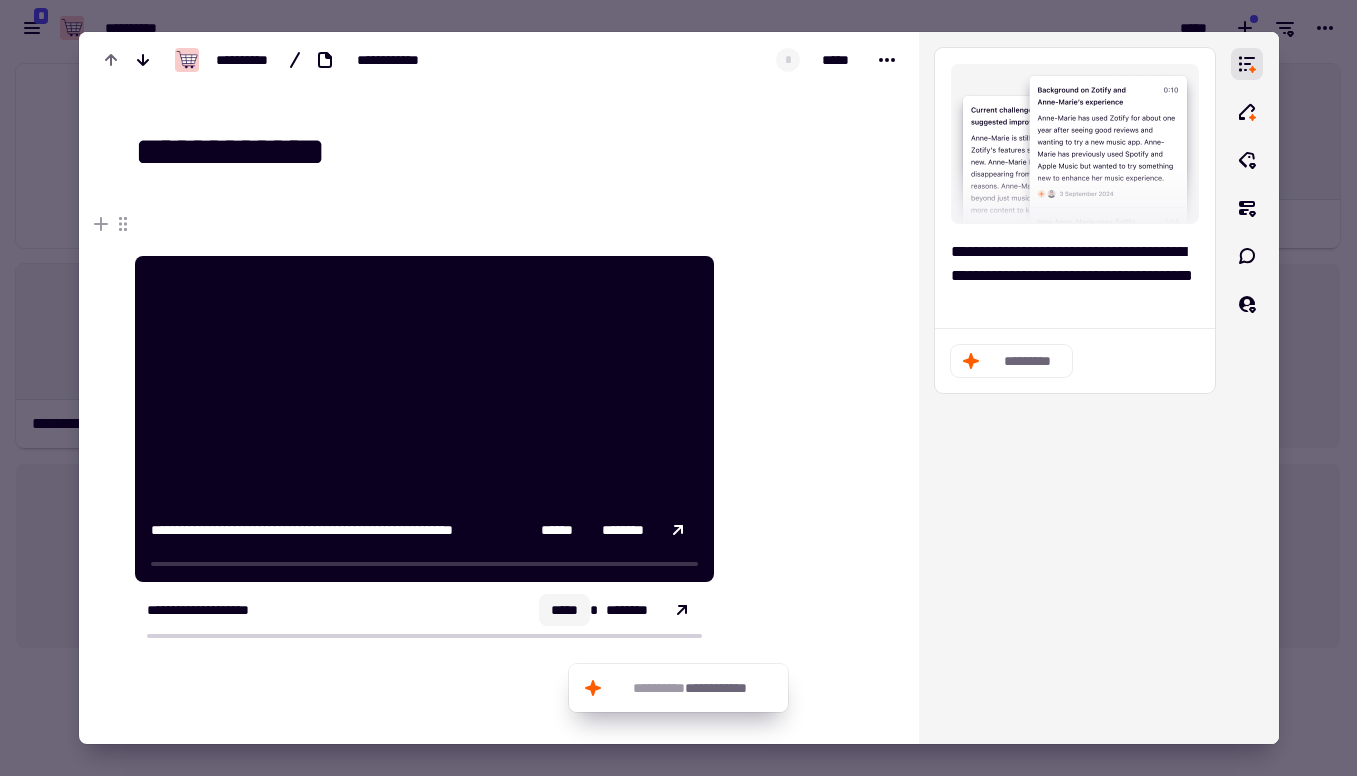 click on "*****" 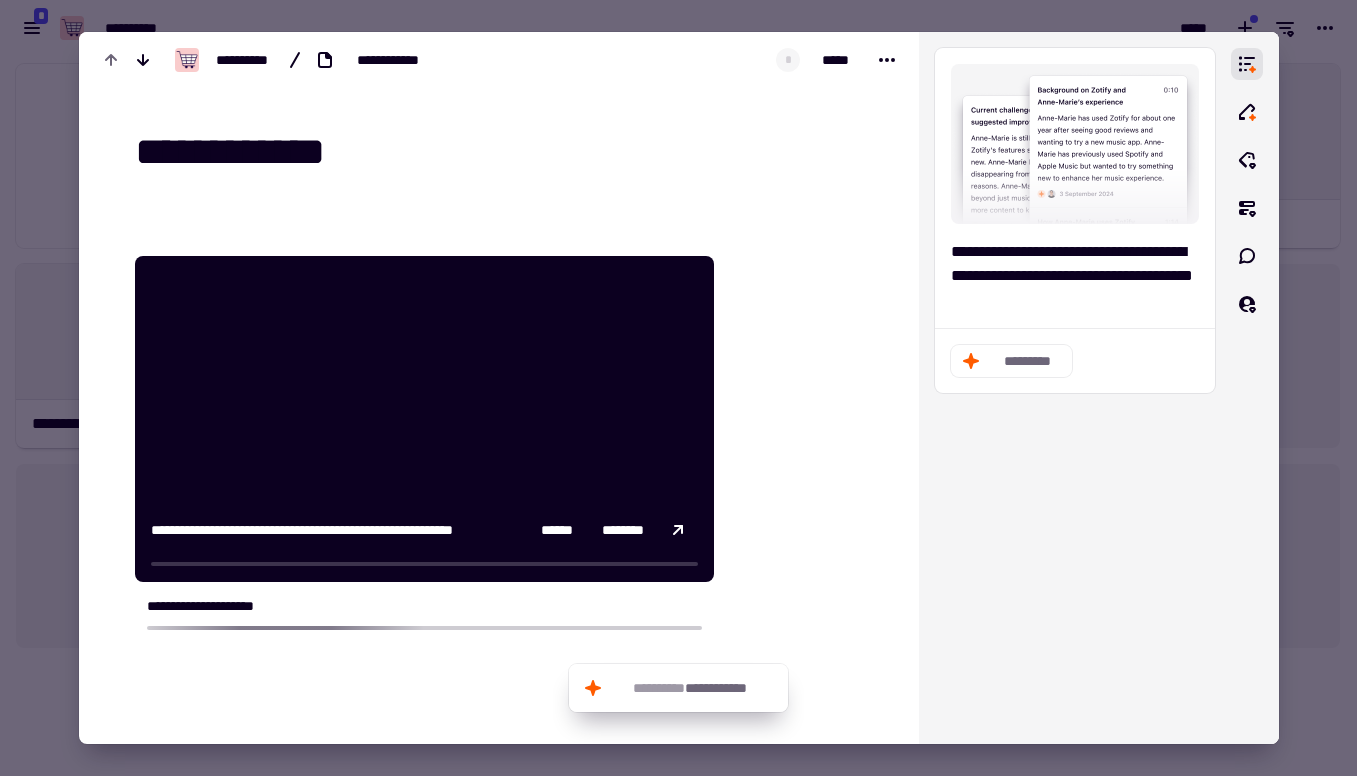 click at bounding box center [678, 388] 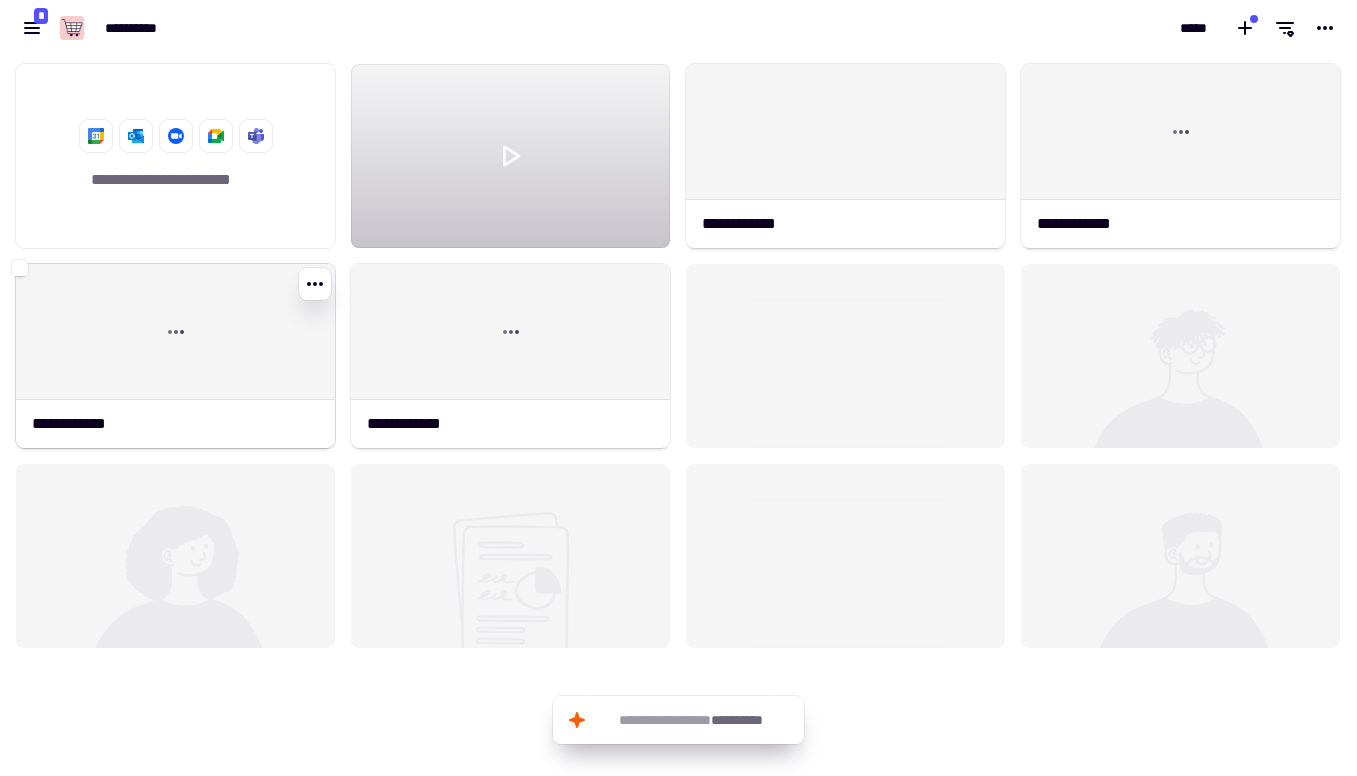 click 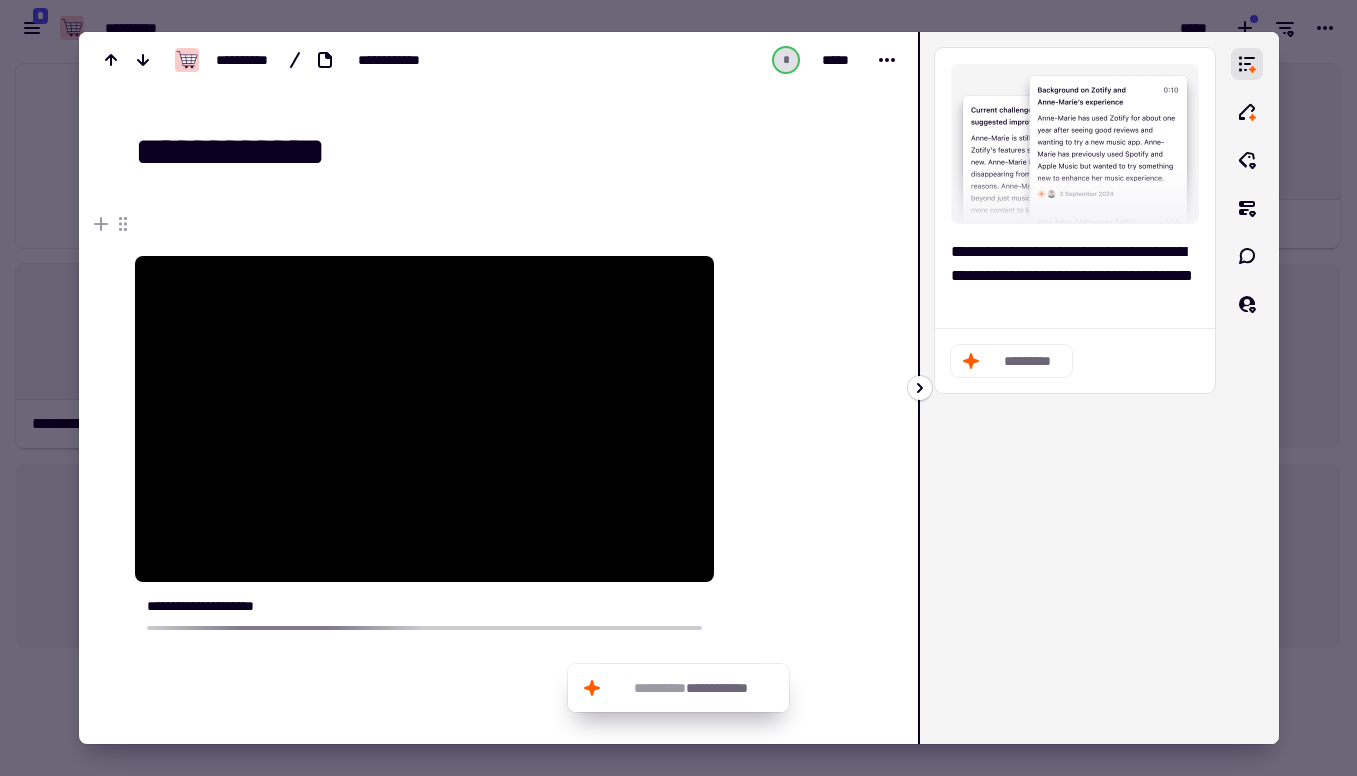 click 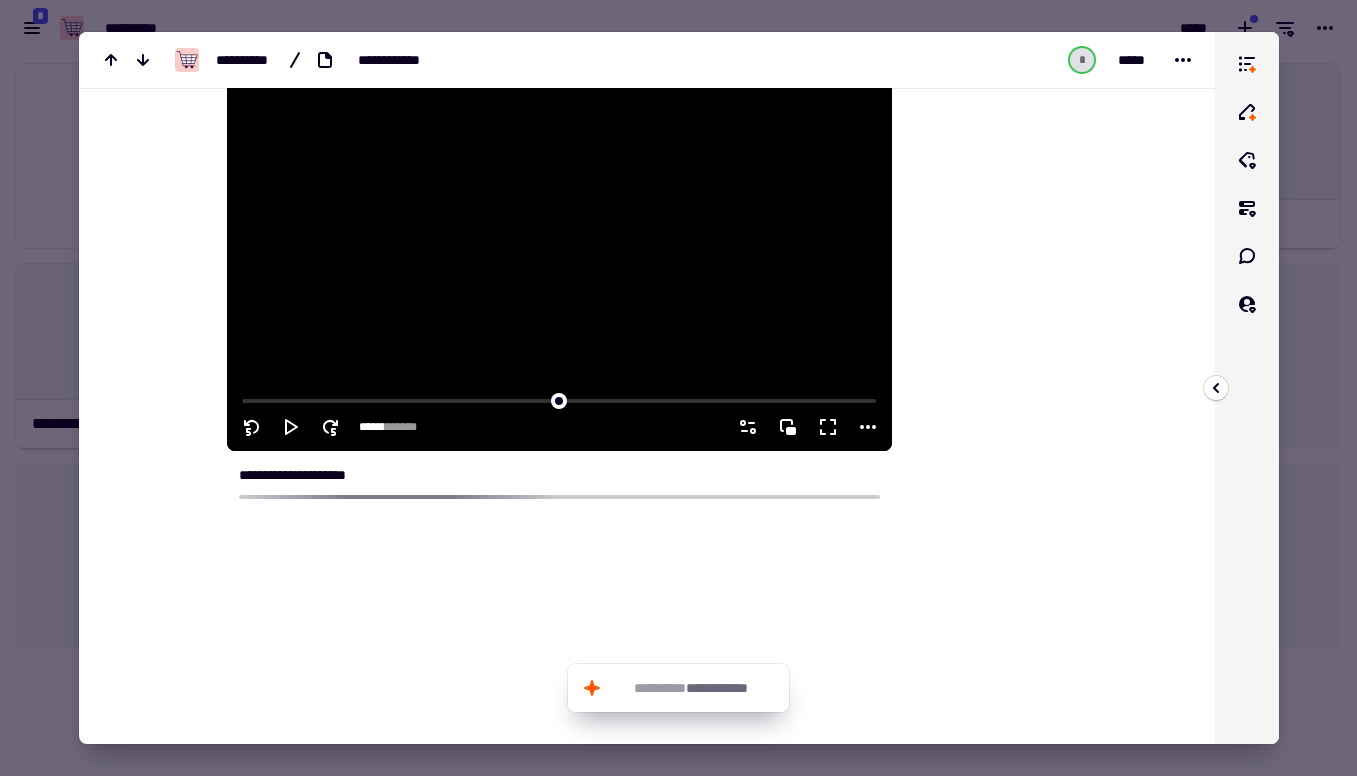 scroll, scrollTop: 183, scrollLeft: 0, axis: vertical 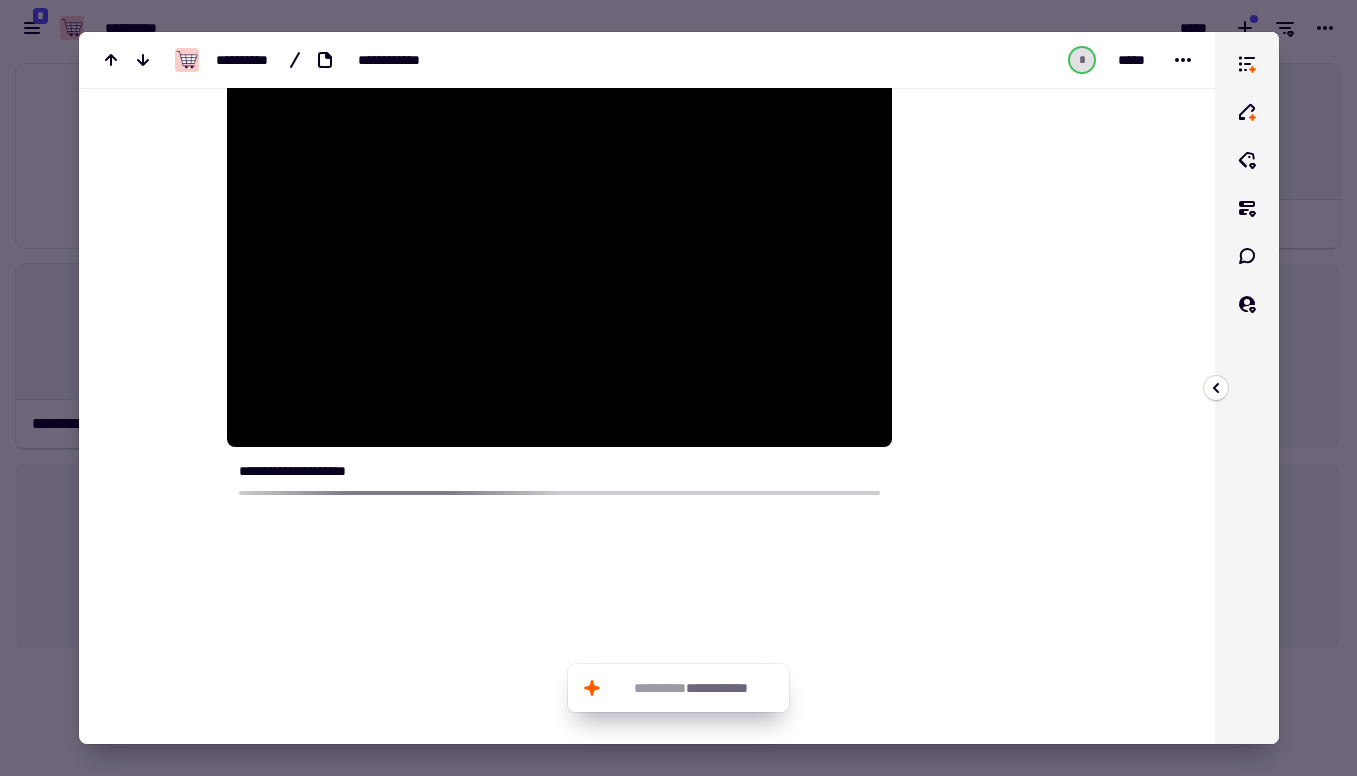 click at bounding box center [678, 388] 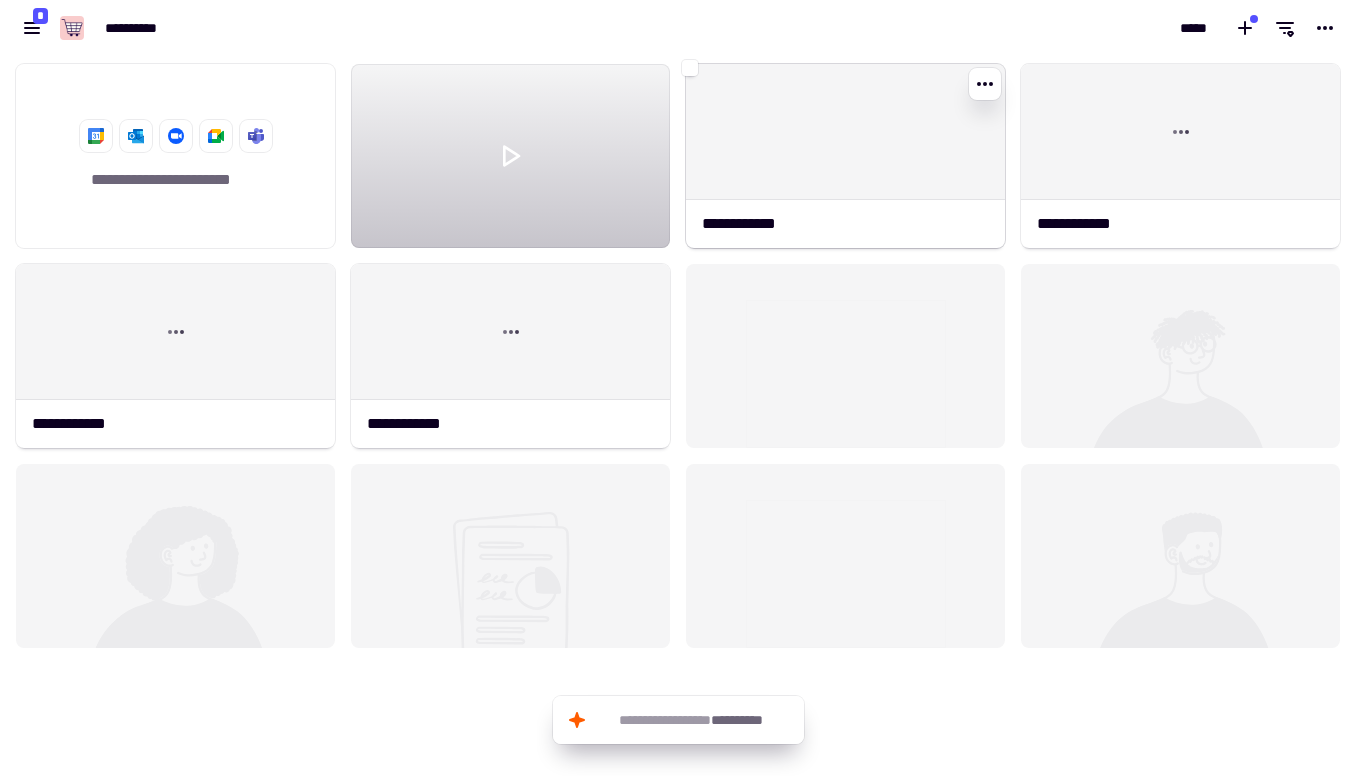 click 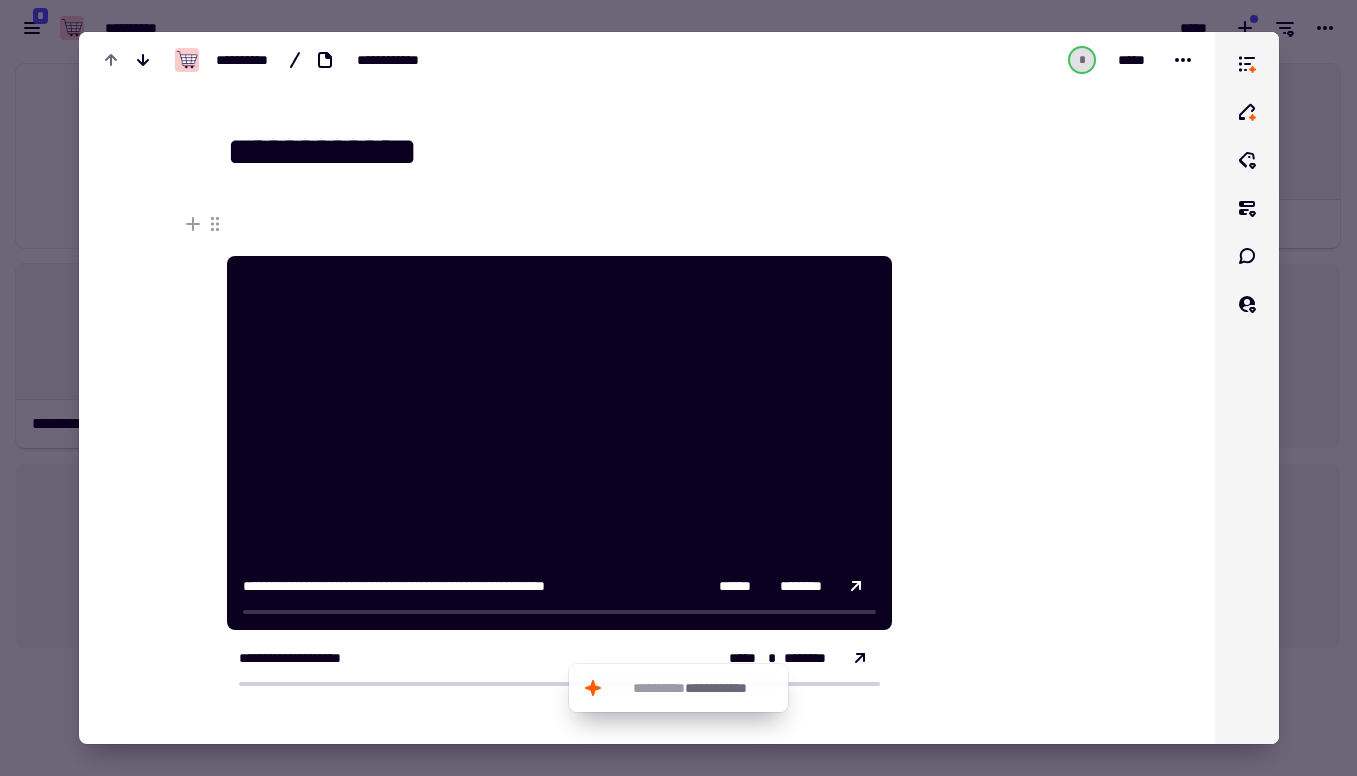 click on "******" 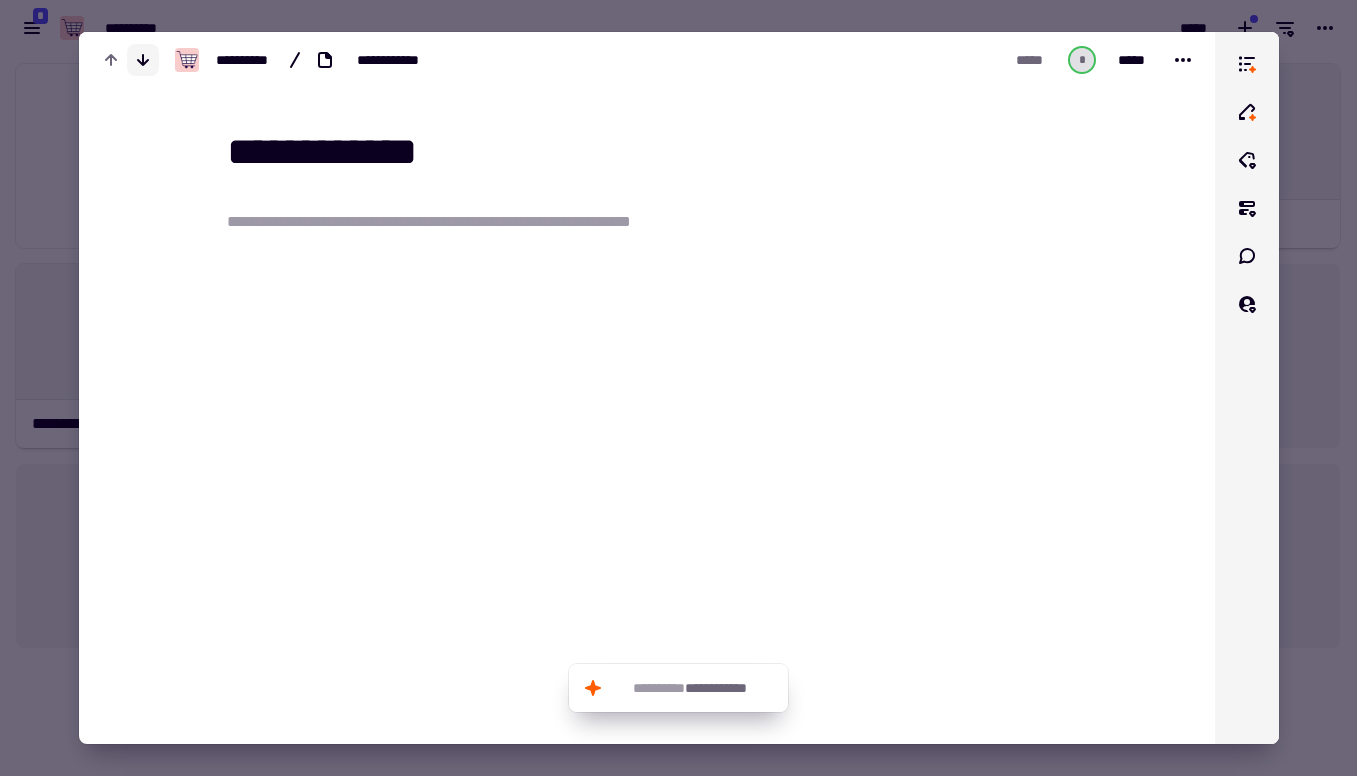 click 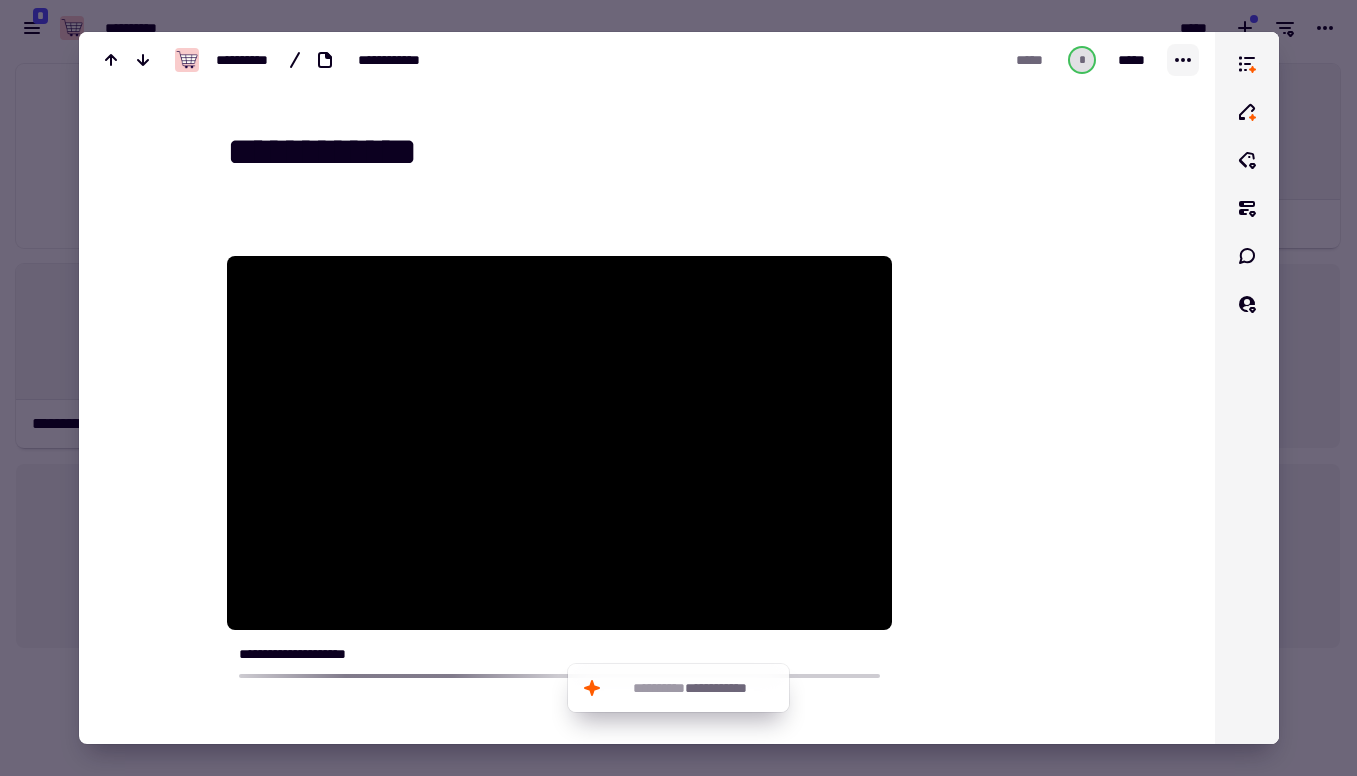 click 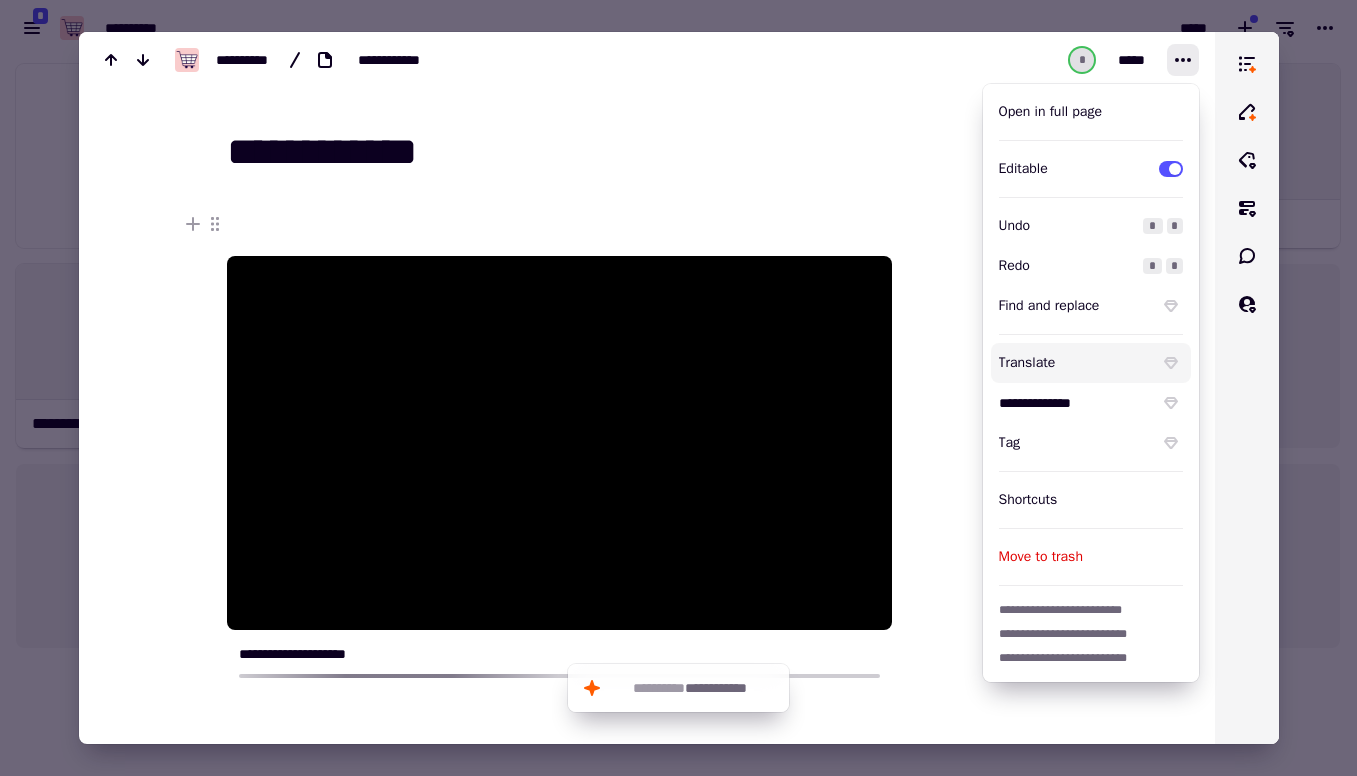 click on "Translate" at bounding box center (1075, 363) 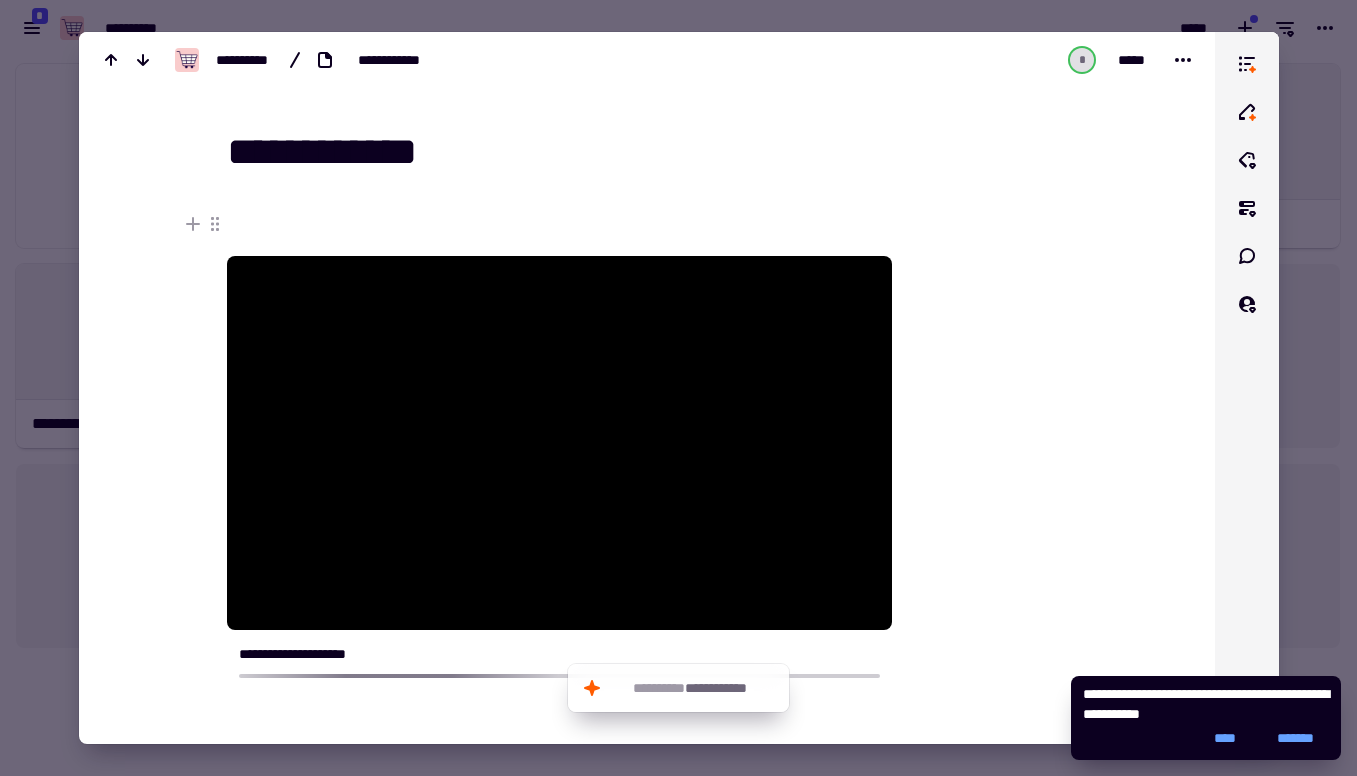 click at bounding box center (993, 559) 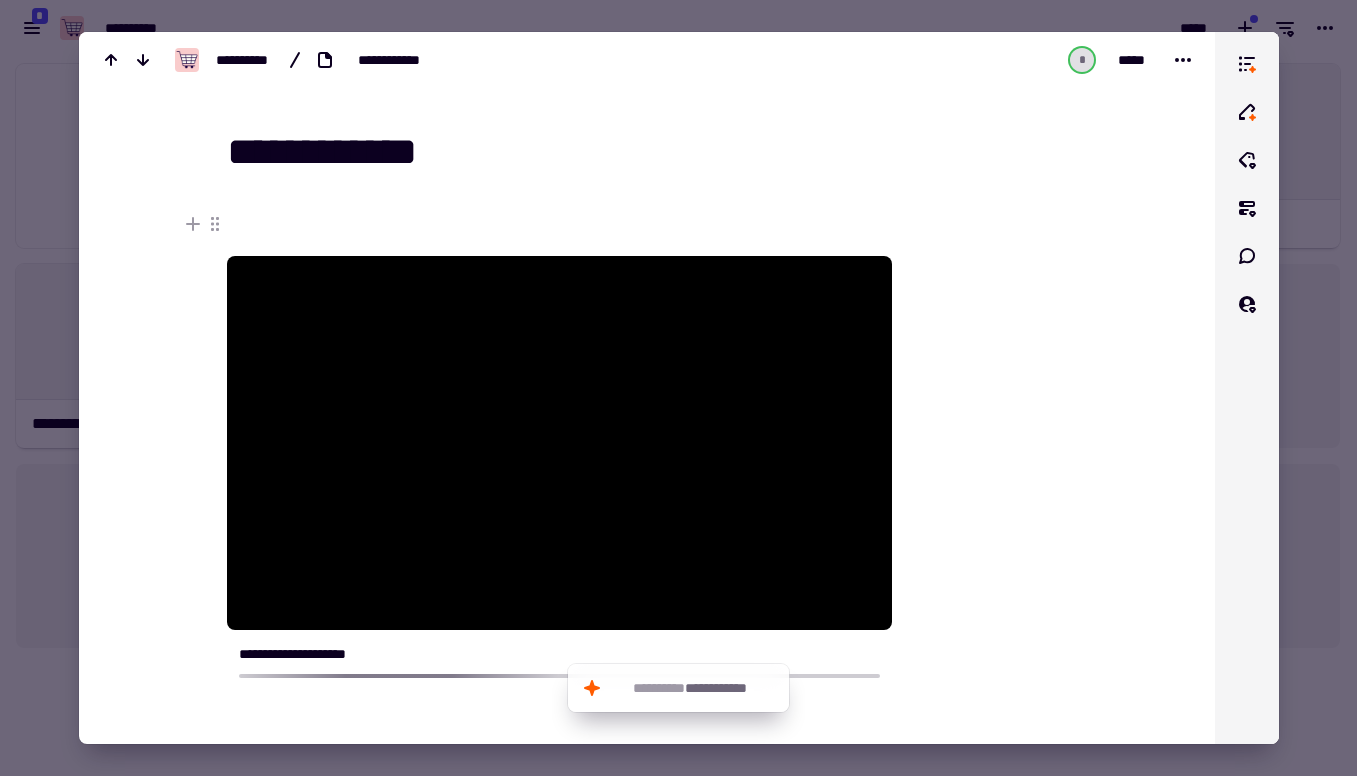 click at bounding box center [678, 388] 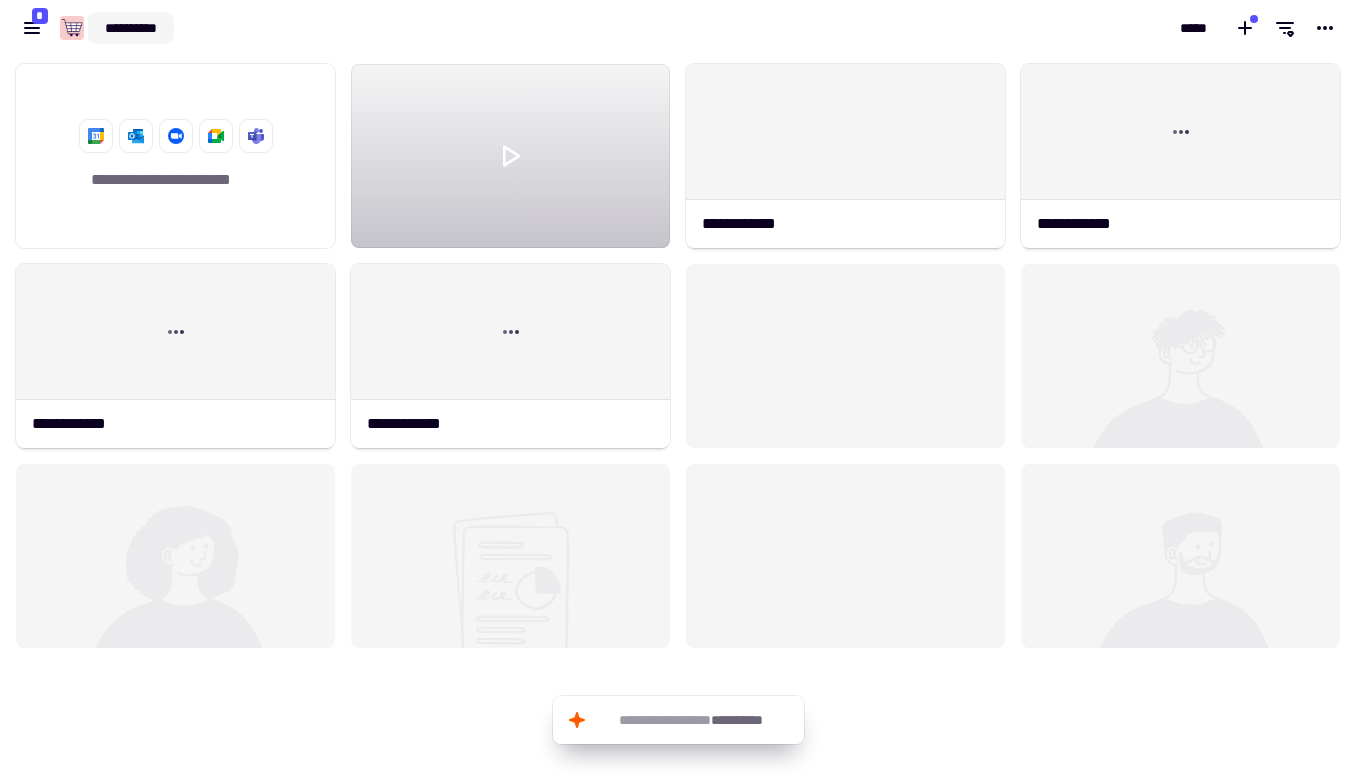 click on "**********" 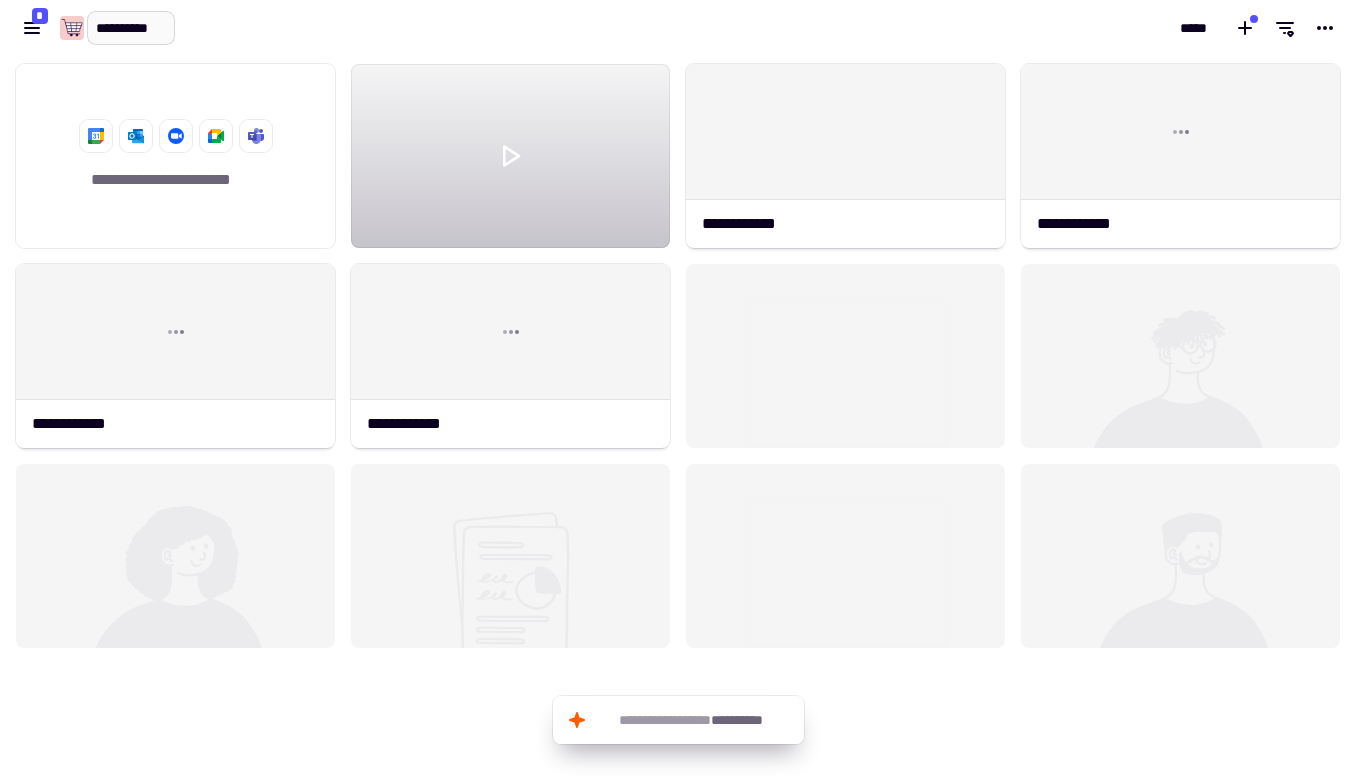 scroll, scrollTop: 0, scrollLeft: 0, axis: both 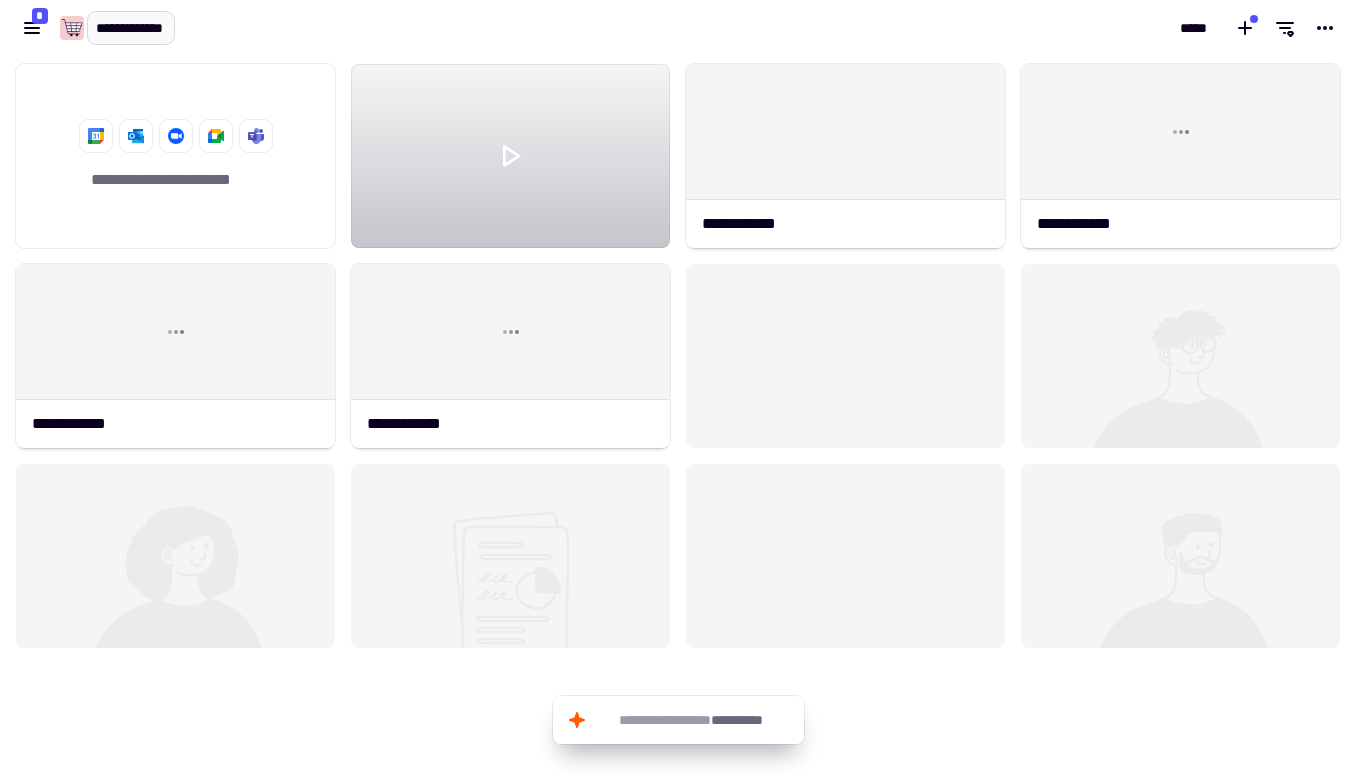 type on "**********" 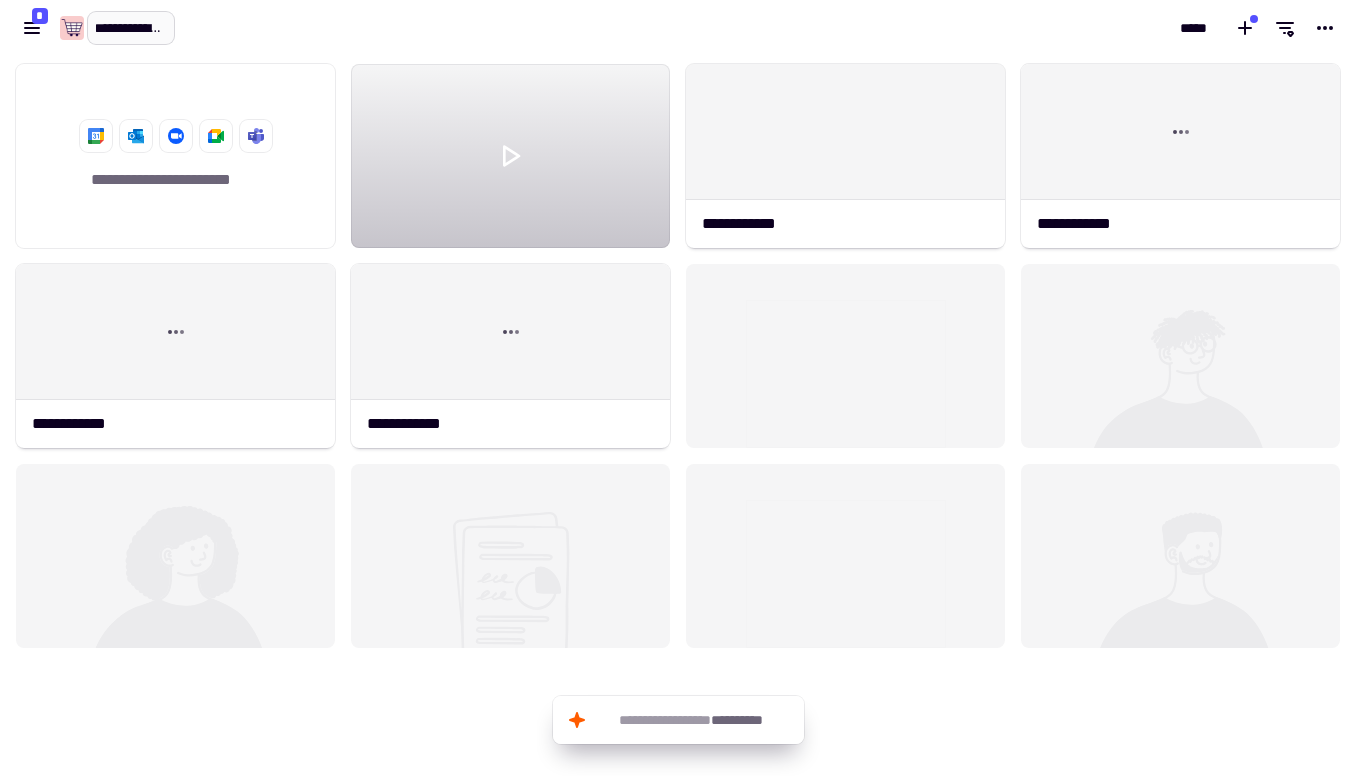 scroll, scrollTop: 0, scrollLeft: 25, axis: horizontal 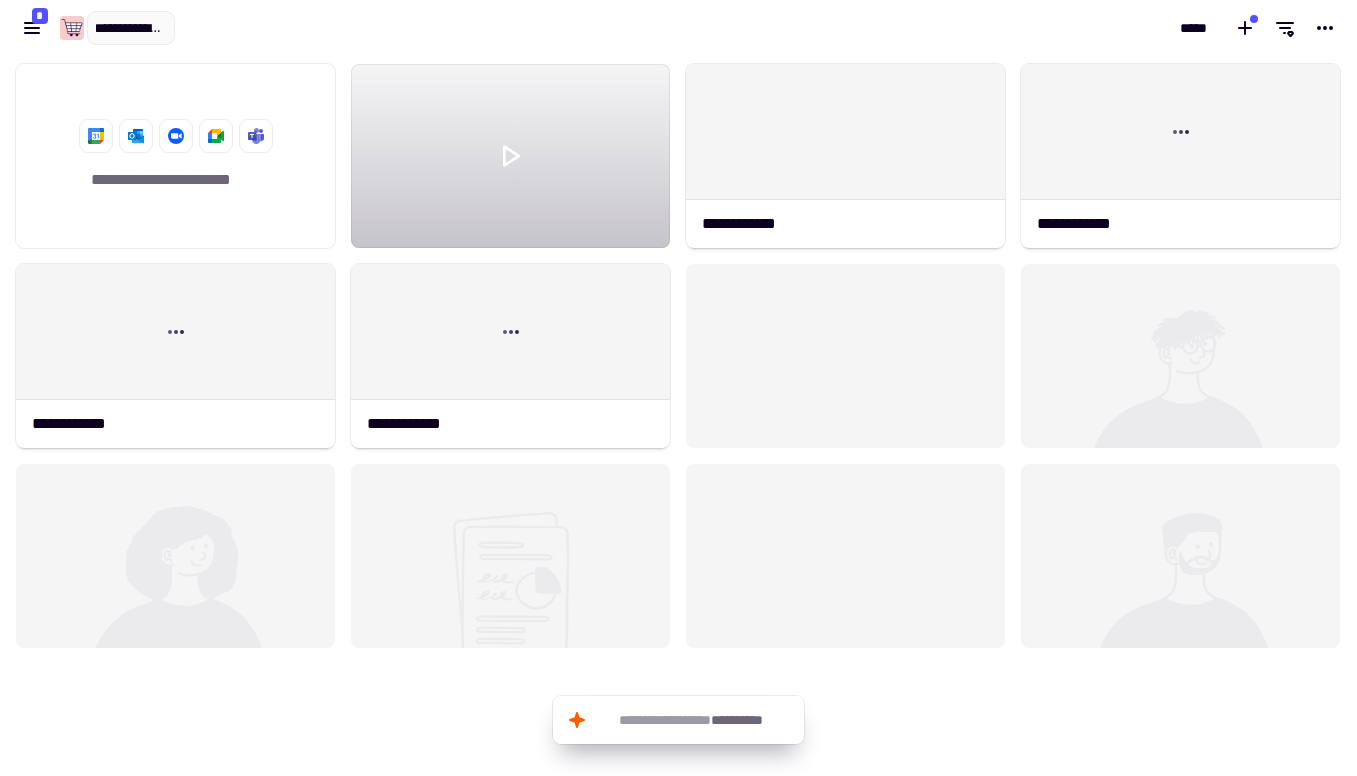 click on "[FIRST] [LAST]" at bounding box center (339, 28) 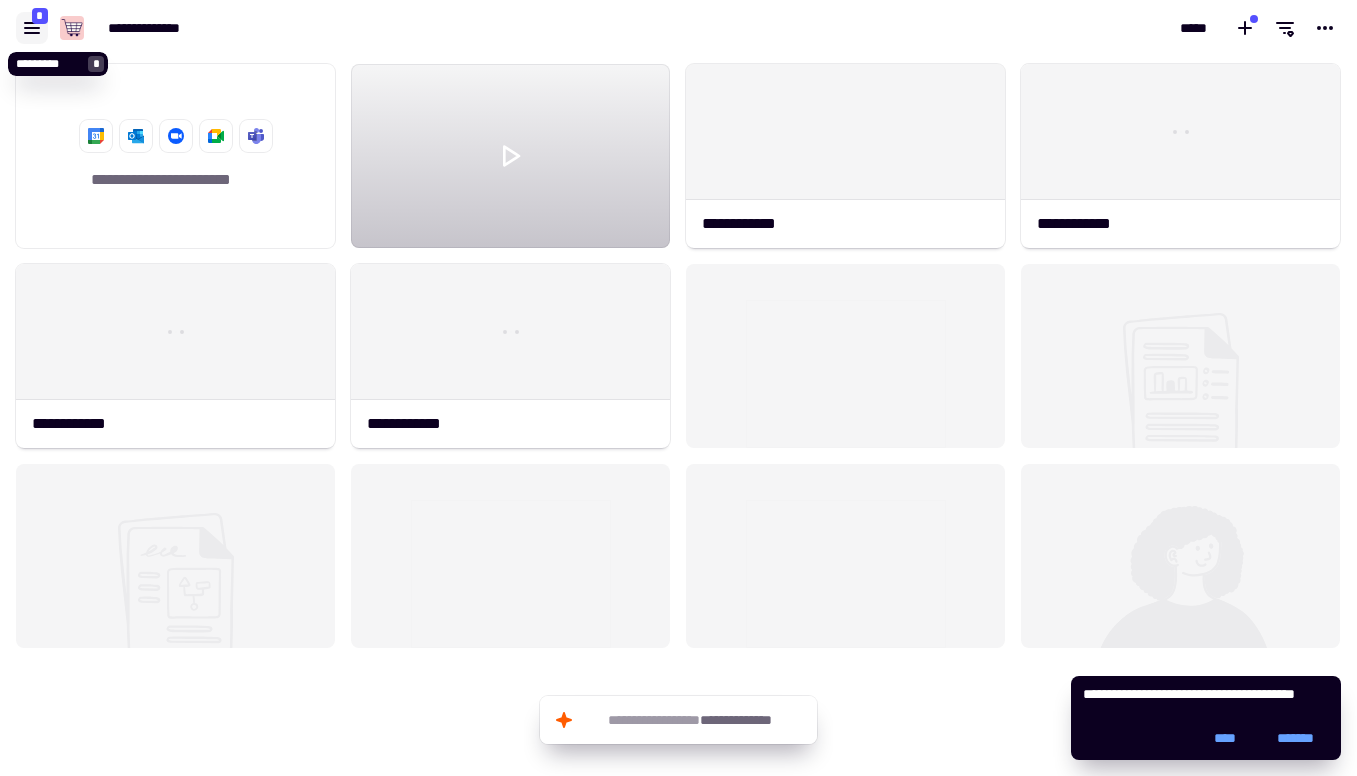 click 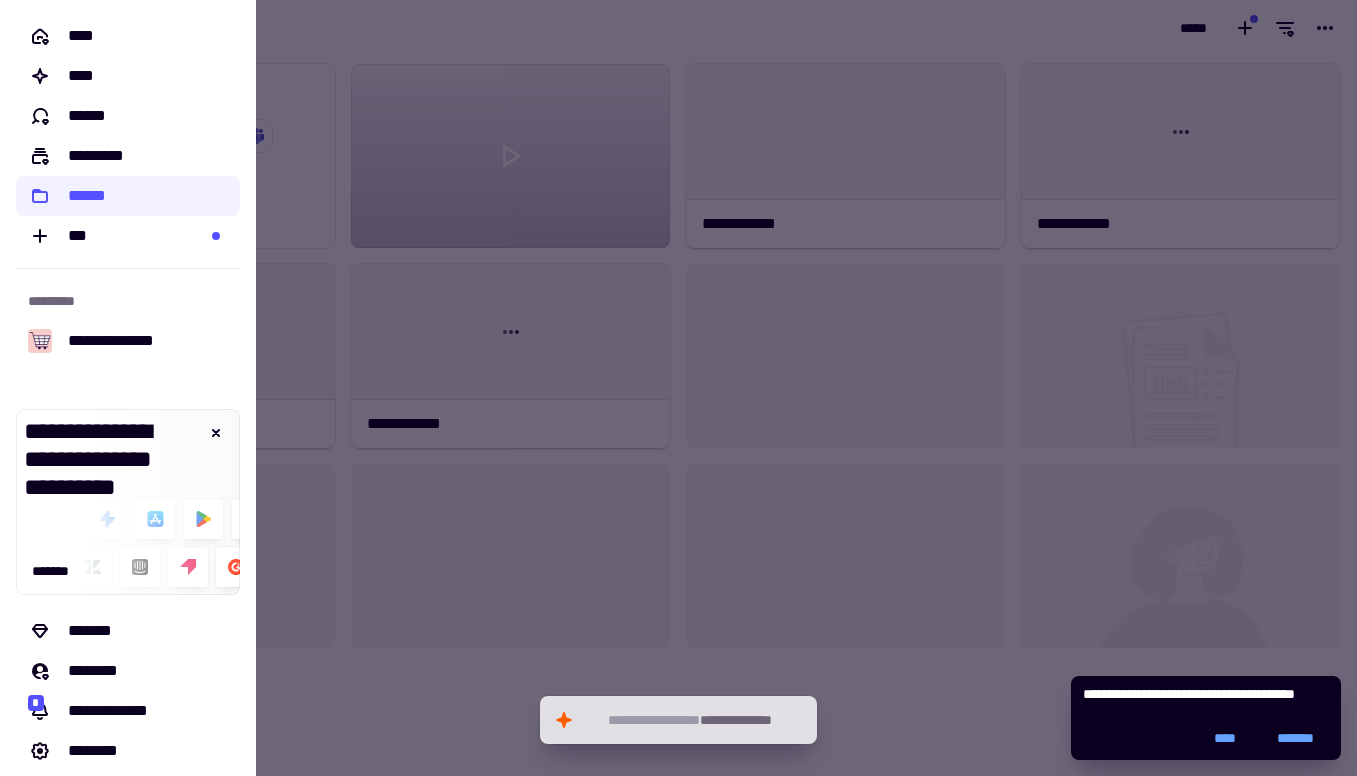 scroll, scrollTop: 51, scrollLeft: 0, axis: vertical 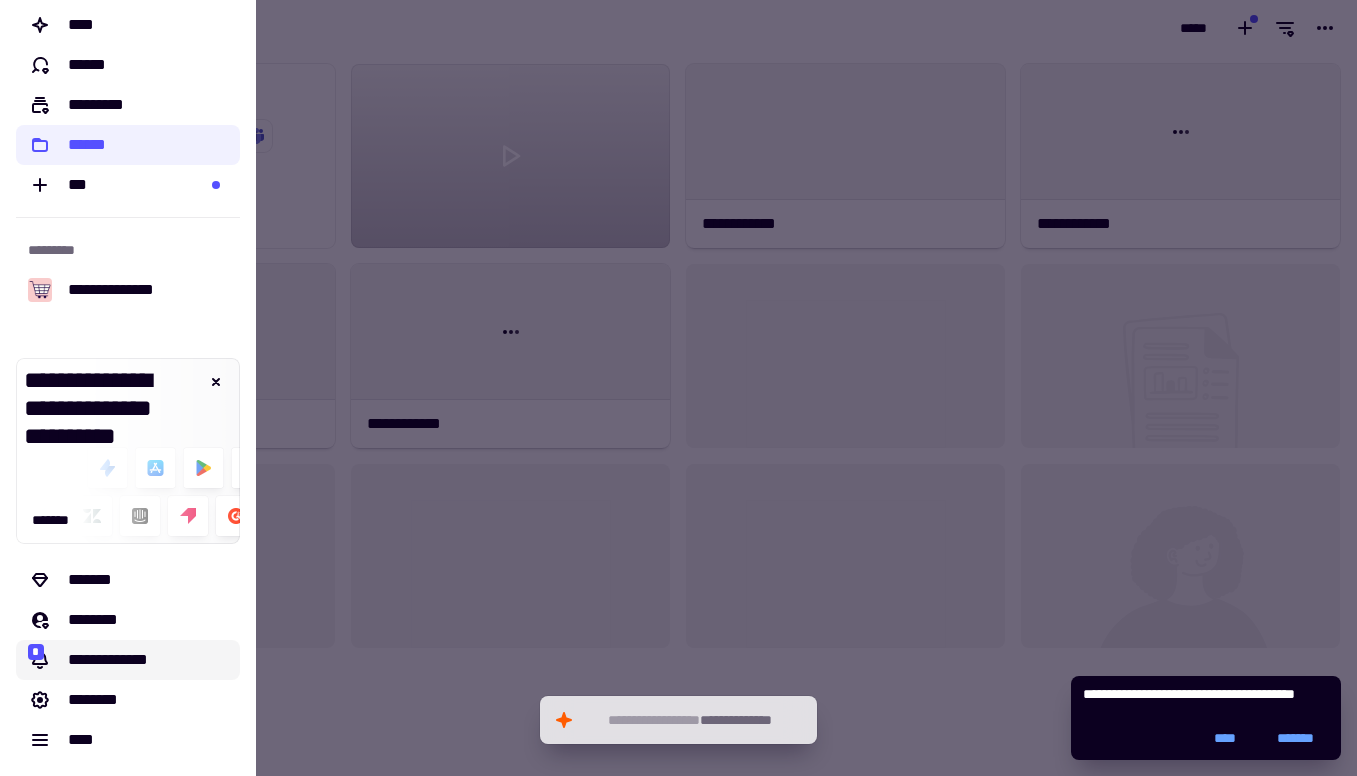 click on "**********" 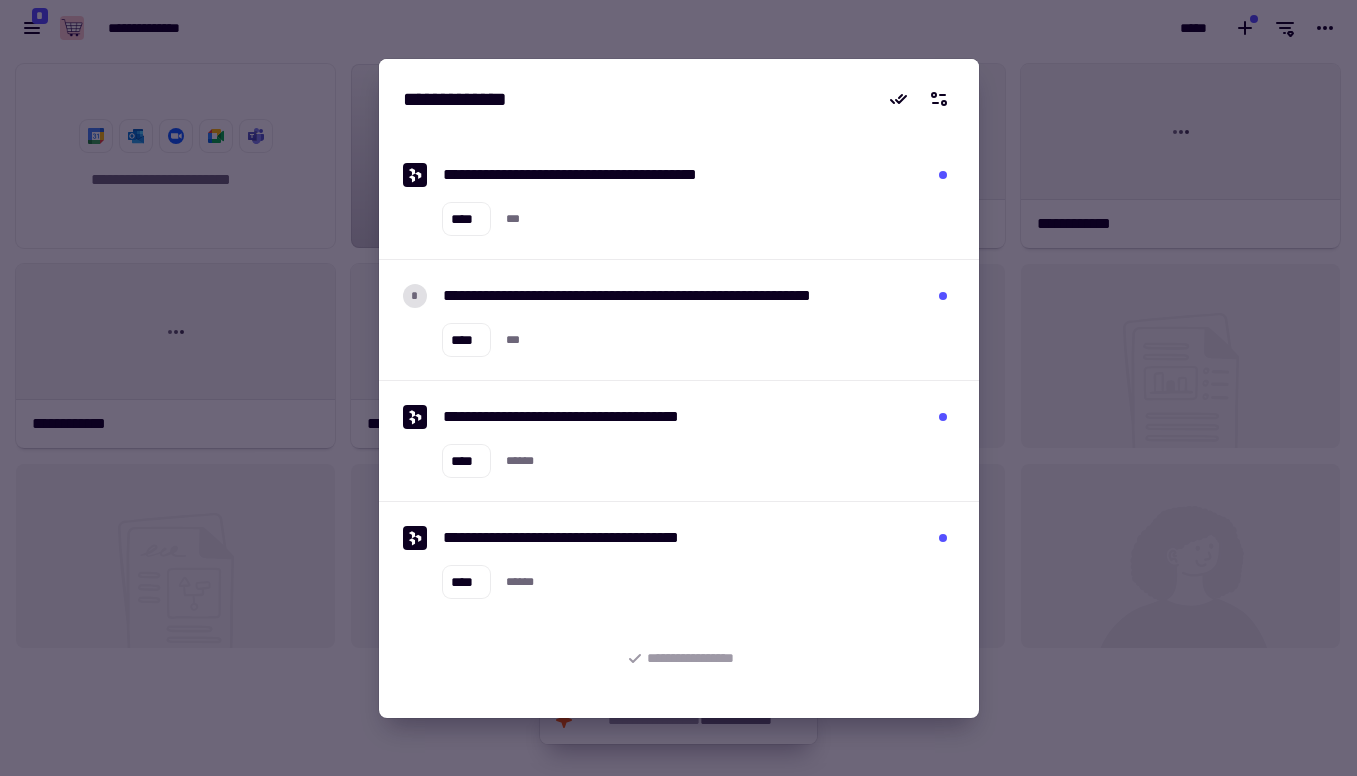 click at bounding box center [678, 388] 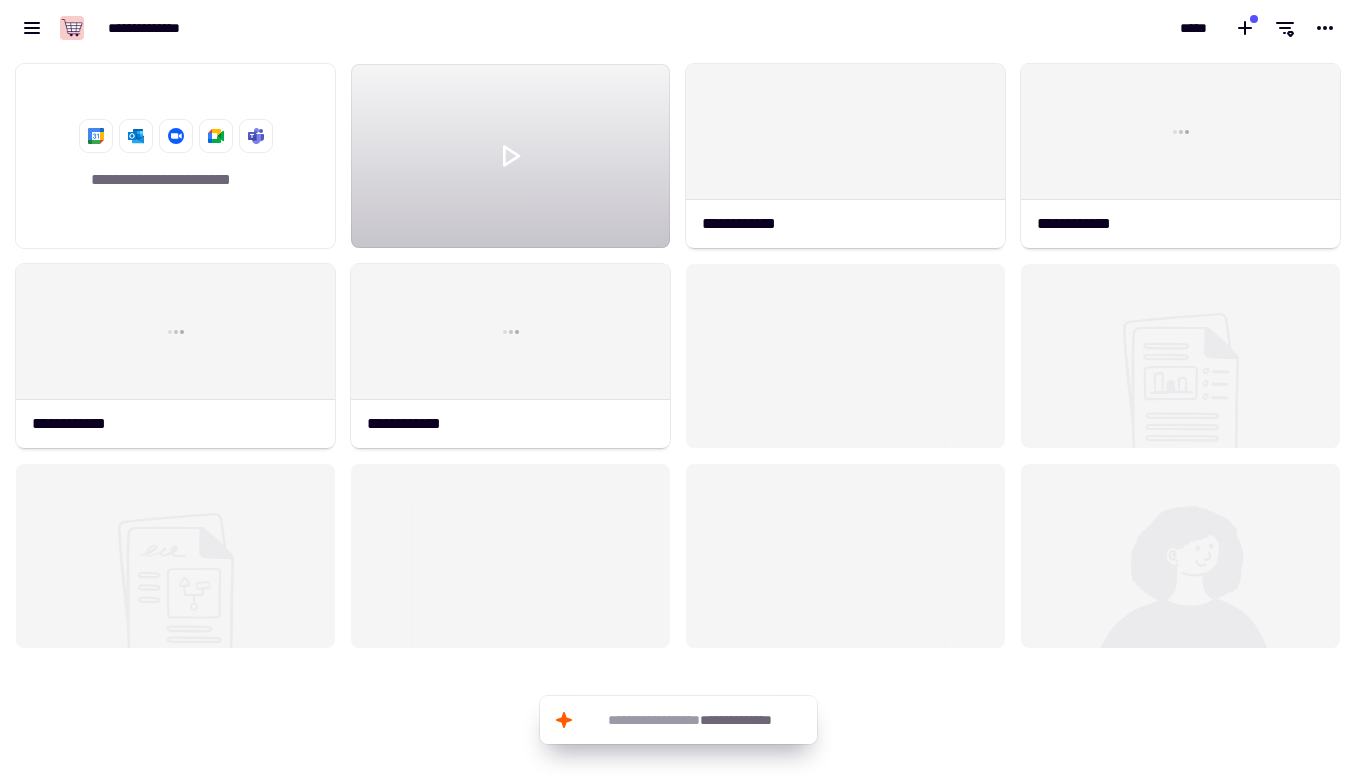 scroll, scrollTop: 11, scrollLeft: 0, axis: vertical 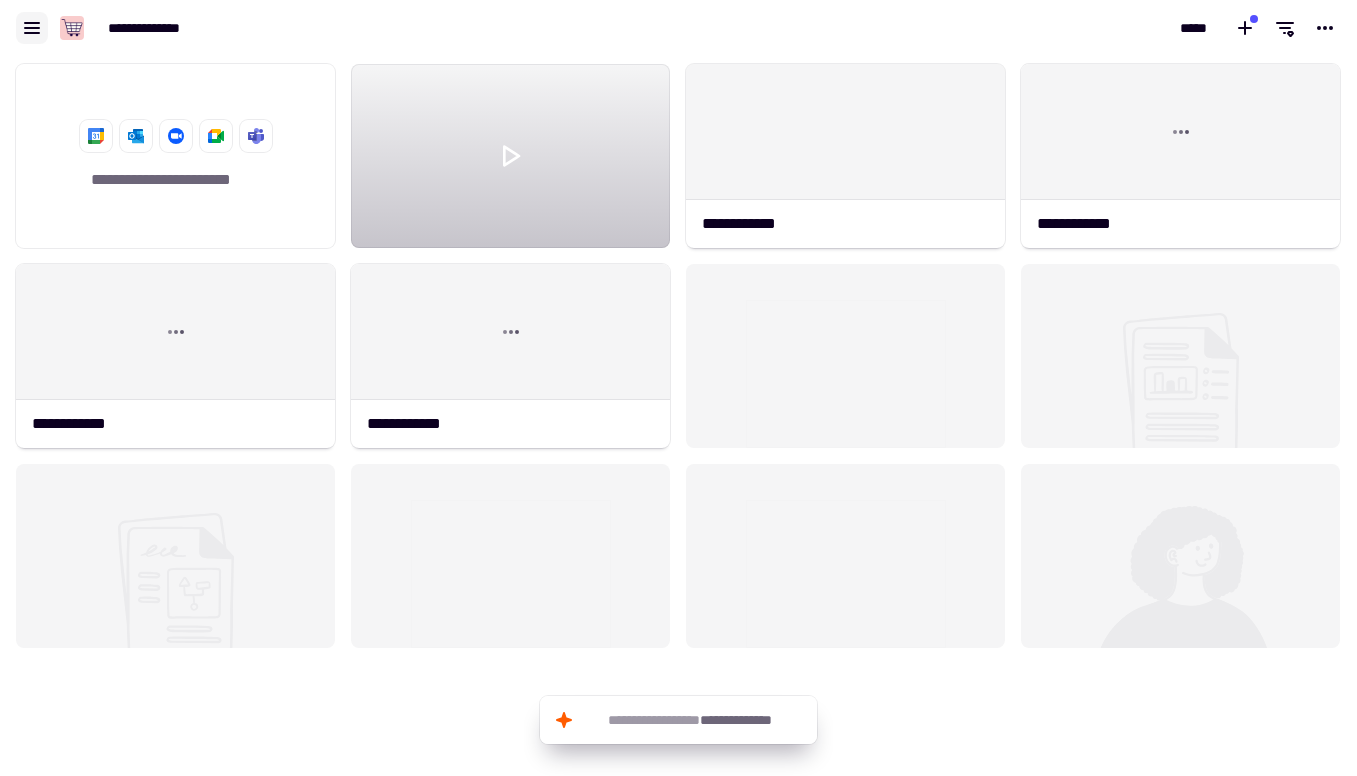 click 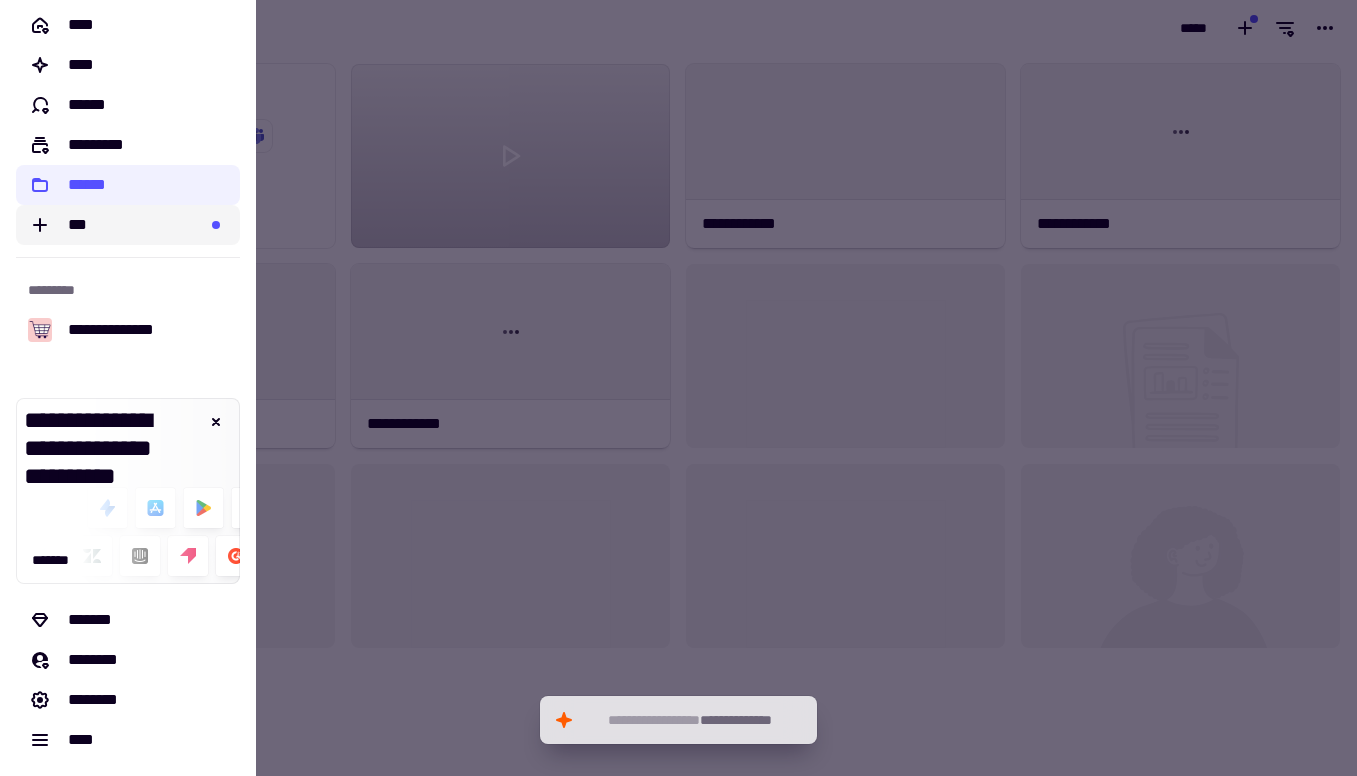 click on "**********" 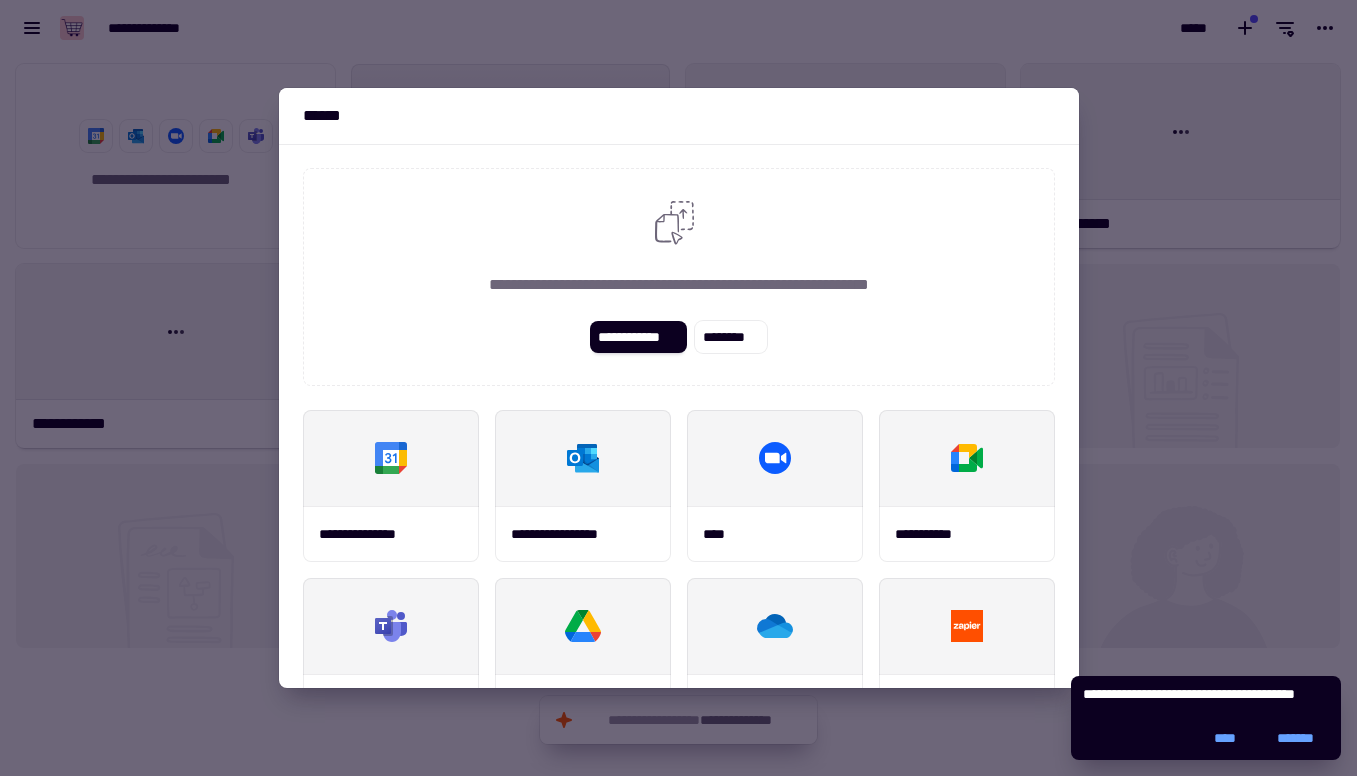 click at bounding box center (678, 388) 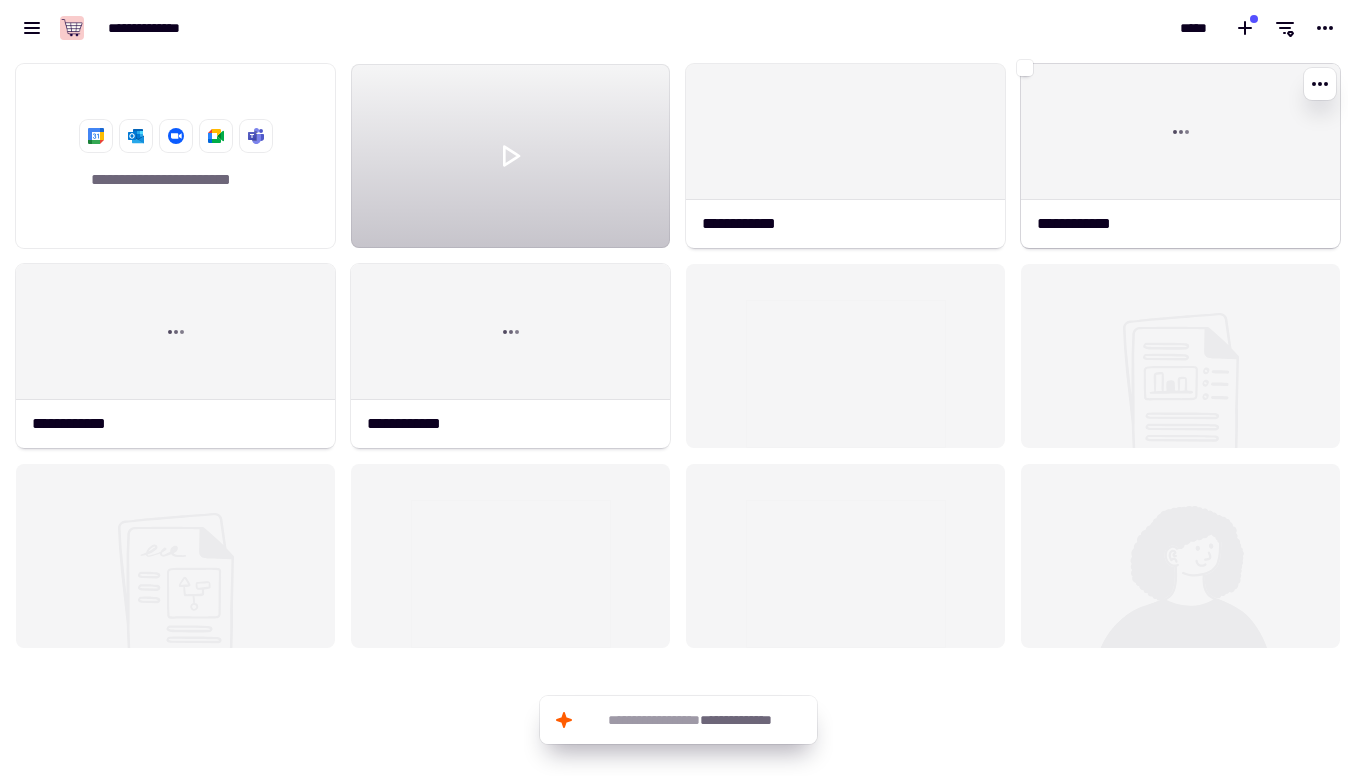 click 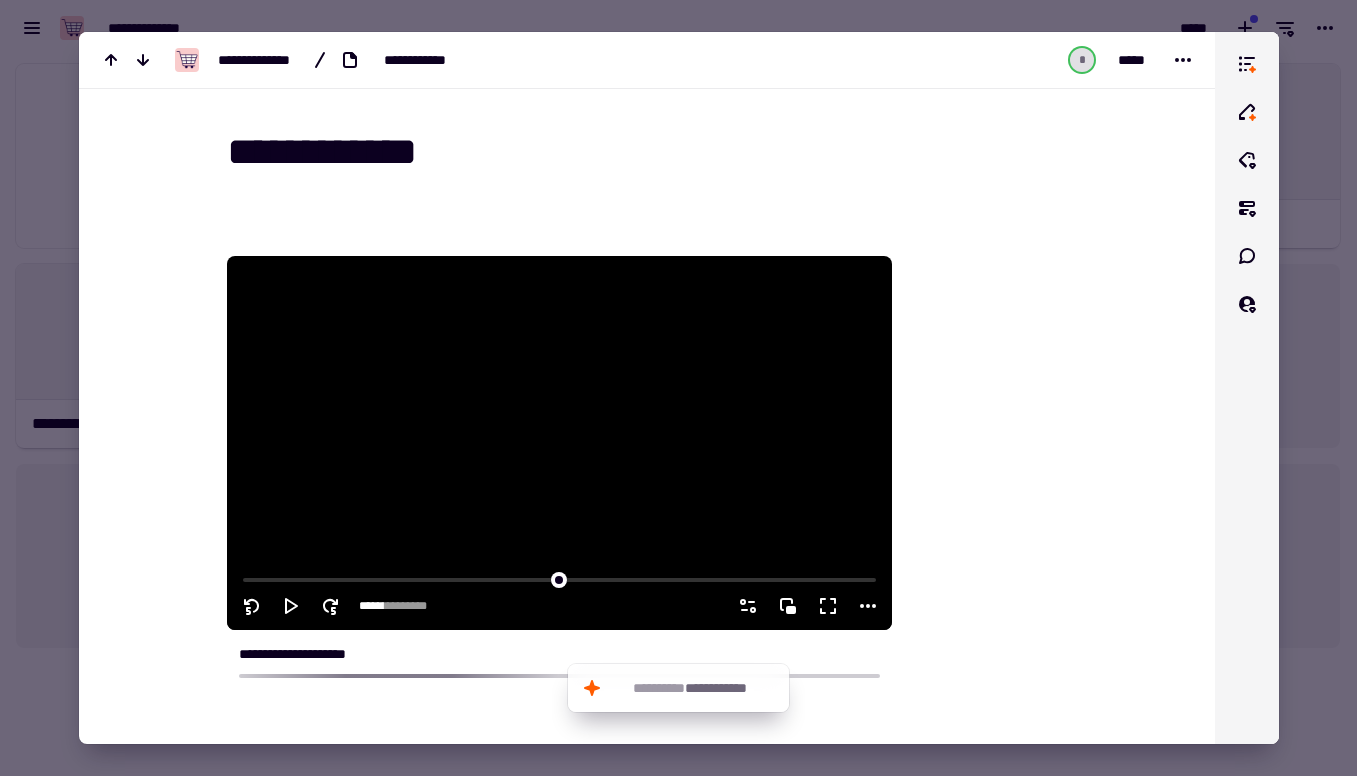 scroll, scrollTop: 95, scrollLeft: 0, axis: vertical 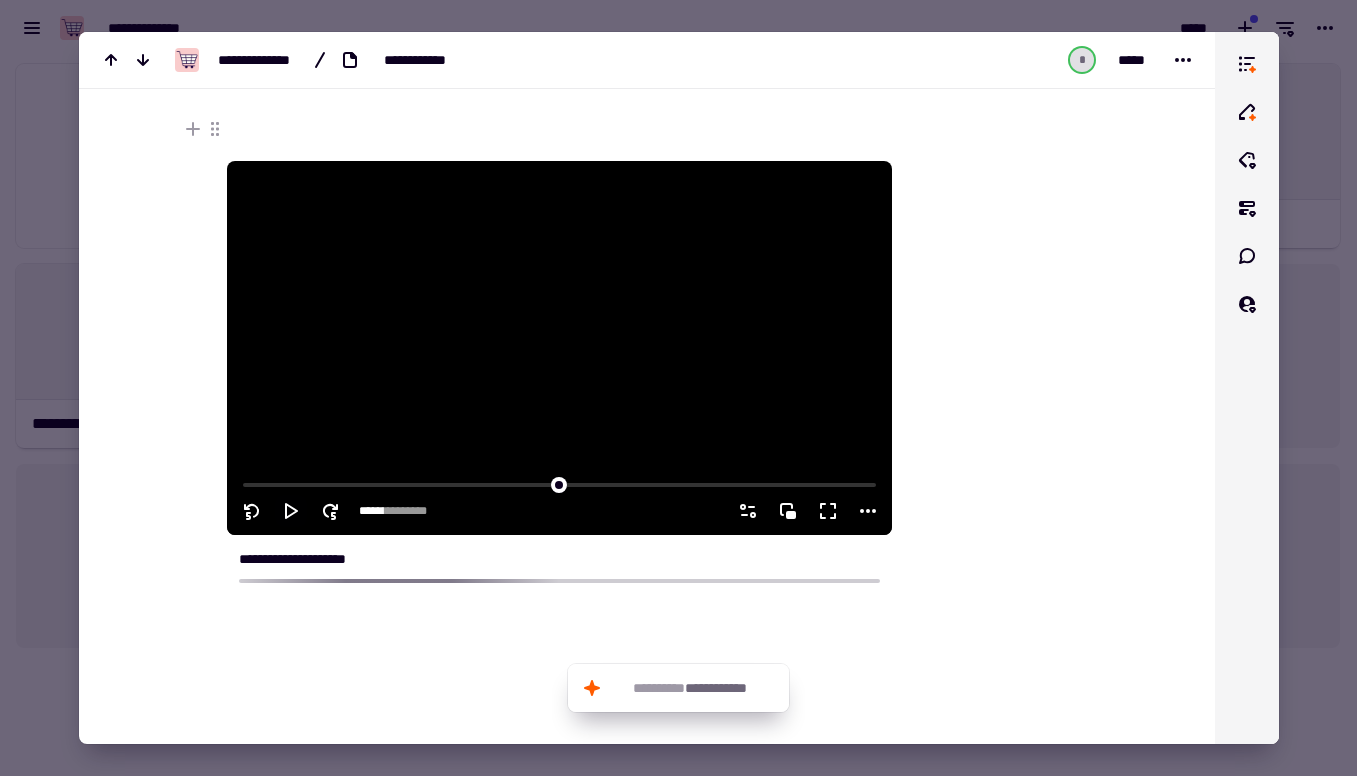 click 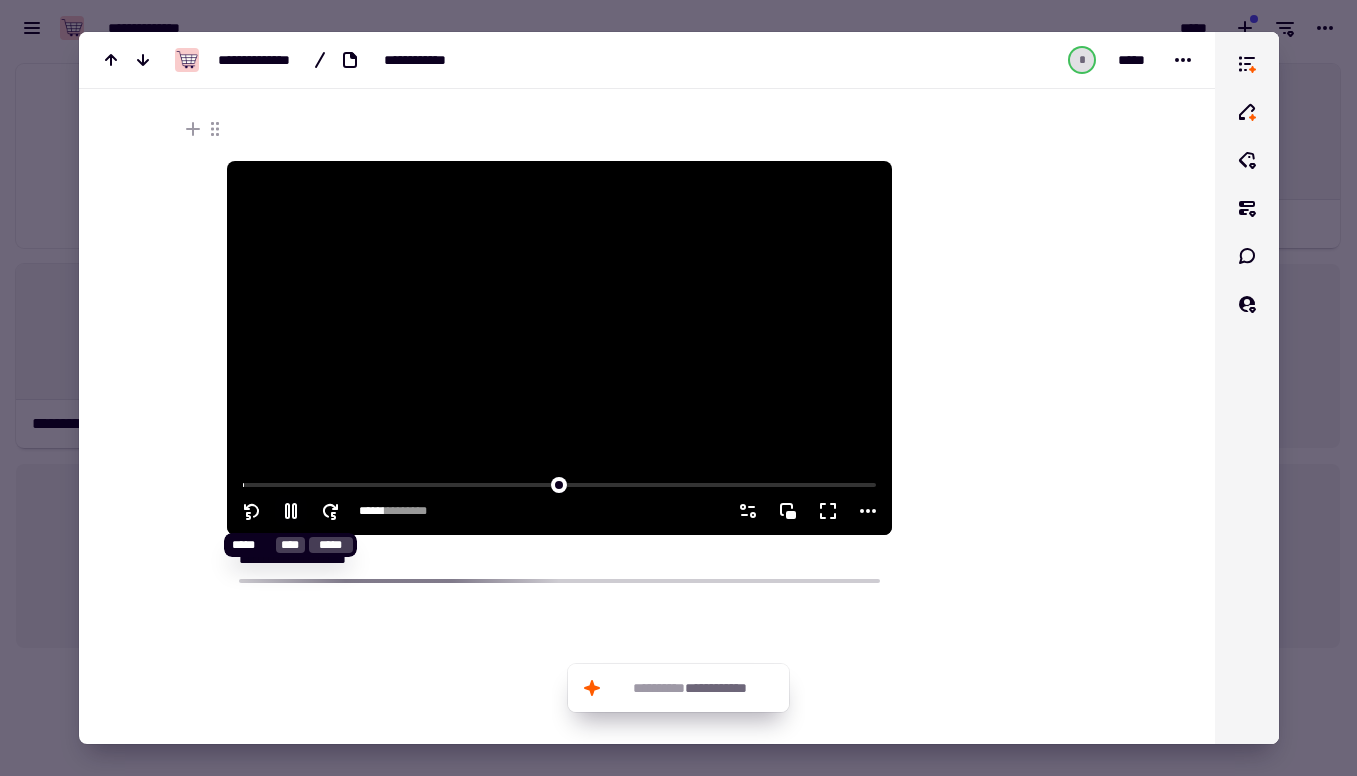 click 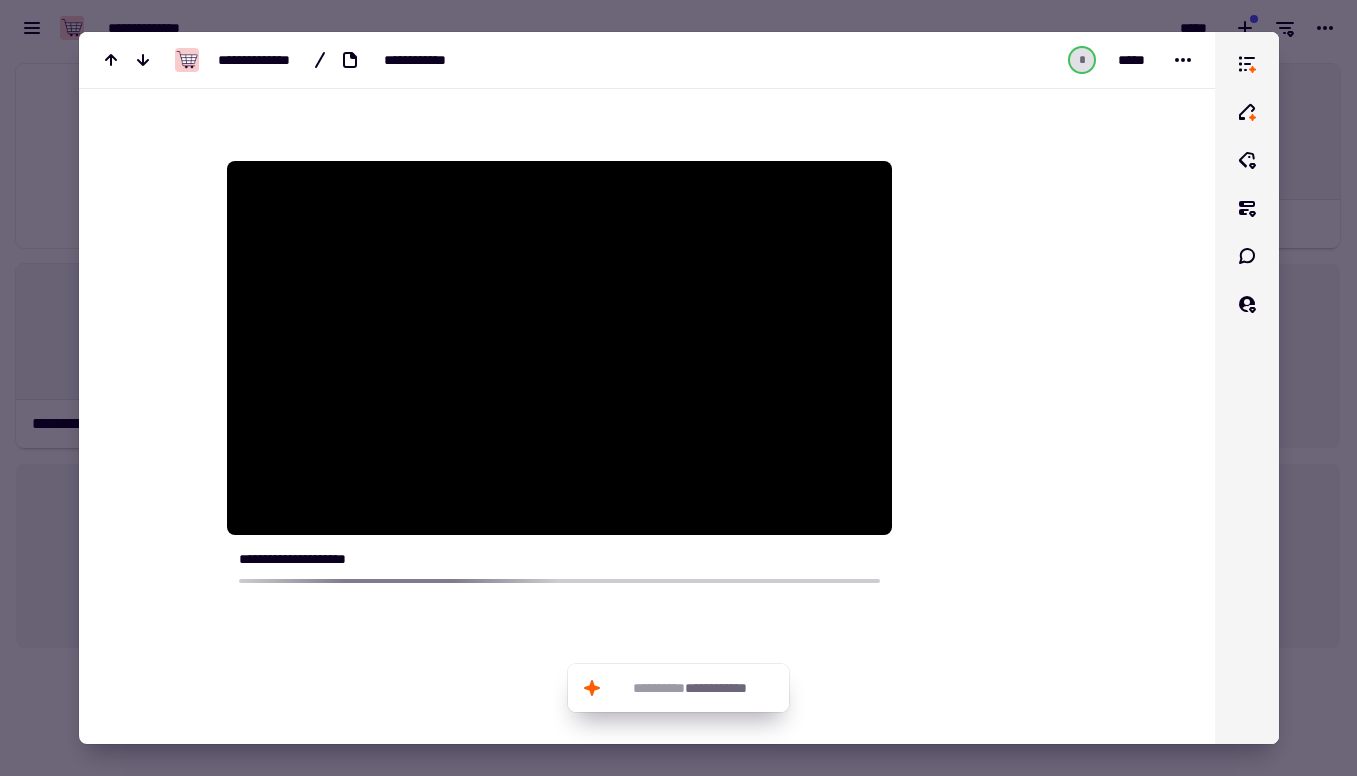 click at bounding box center [678, 388] 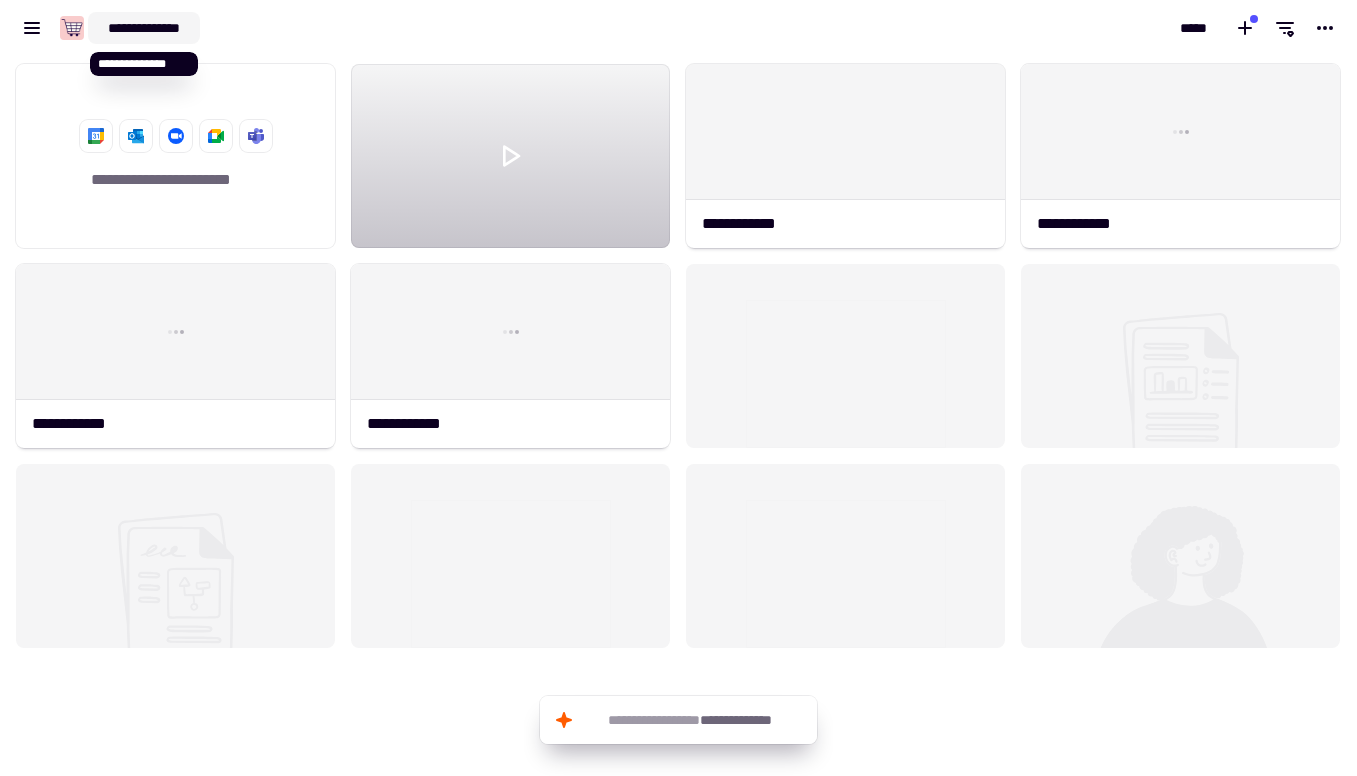 click on "**********" 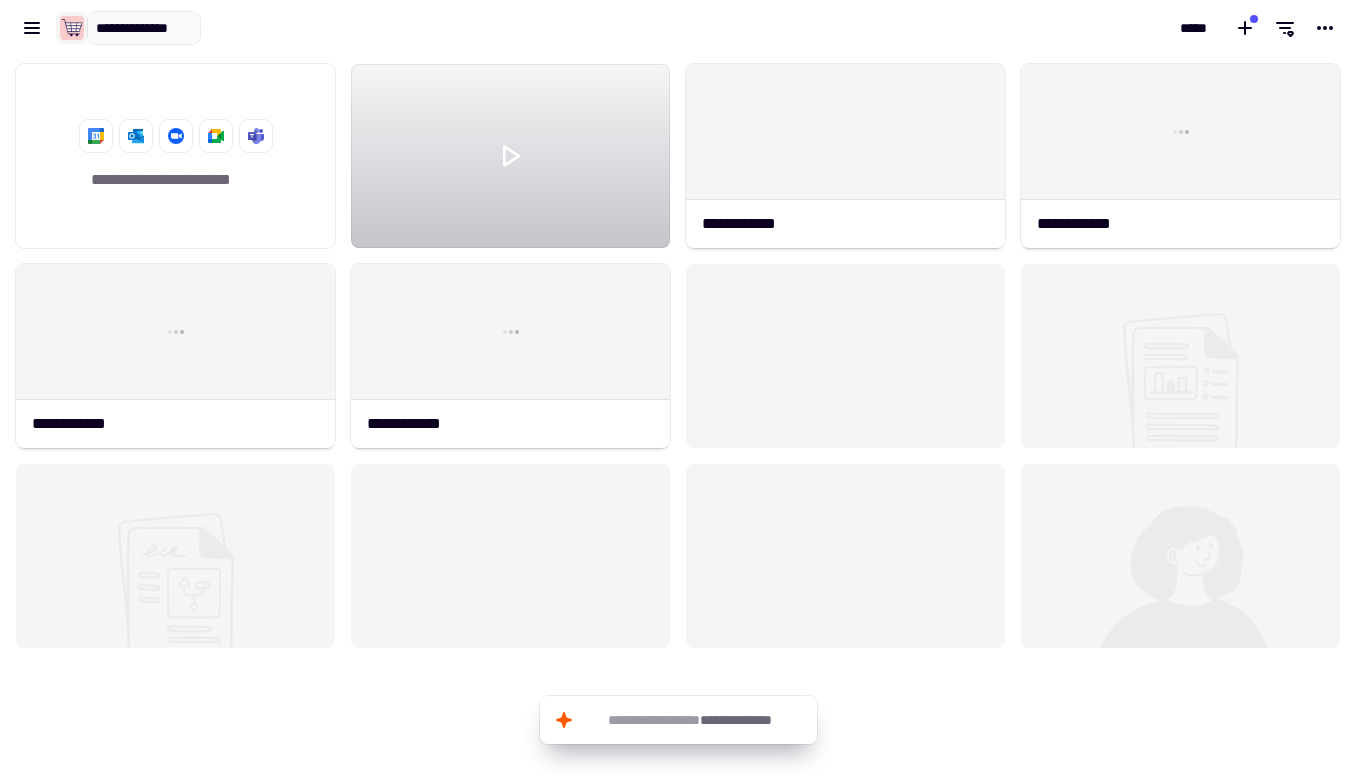 click 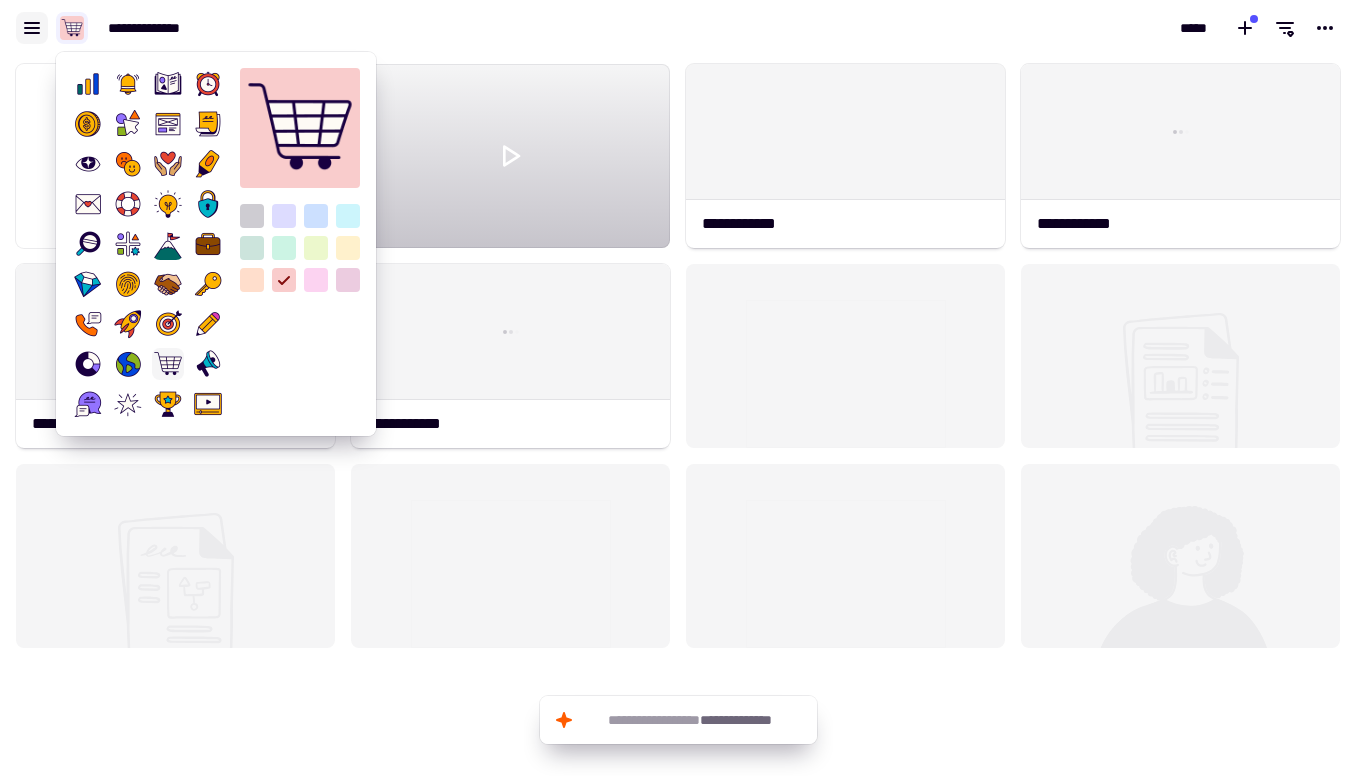 click 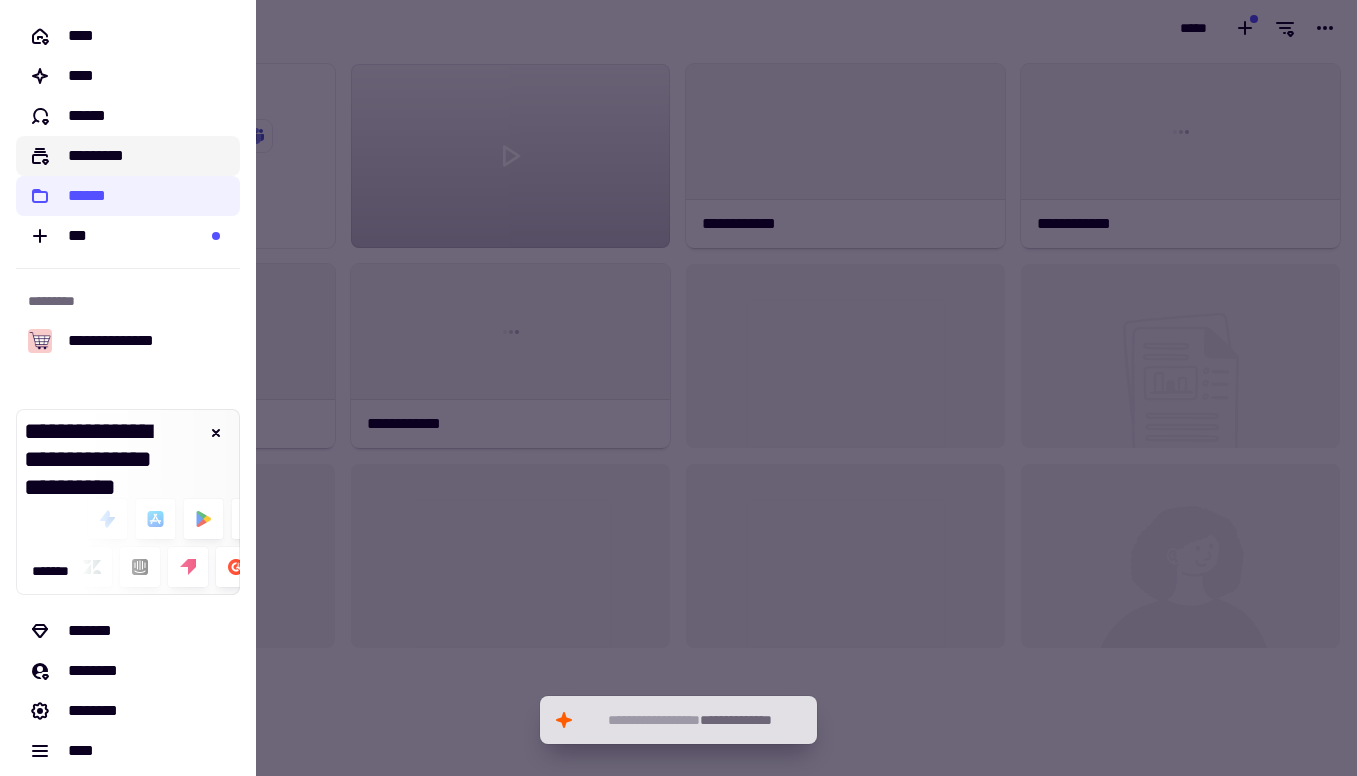 scroll, scrollTop: 11, scrollLeft: 0, axis: vertical 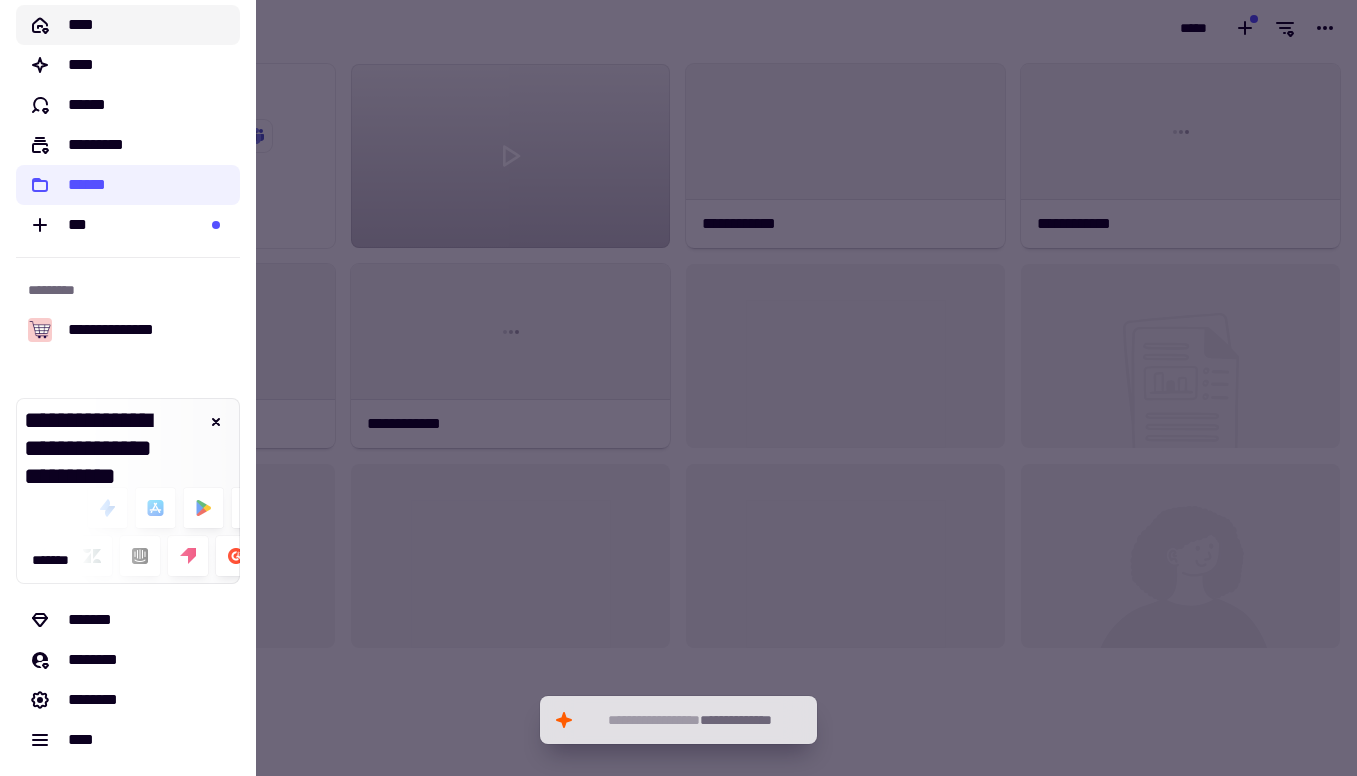 click on "****" 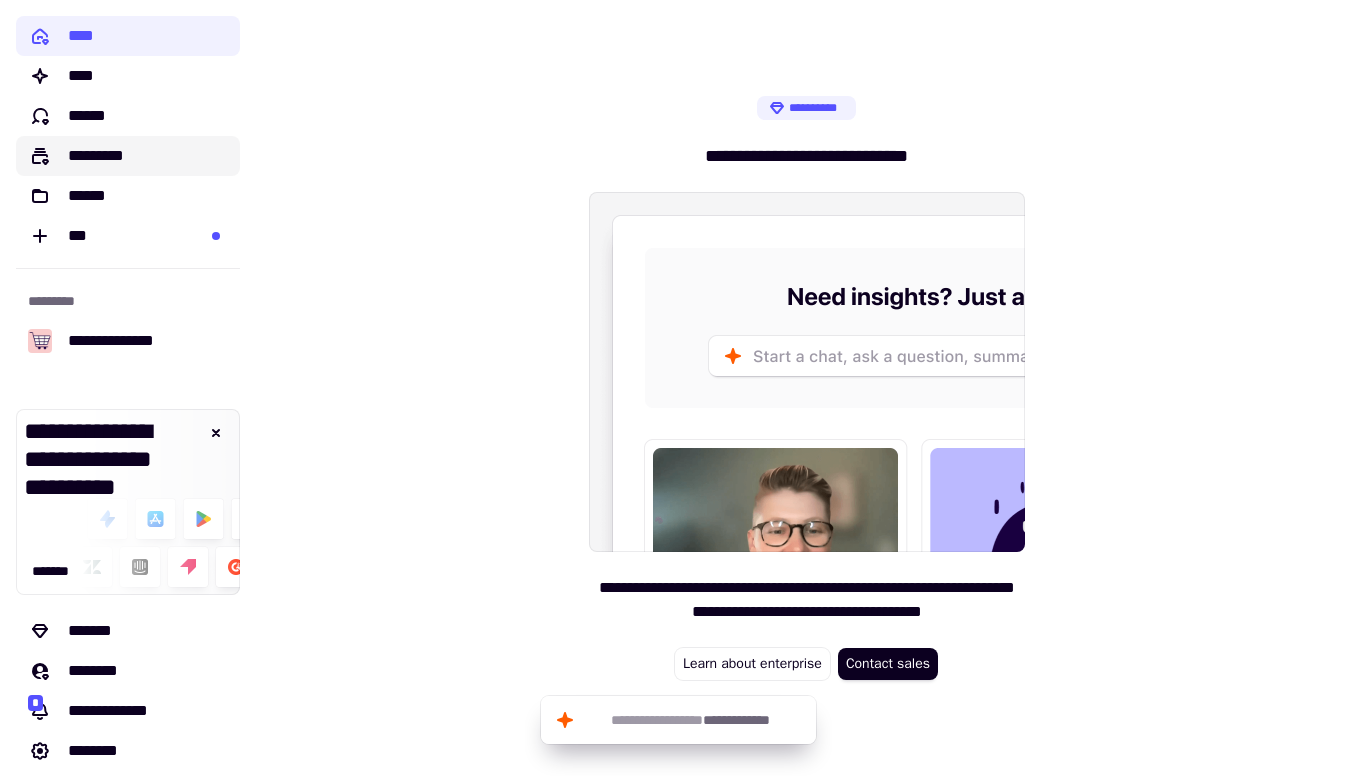 click on "*********" 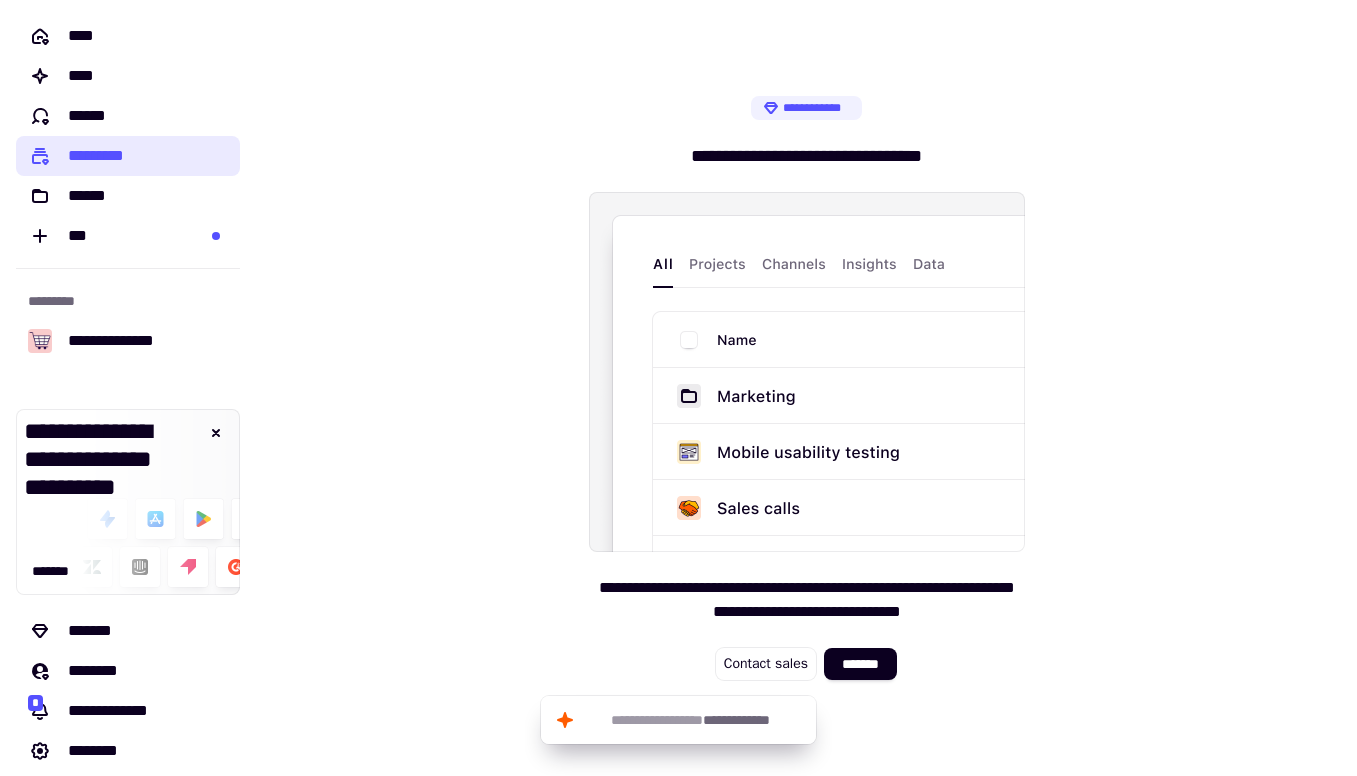 click on "*********" 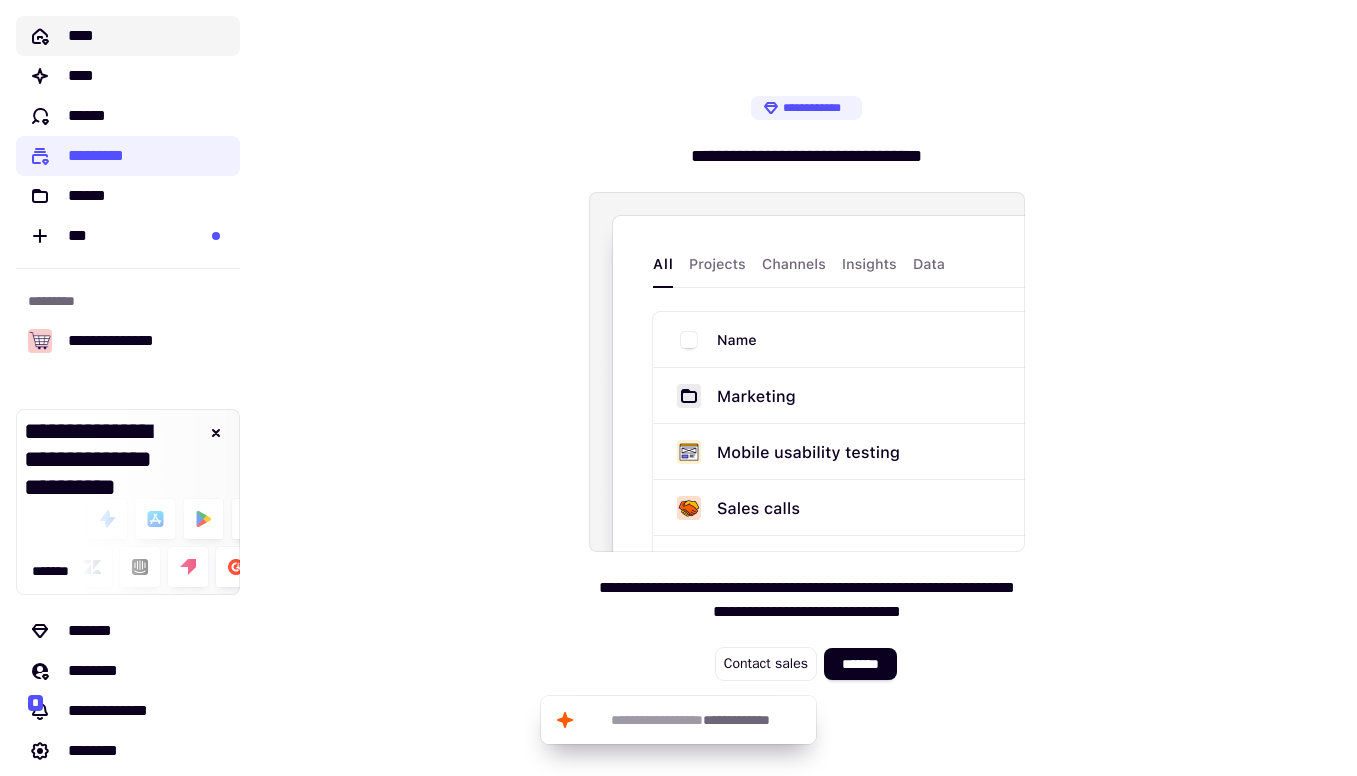 click on "****" 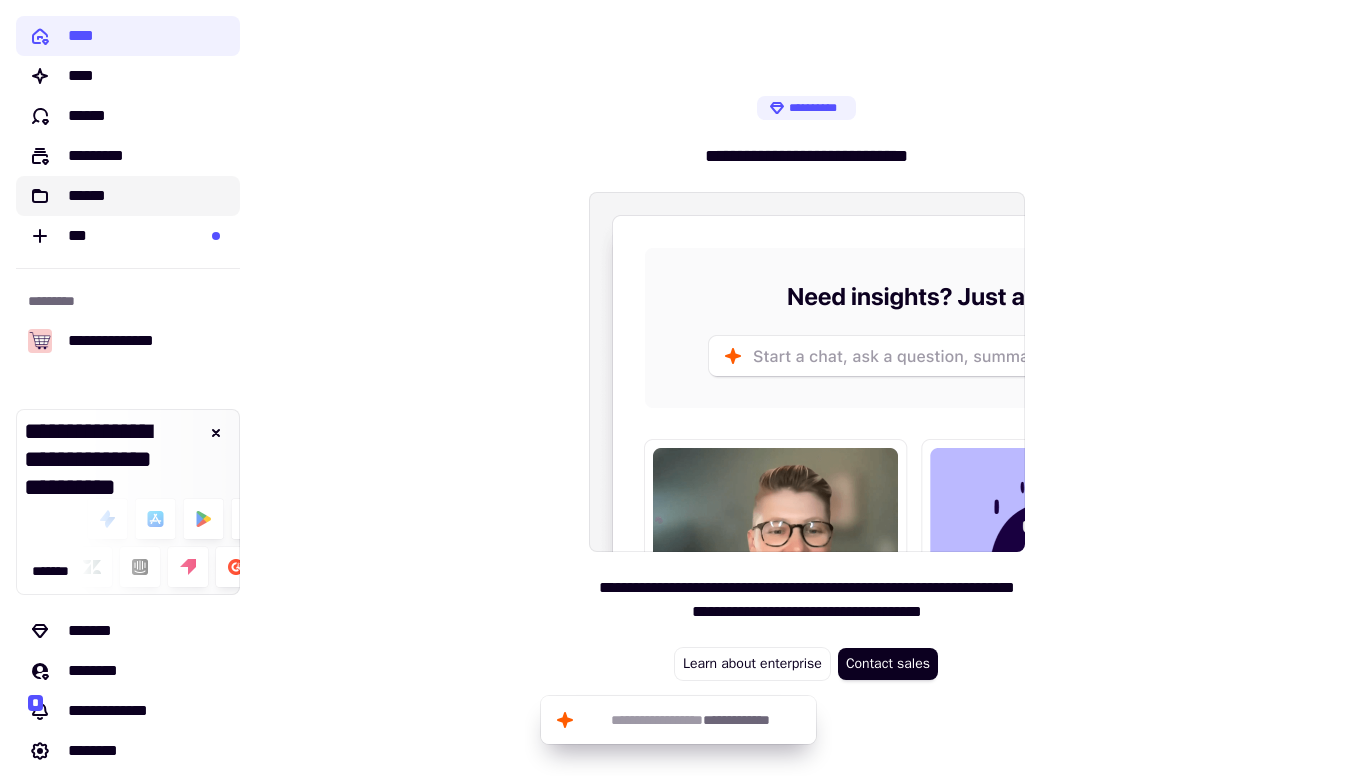 click on "******" 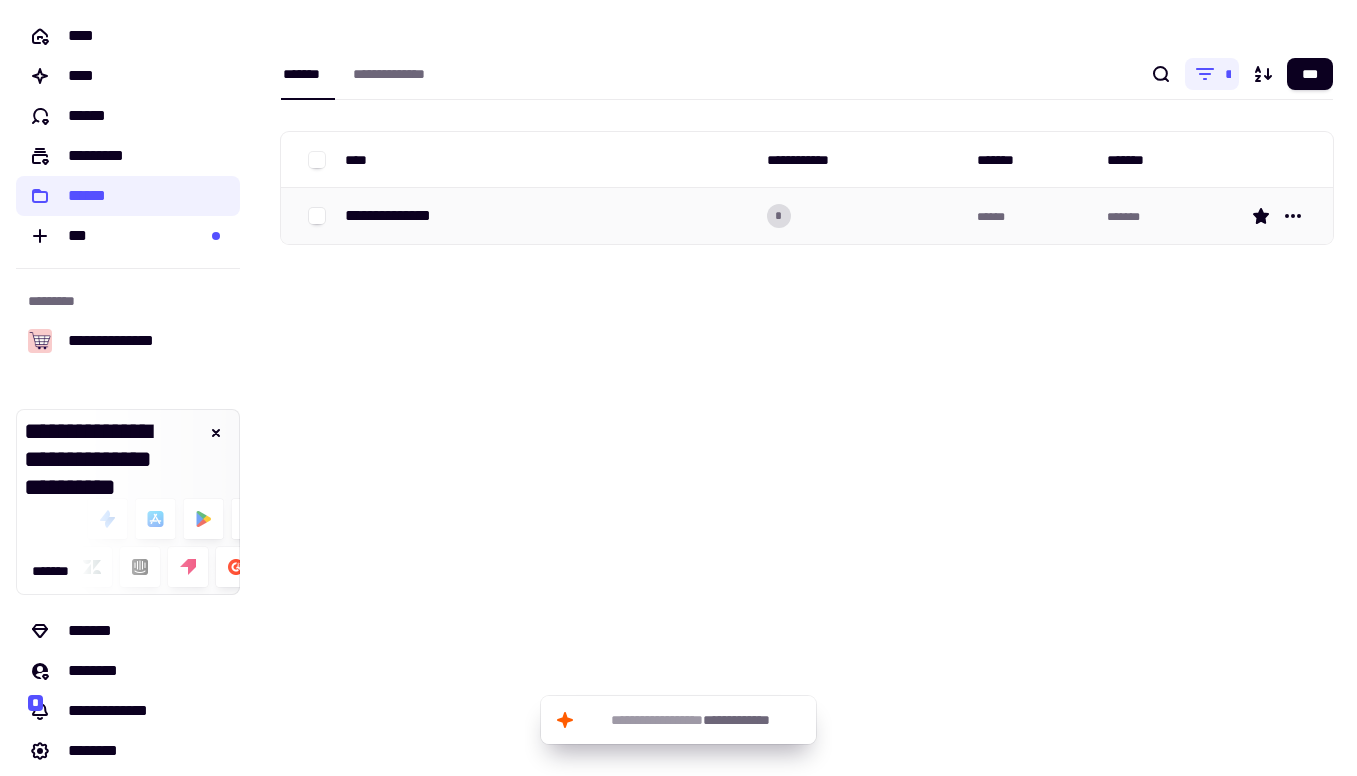 click on "**********" at bounding box center [399, 216] 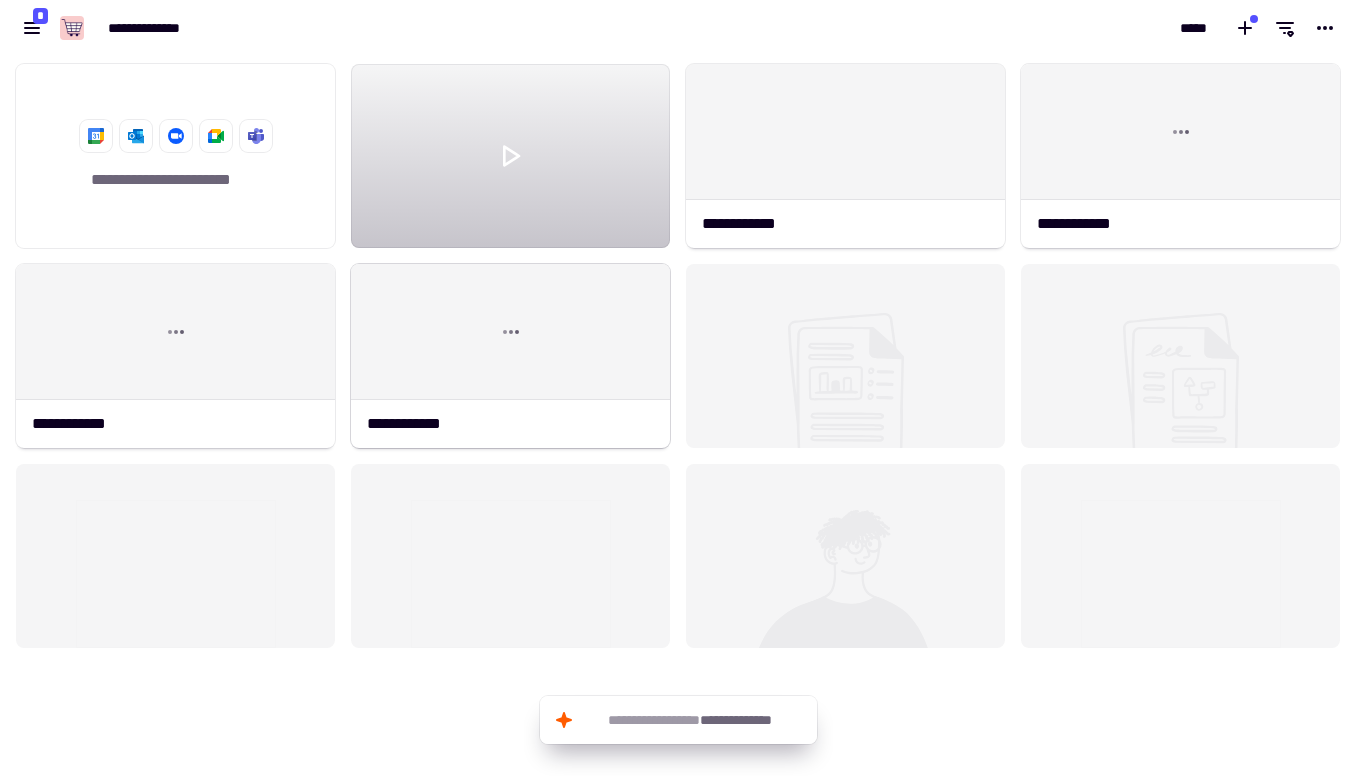 scroll, scrollTop: 1, scrollLeft: 1, axis: both 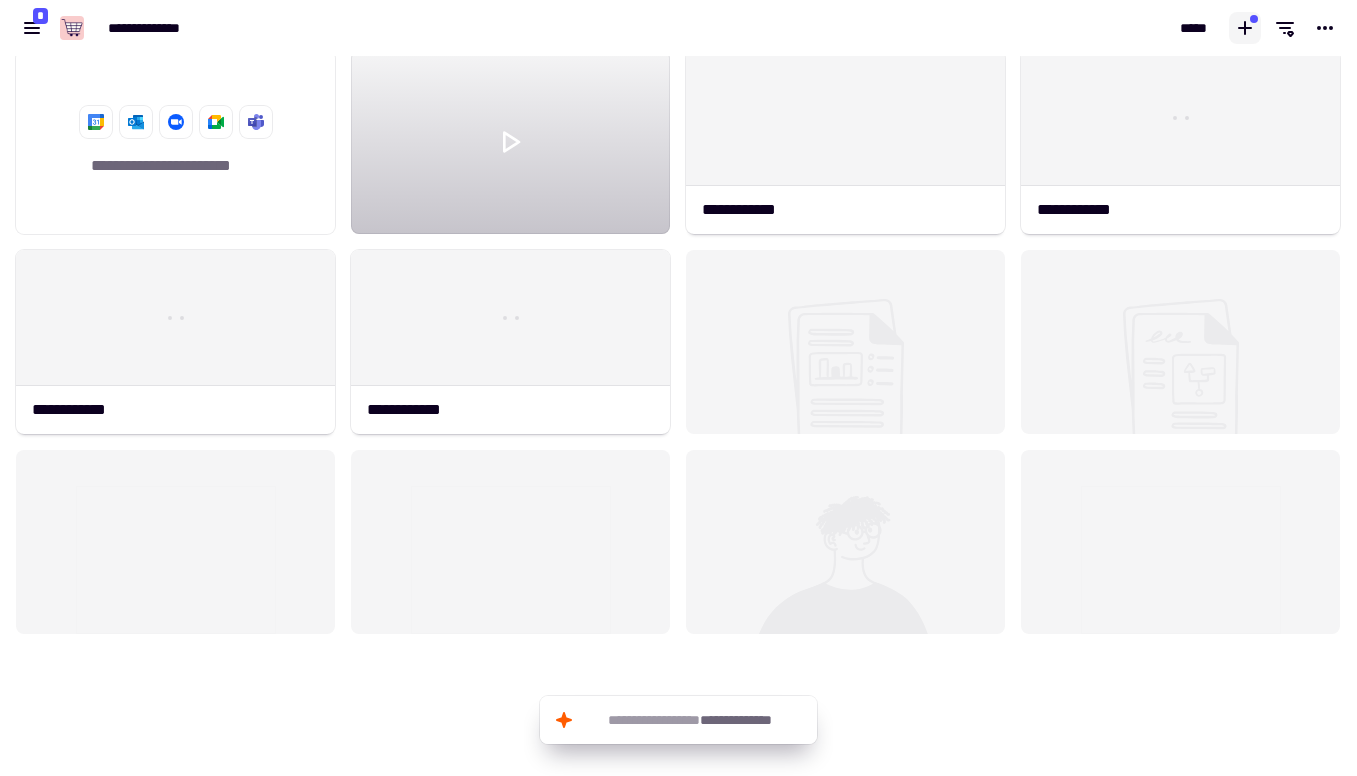 click 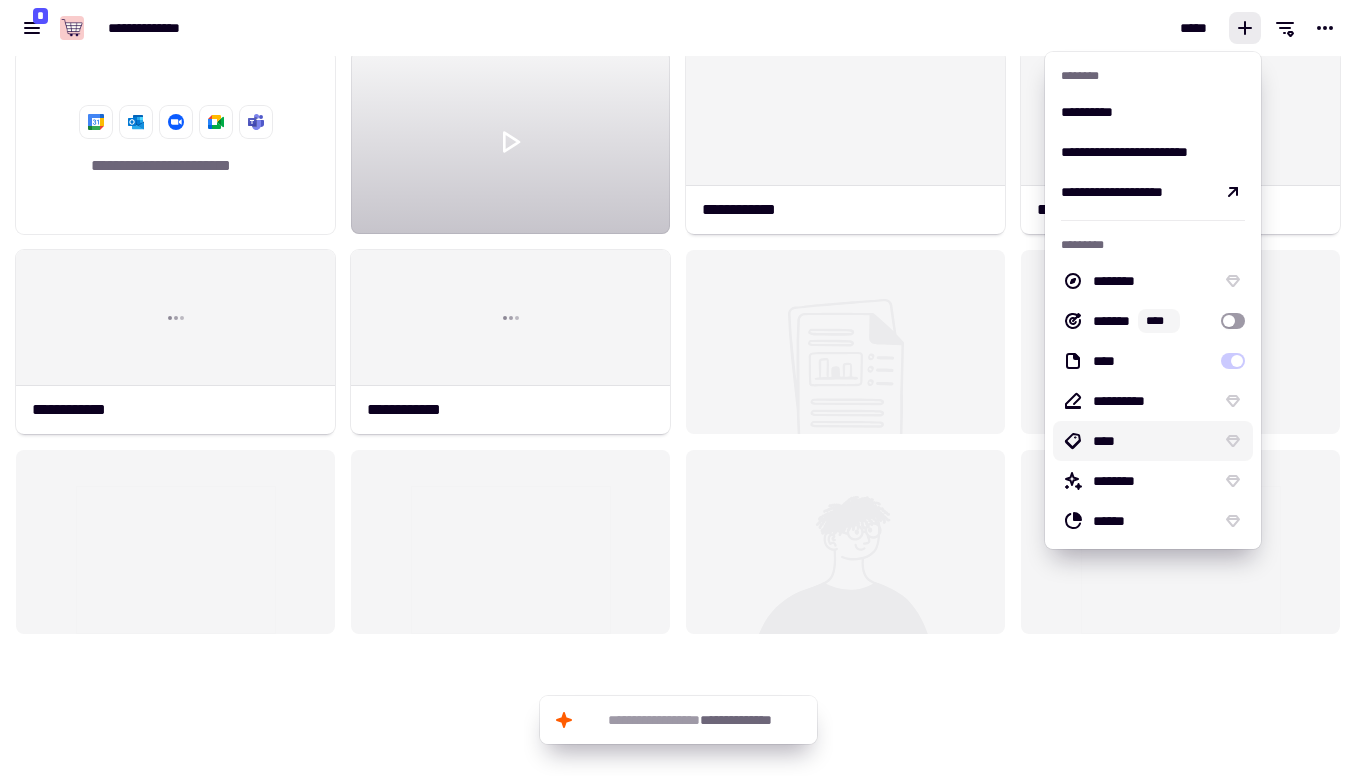 click 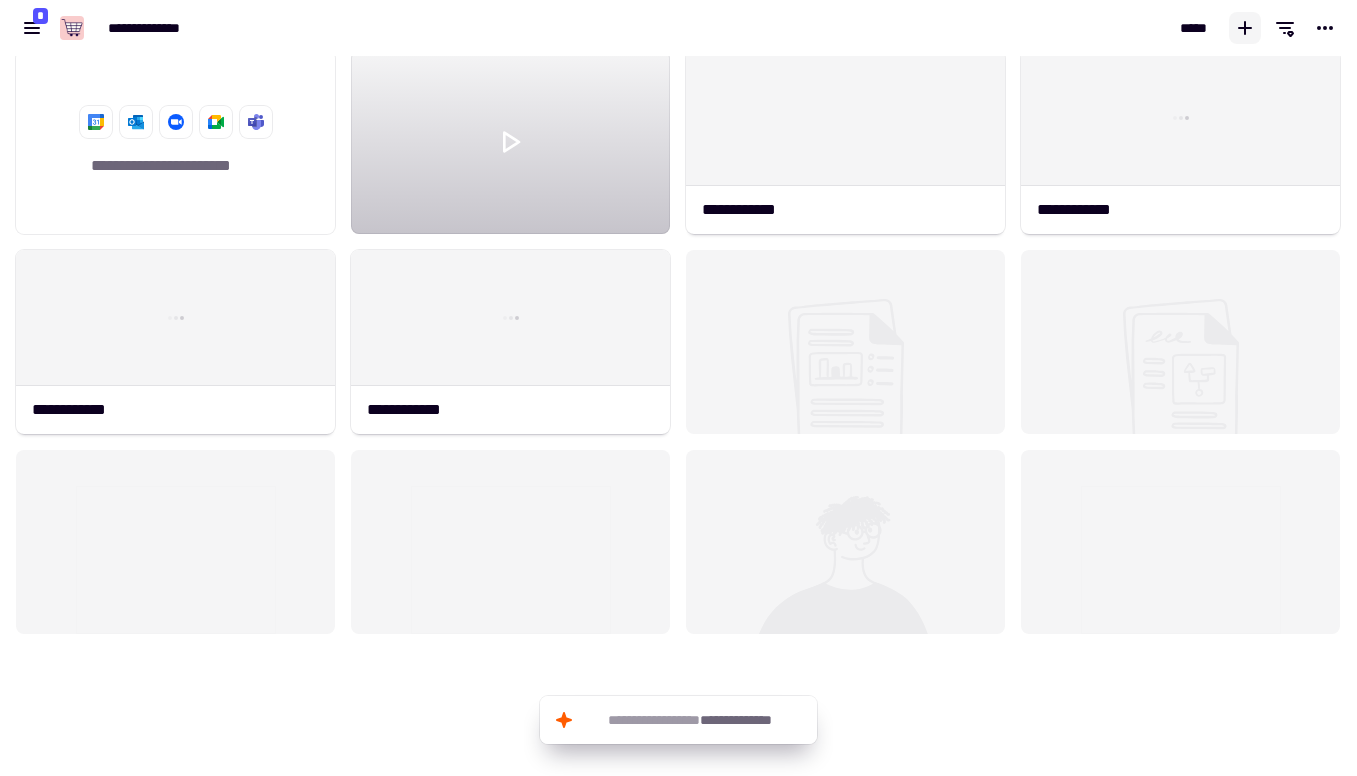 click 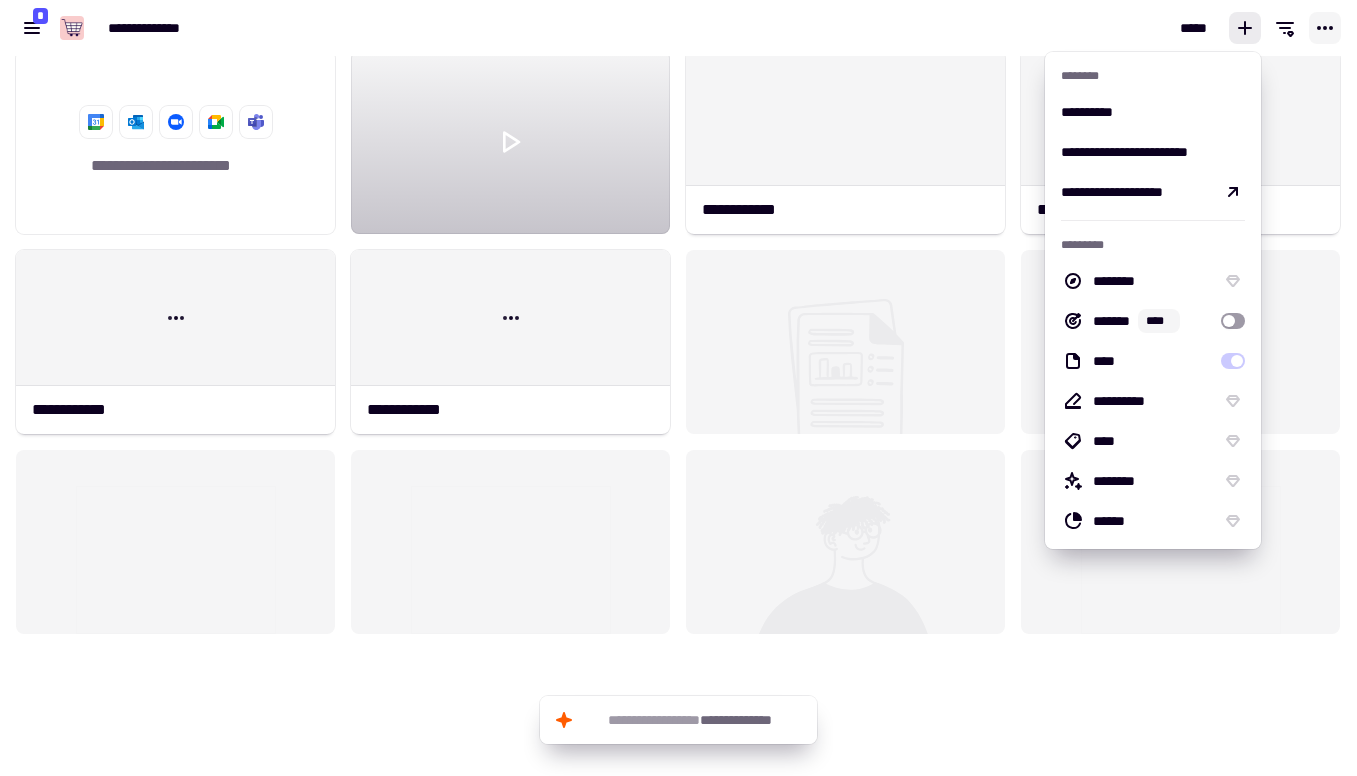 click 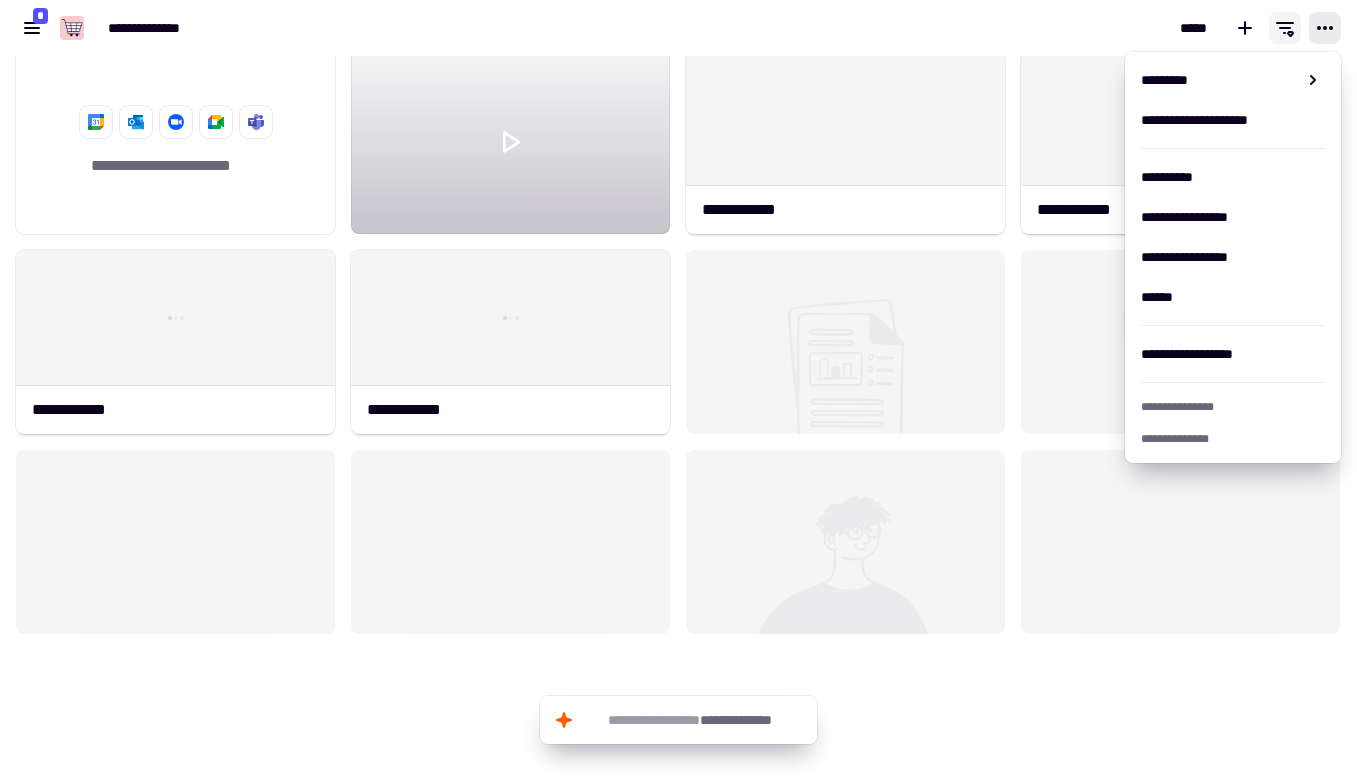 click 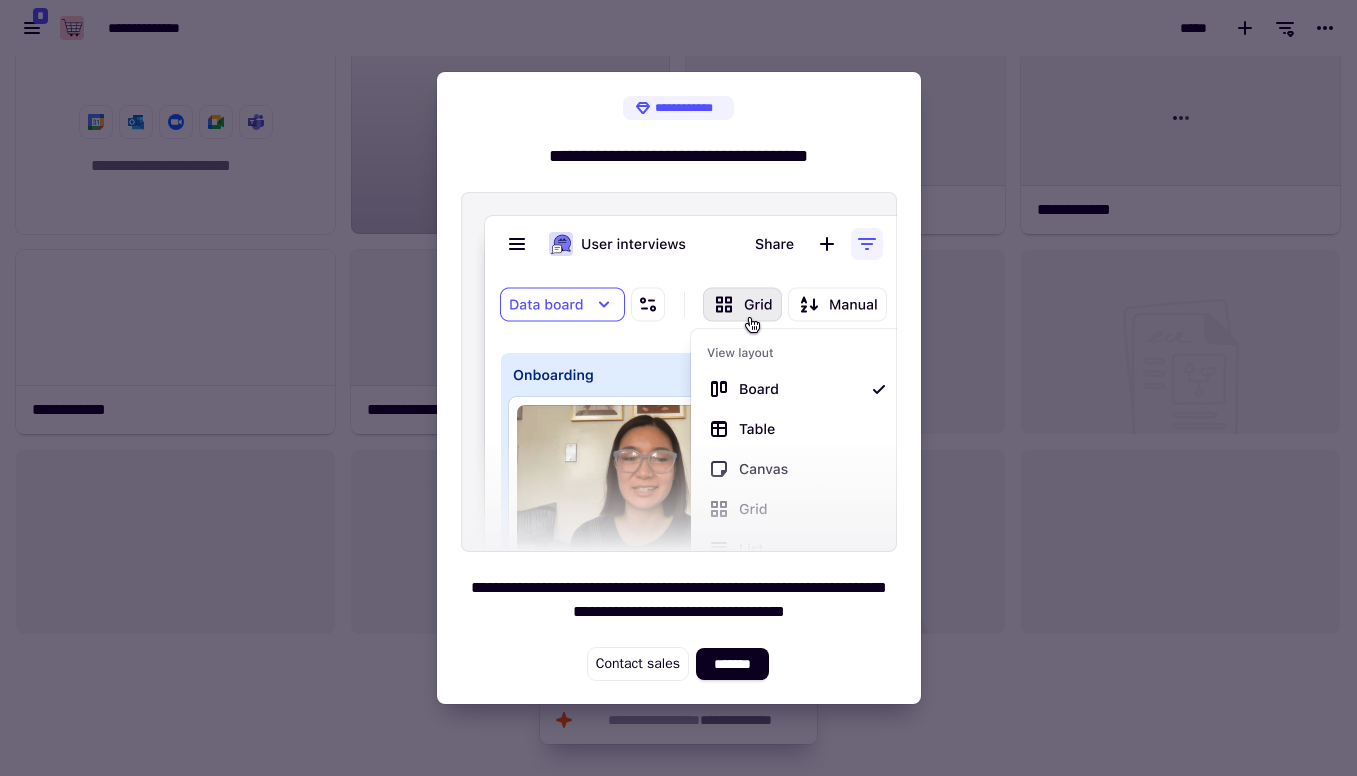 click at bounding box center (678, 388) 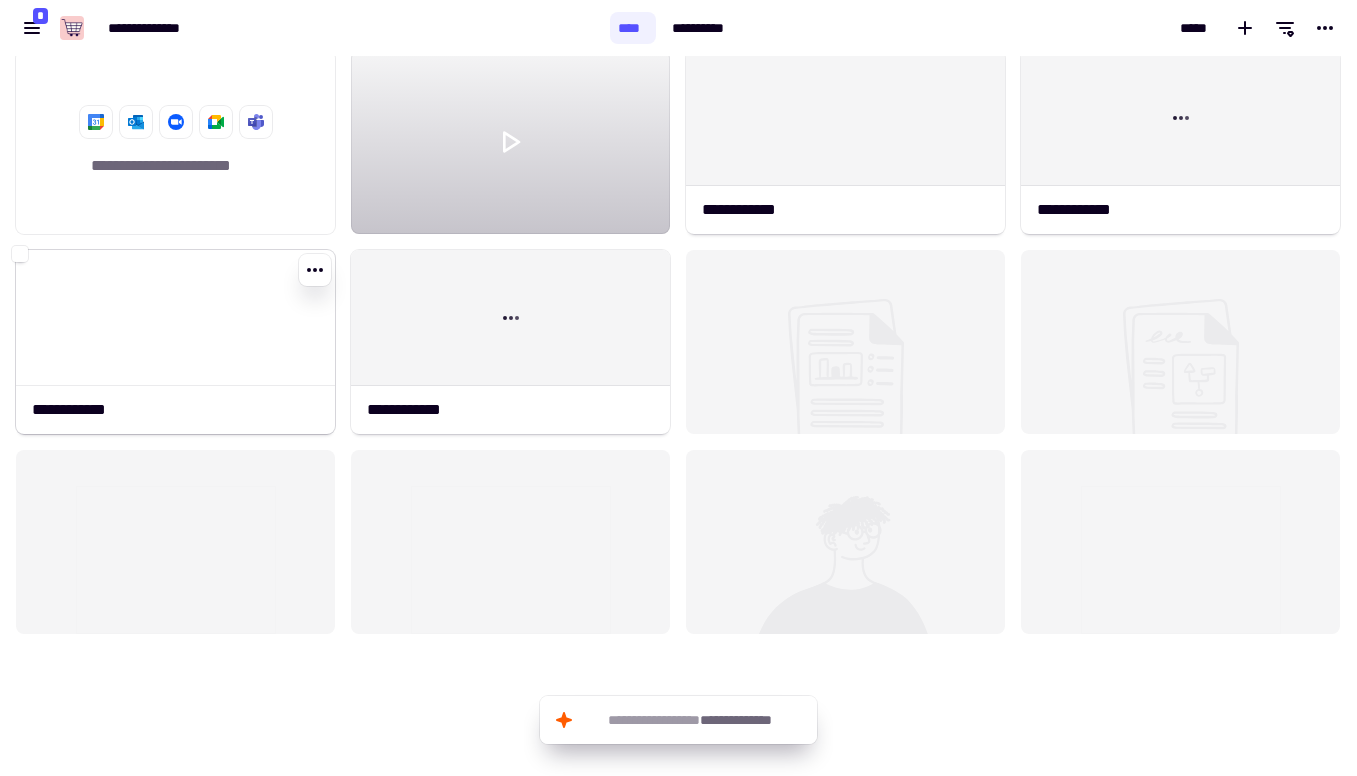 click on "**********" 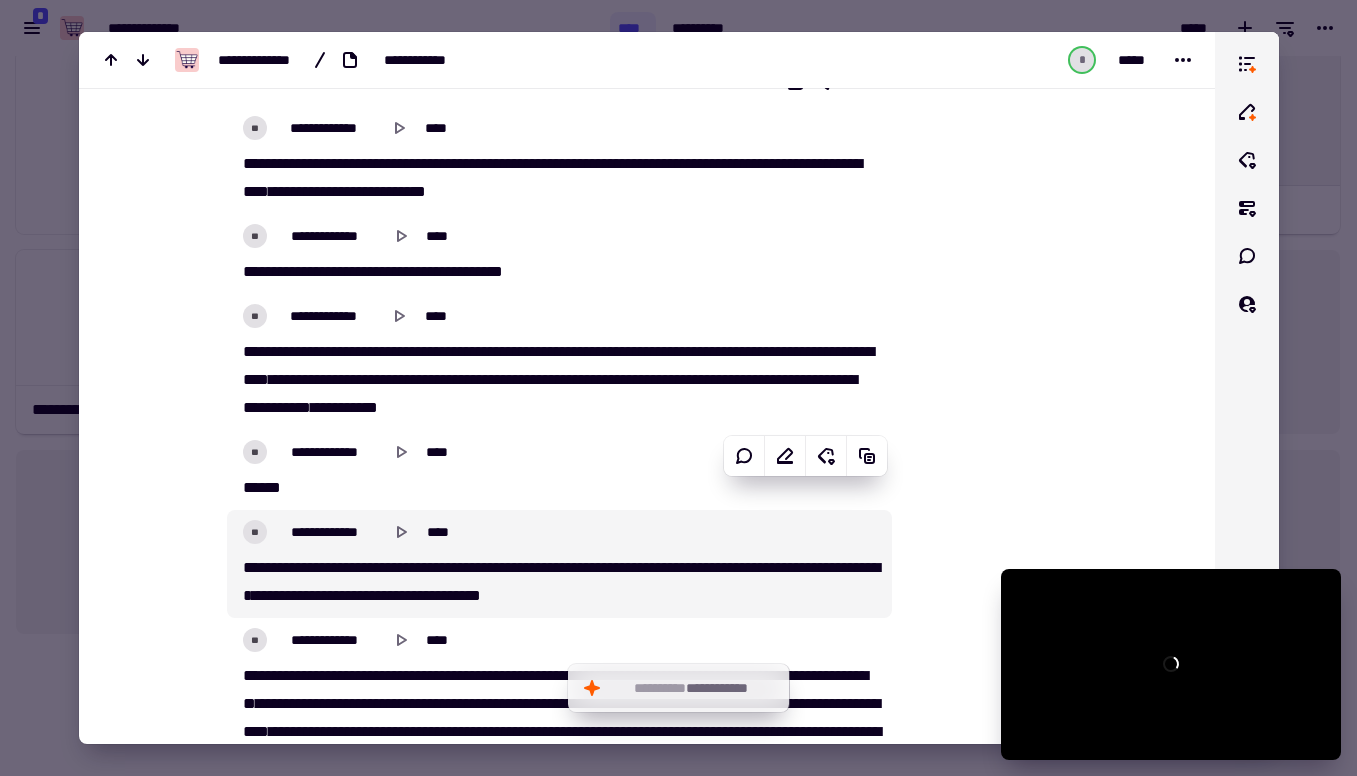 scroll, scrollTop: 586, scrollLeft: 0, axis: vertical 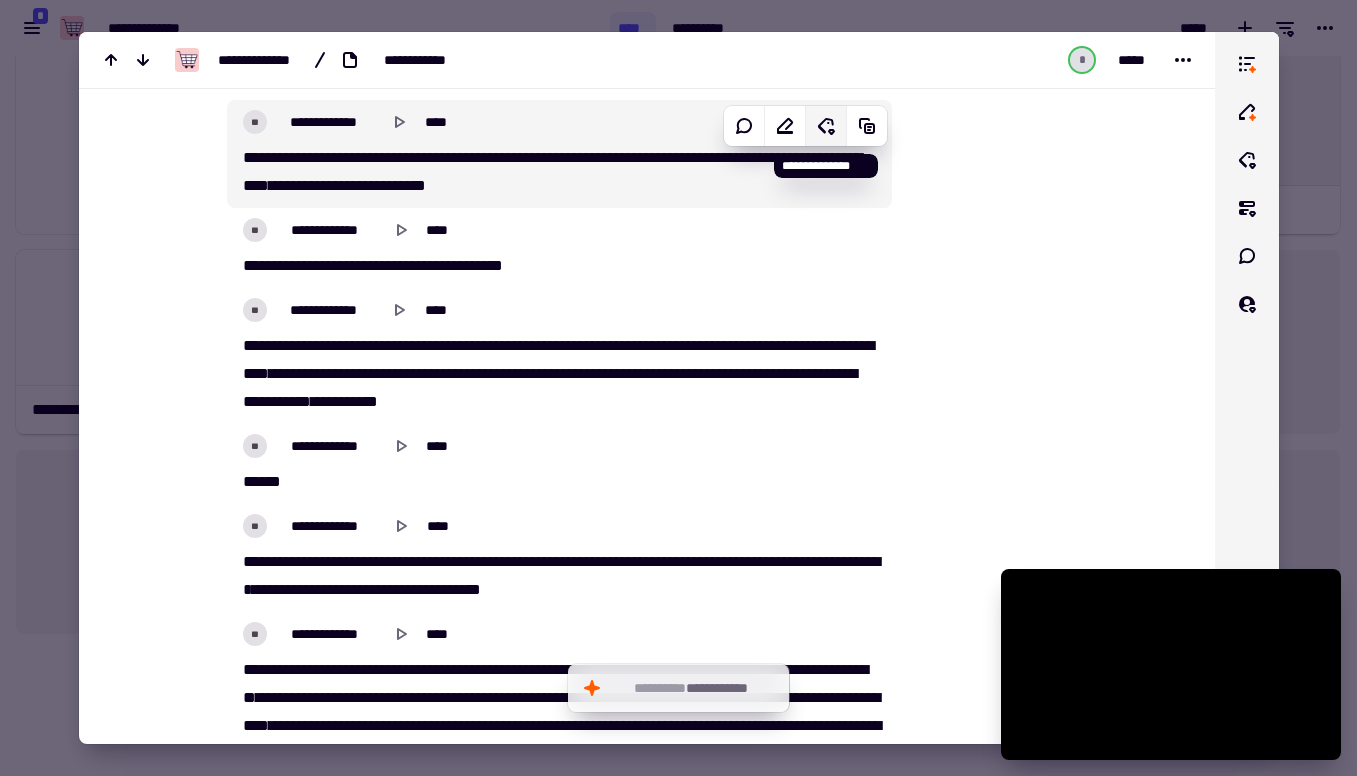 click 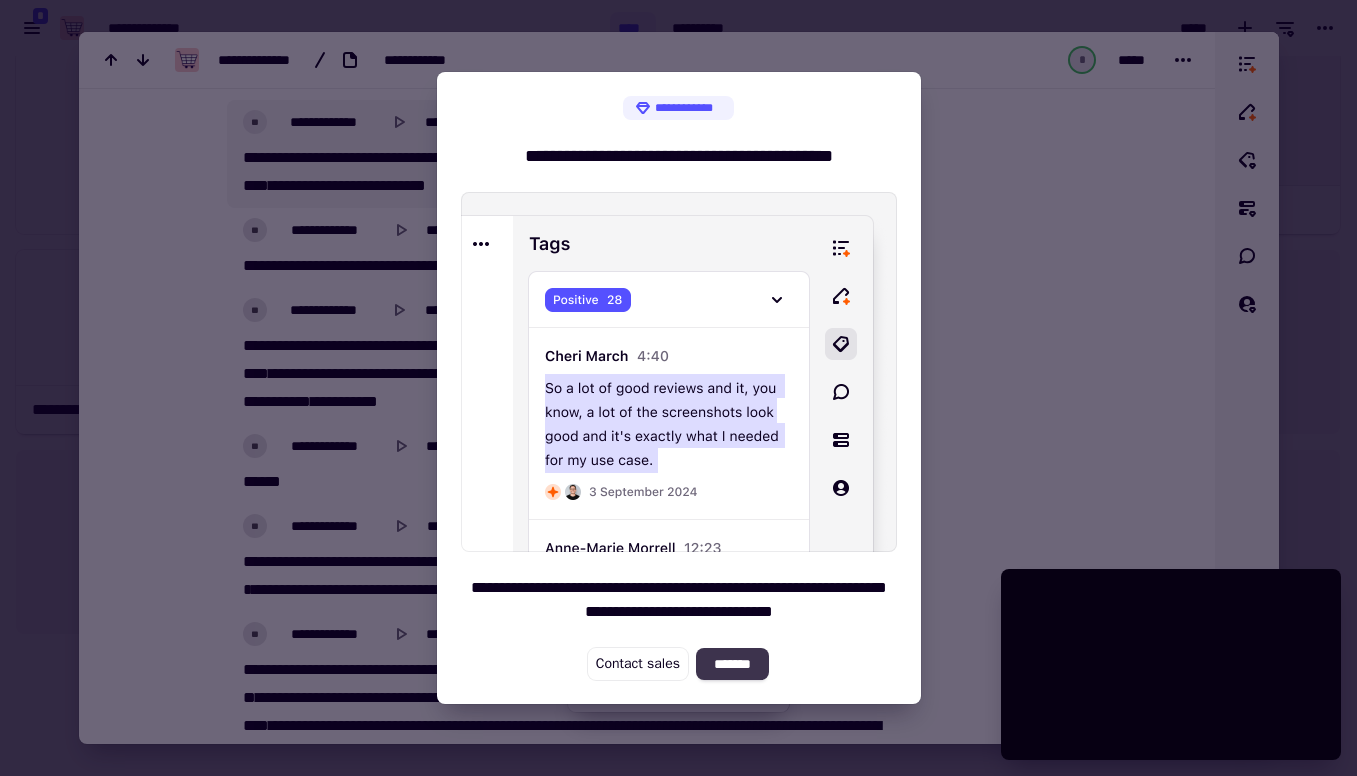 click on "*******" 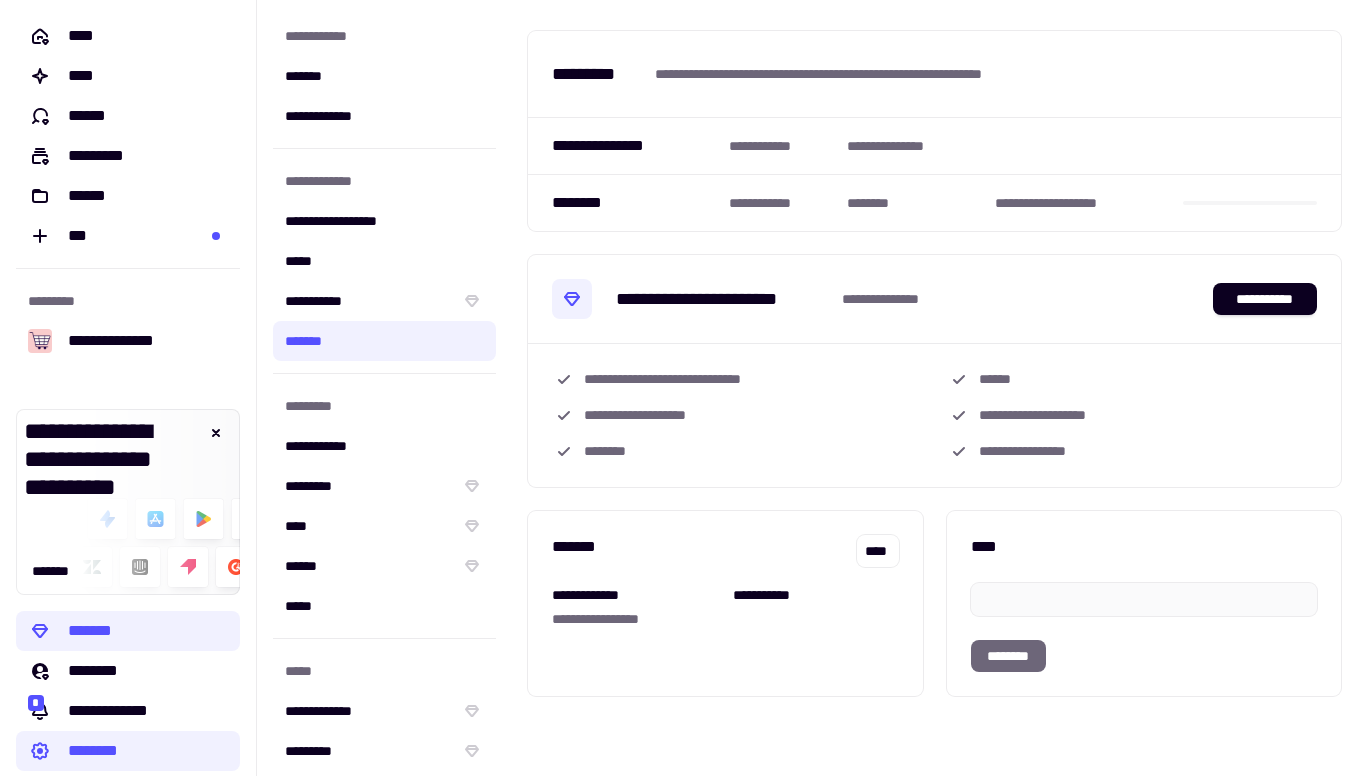 scroll, scrollTop: 32, scrollLeft: 0, axis: vertical 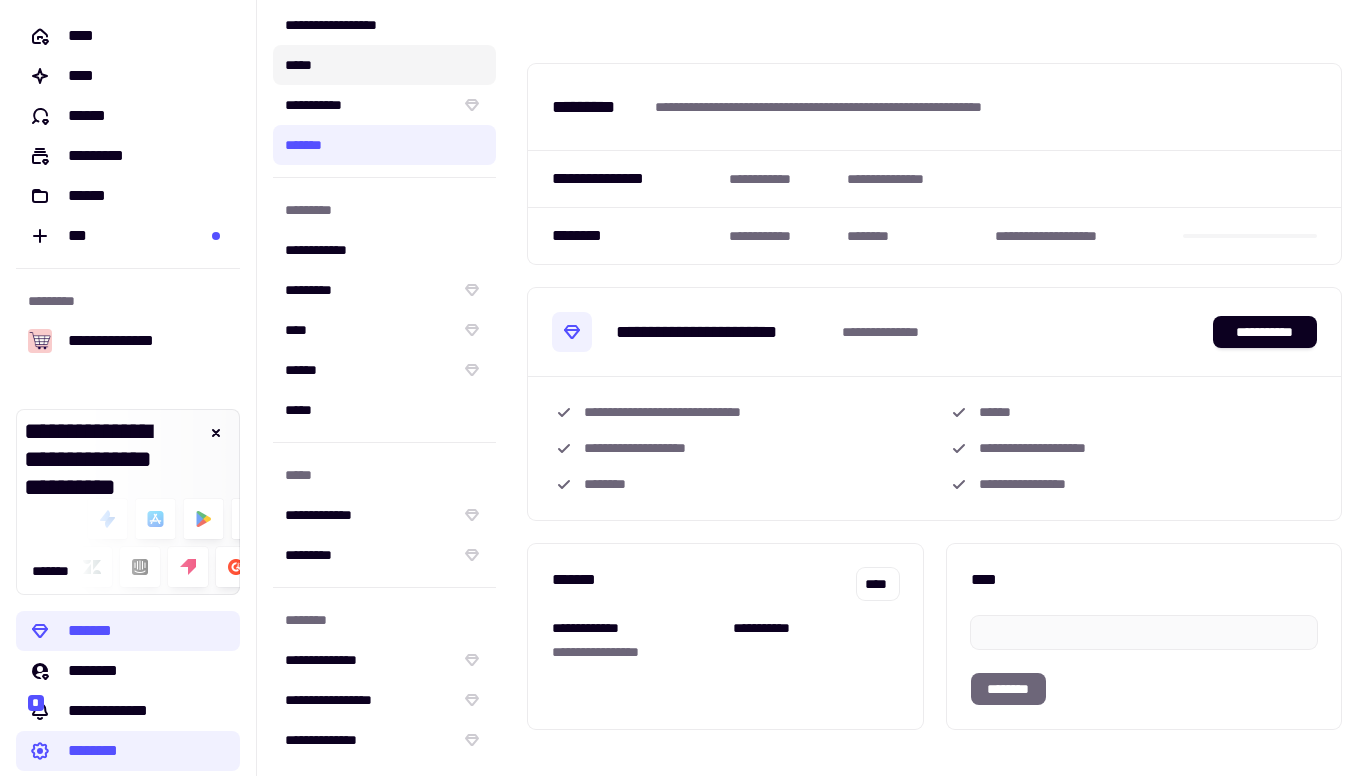 click on "*****" 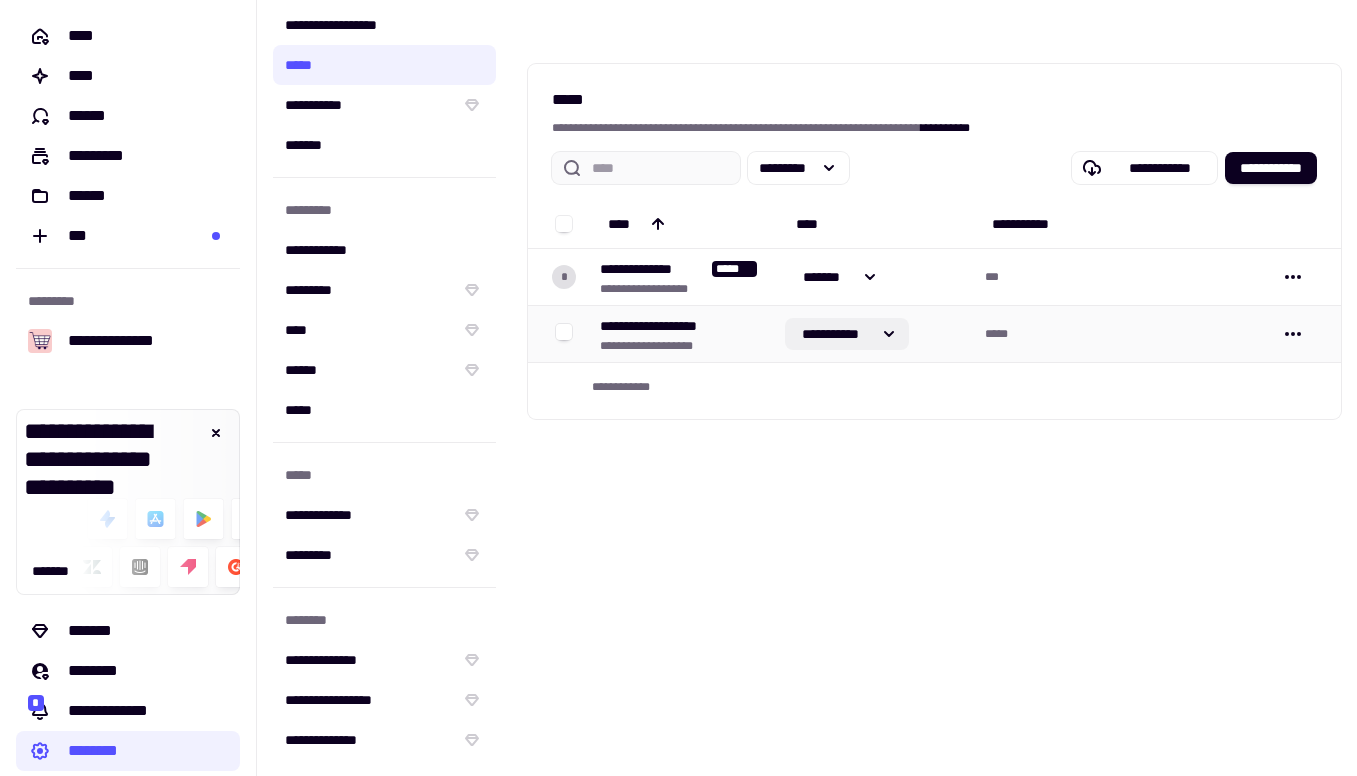 click on "**********" 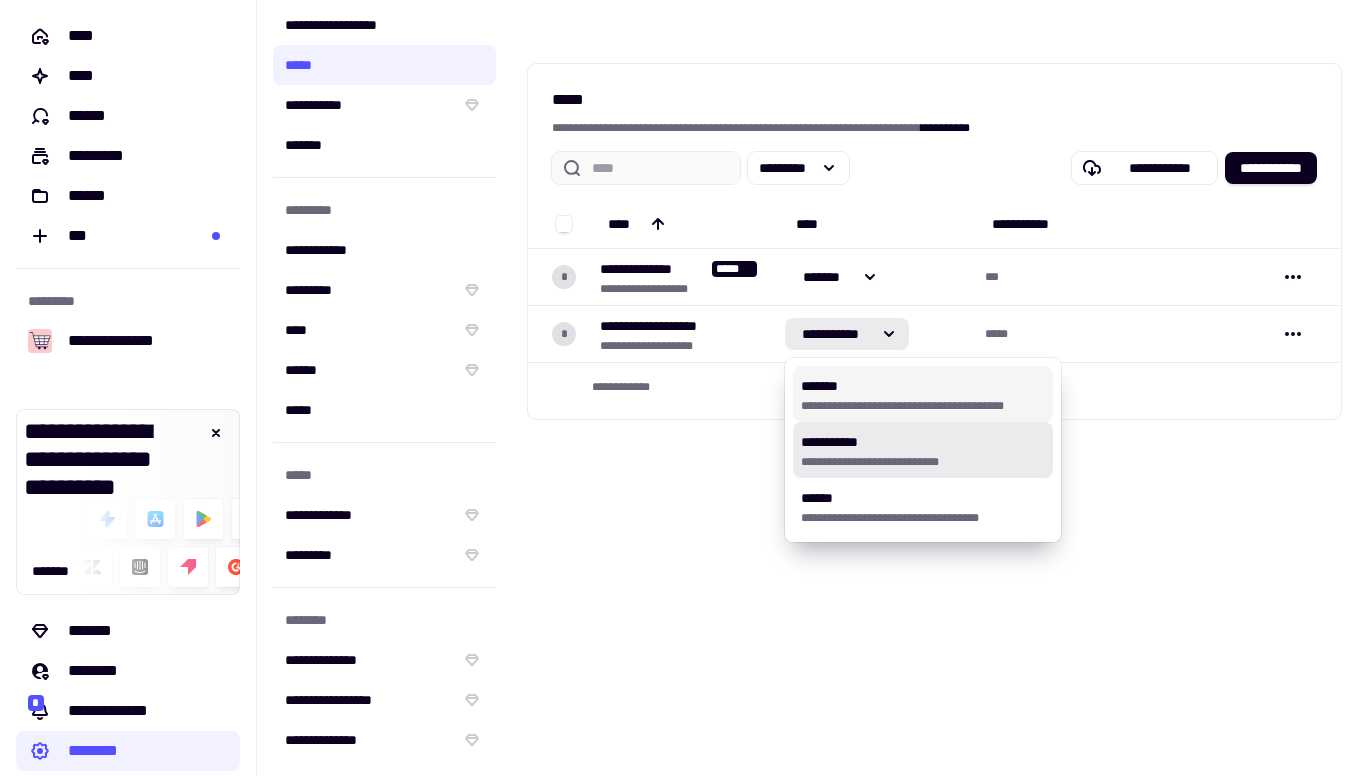 click on "[FIRST] [LAST]" at bounding box center (923, 394) 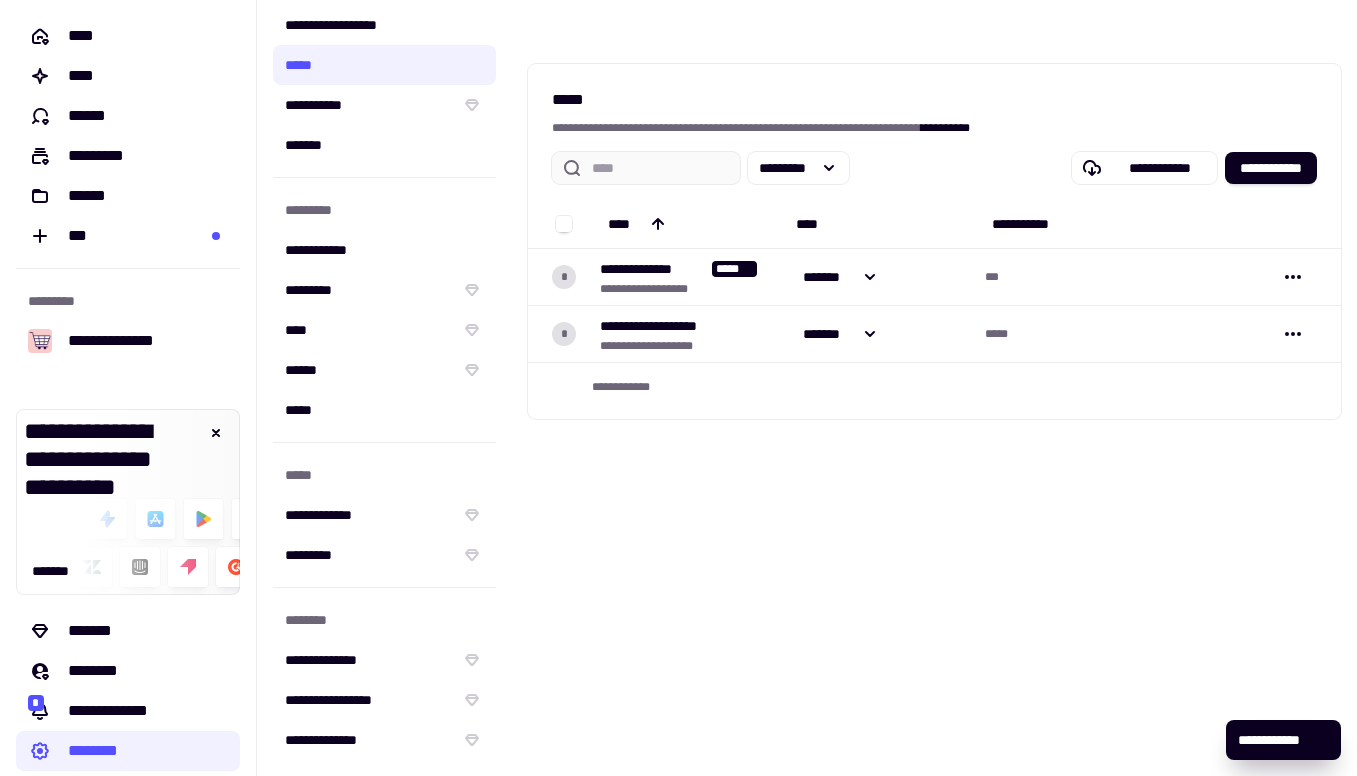 click on "[FIRST] [LAST]" at bounding box center (934, 388) 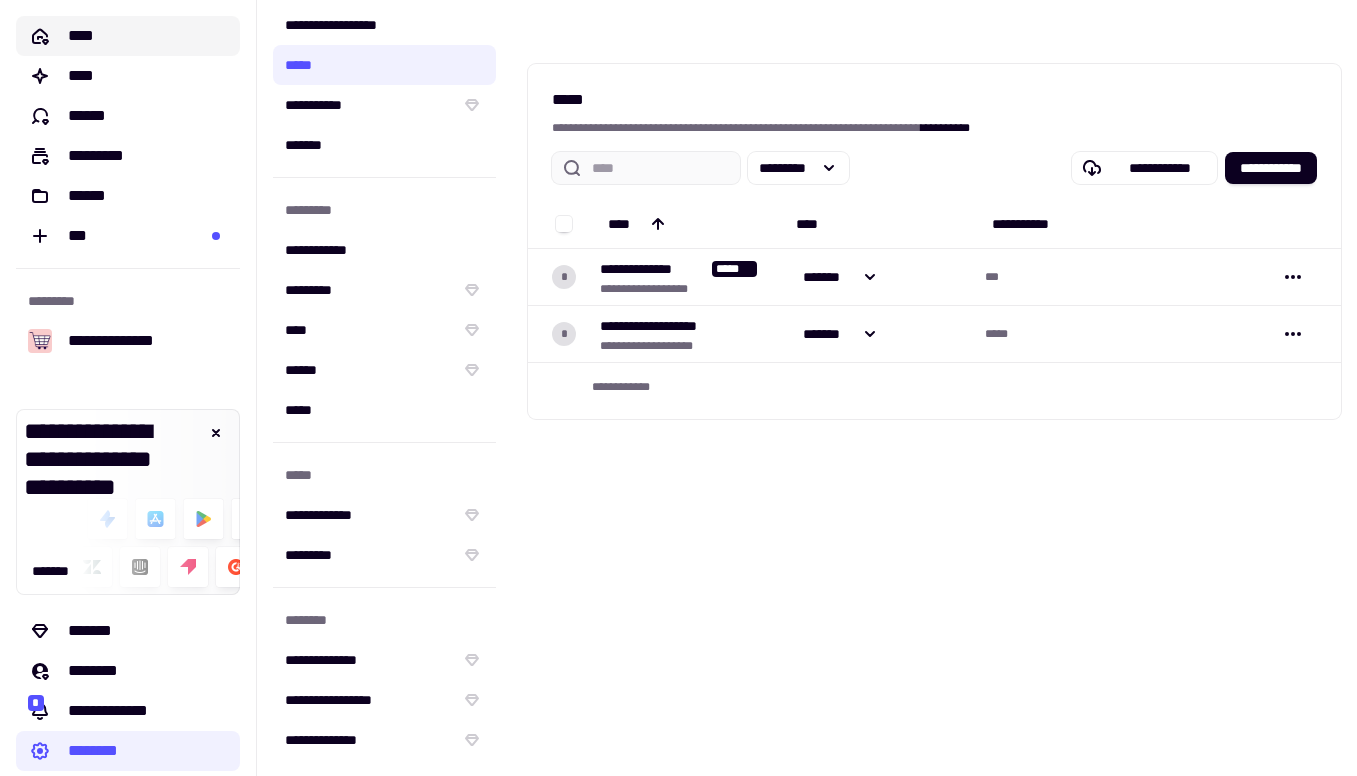 click on "****" 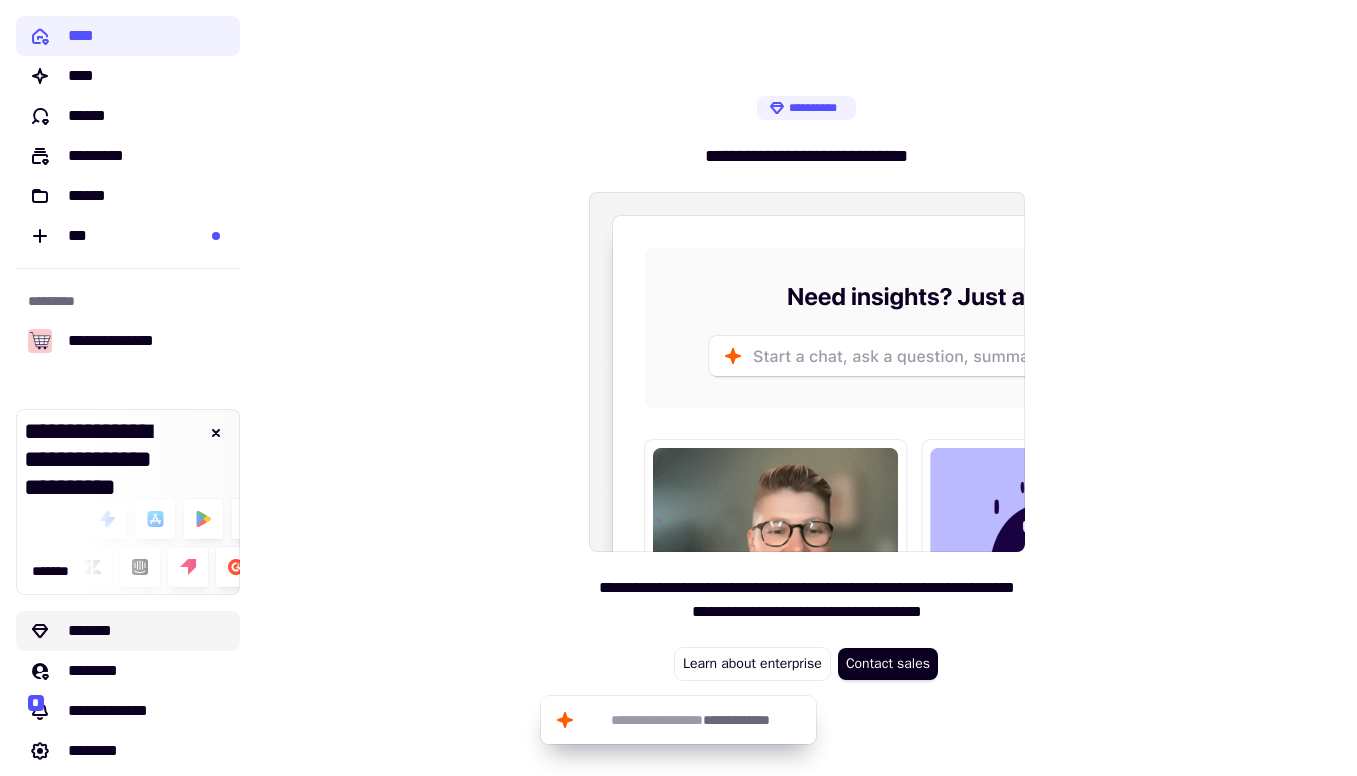 scroll, scrollTop: 51, scrollLeft: 0, axis: vertical 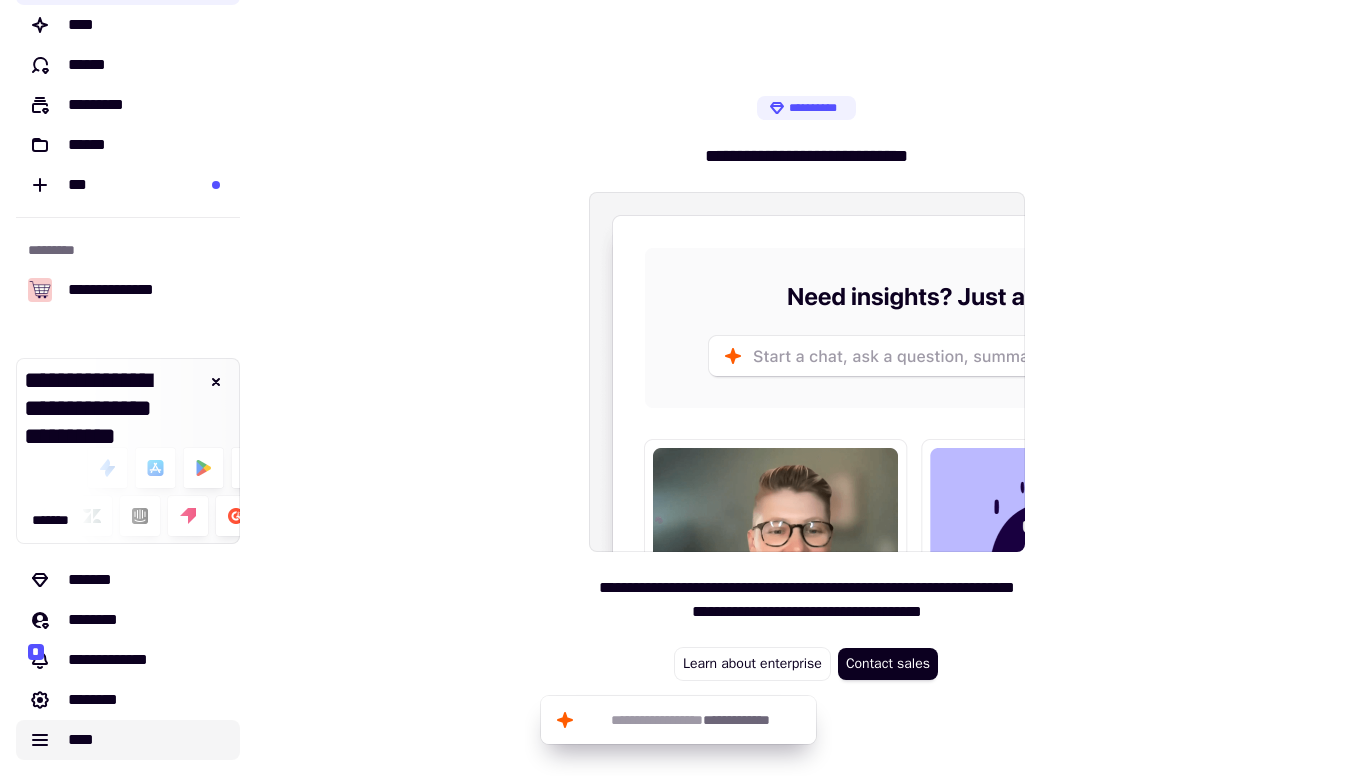 click on "****" 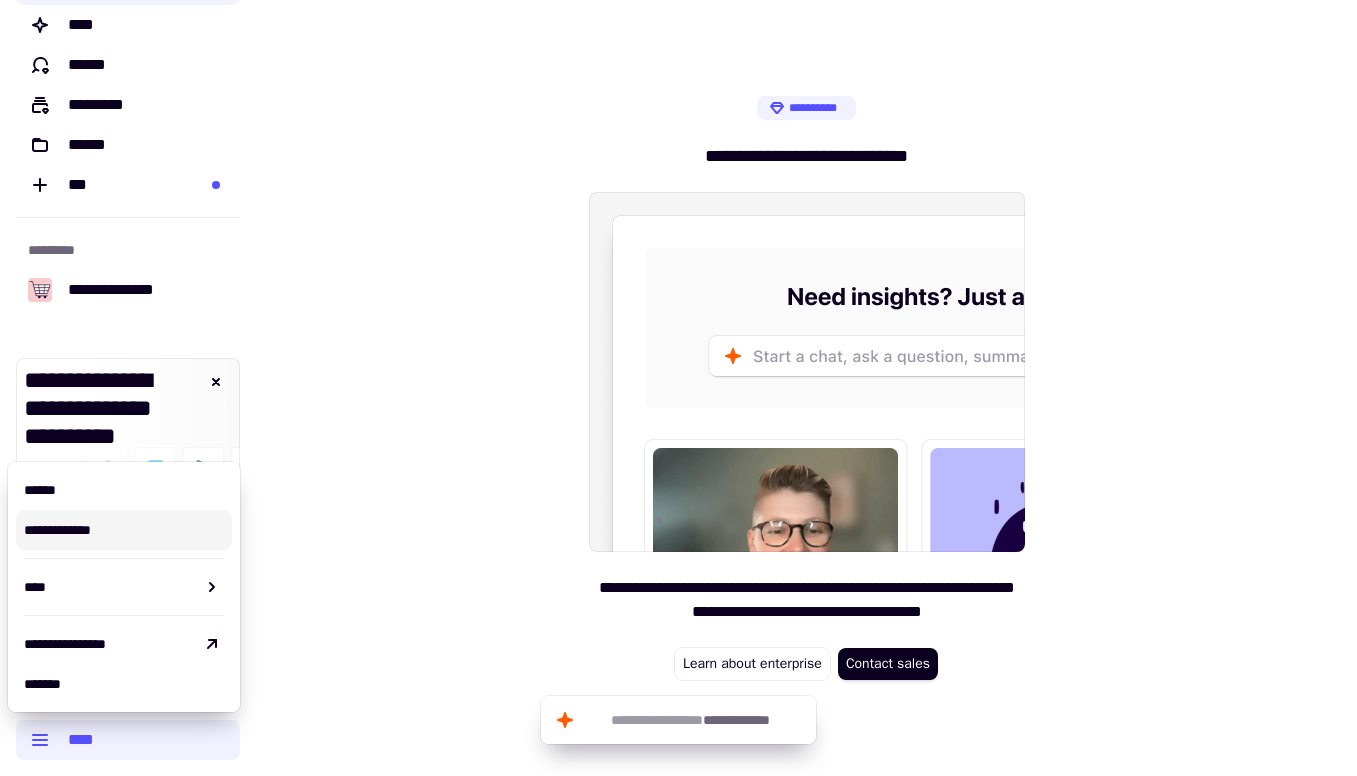 click on "**********" at bounding box center (806, 388) 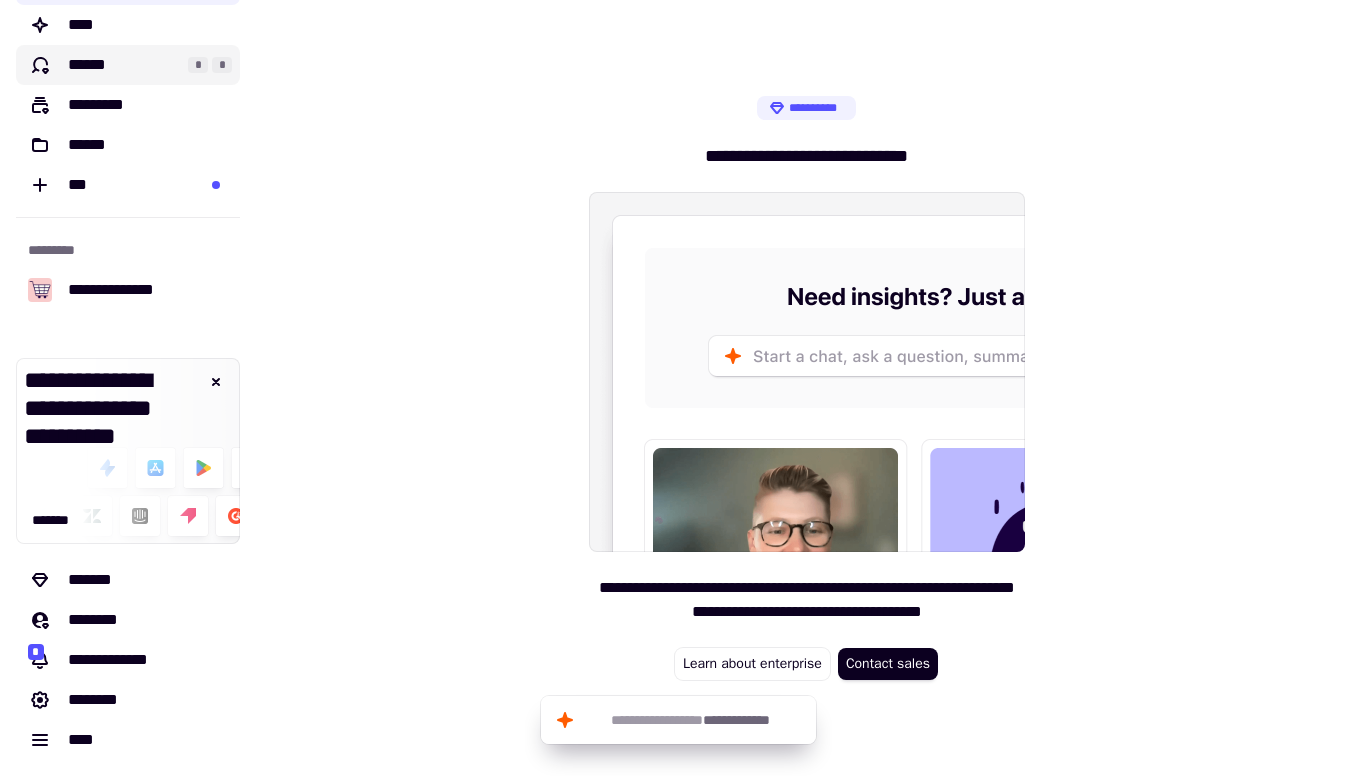 click on "******" 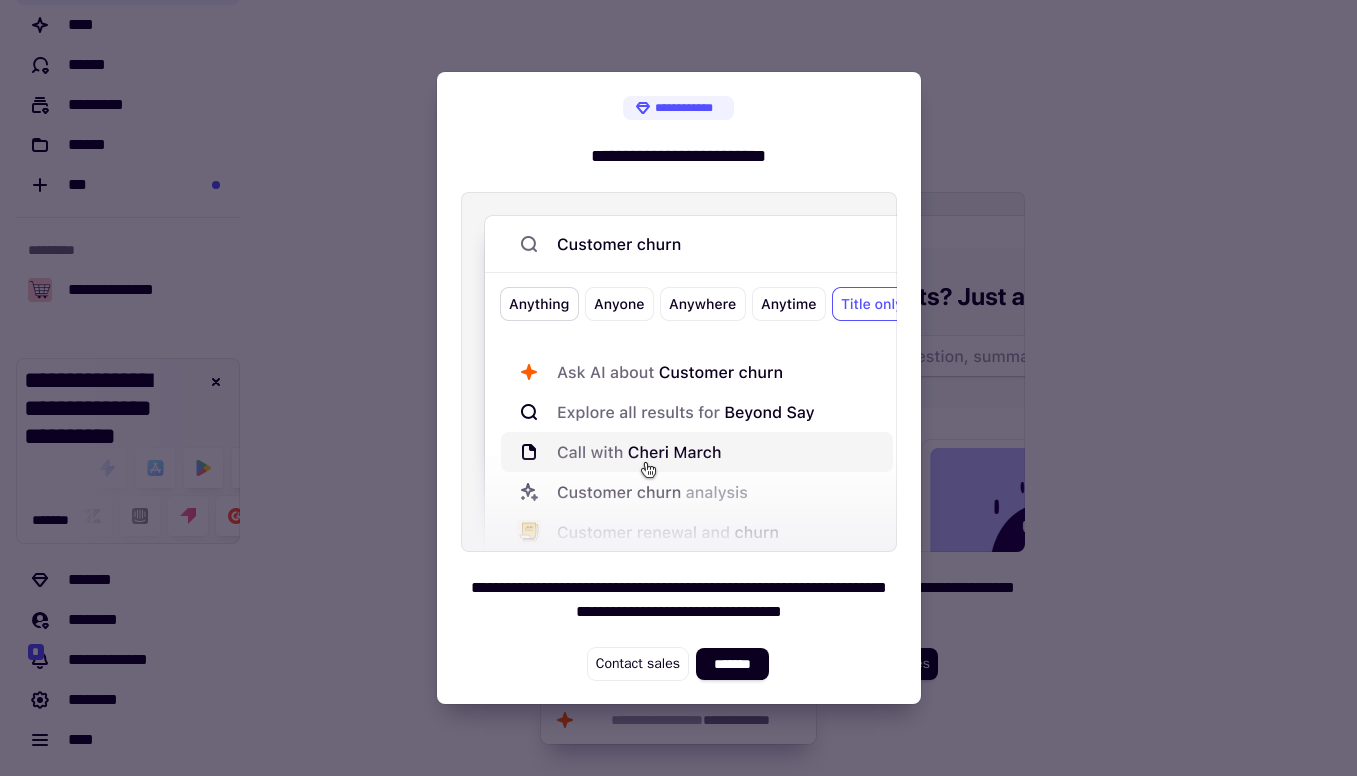 click at bounding box center [678, 388] 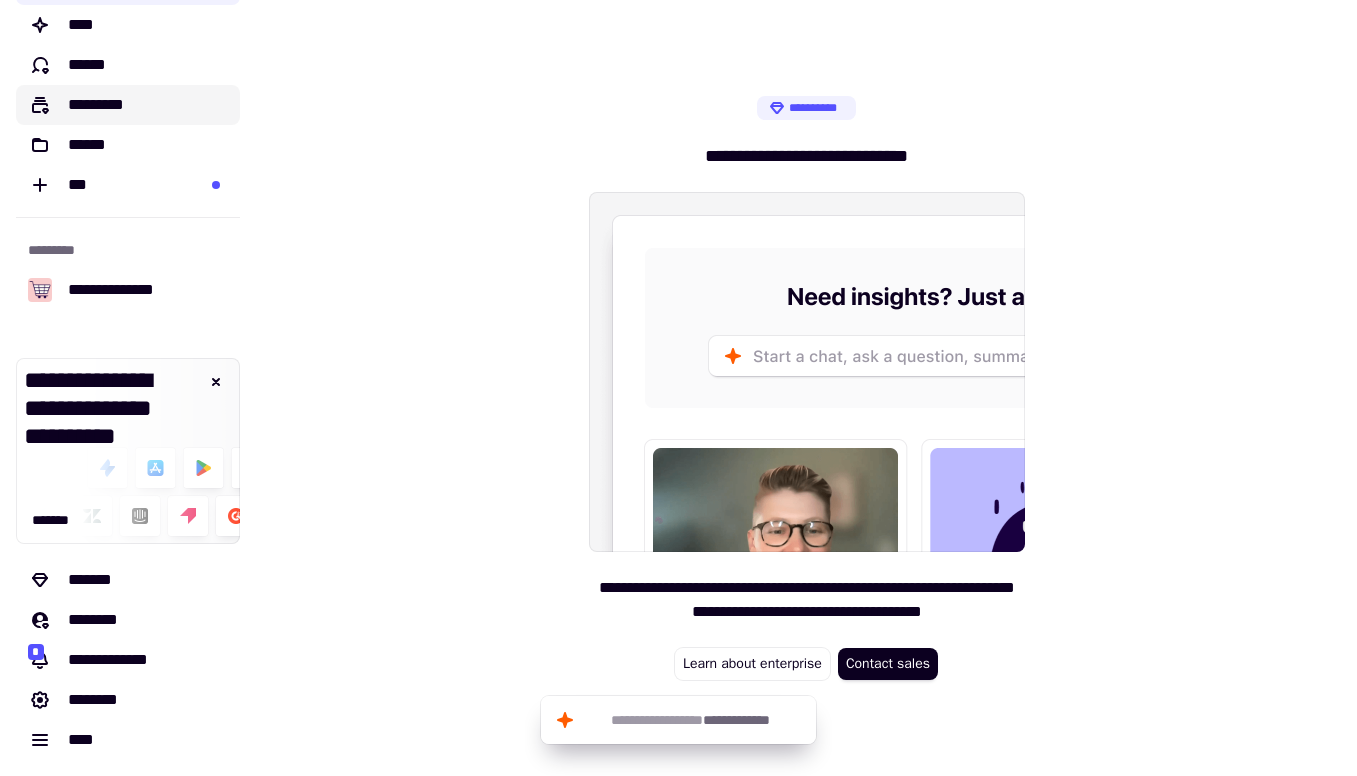 click on "*********" 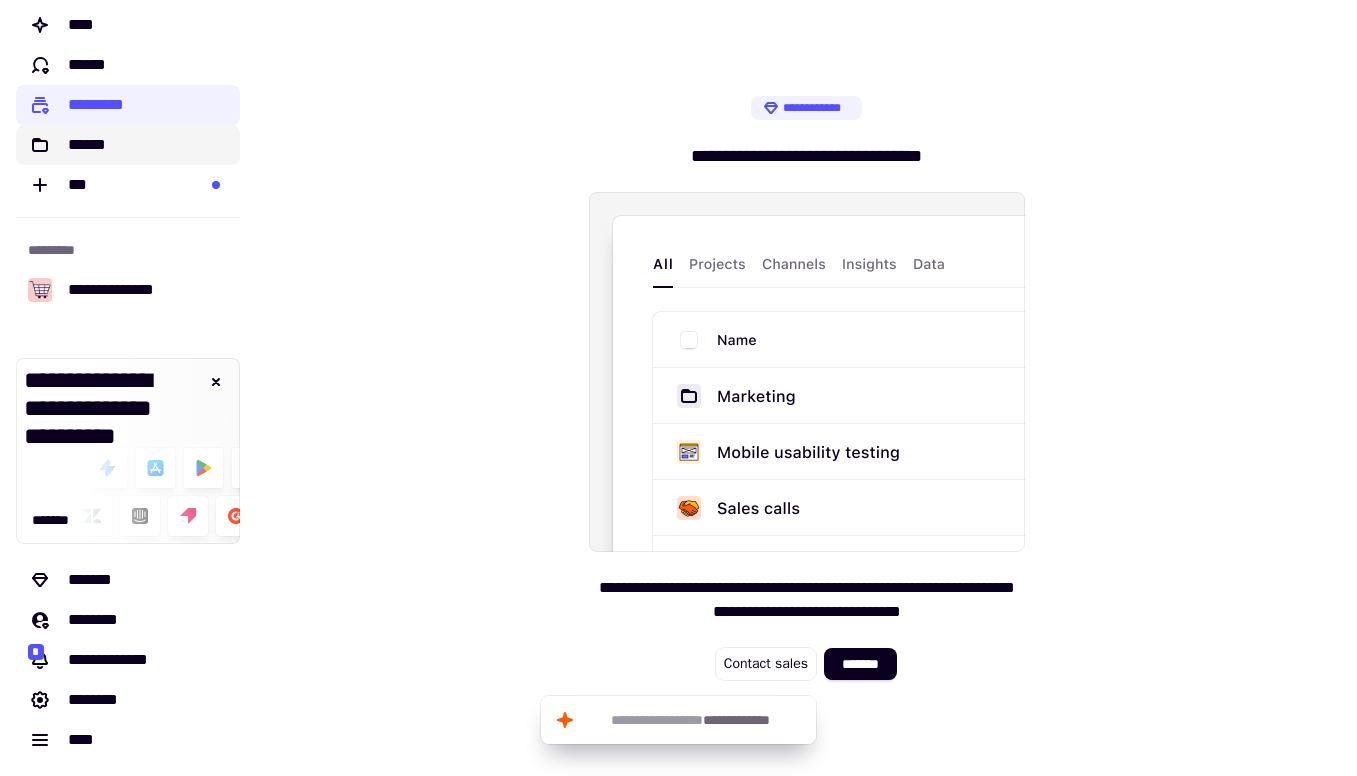 click on "******" 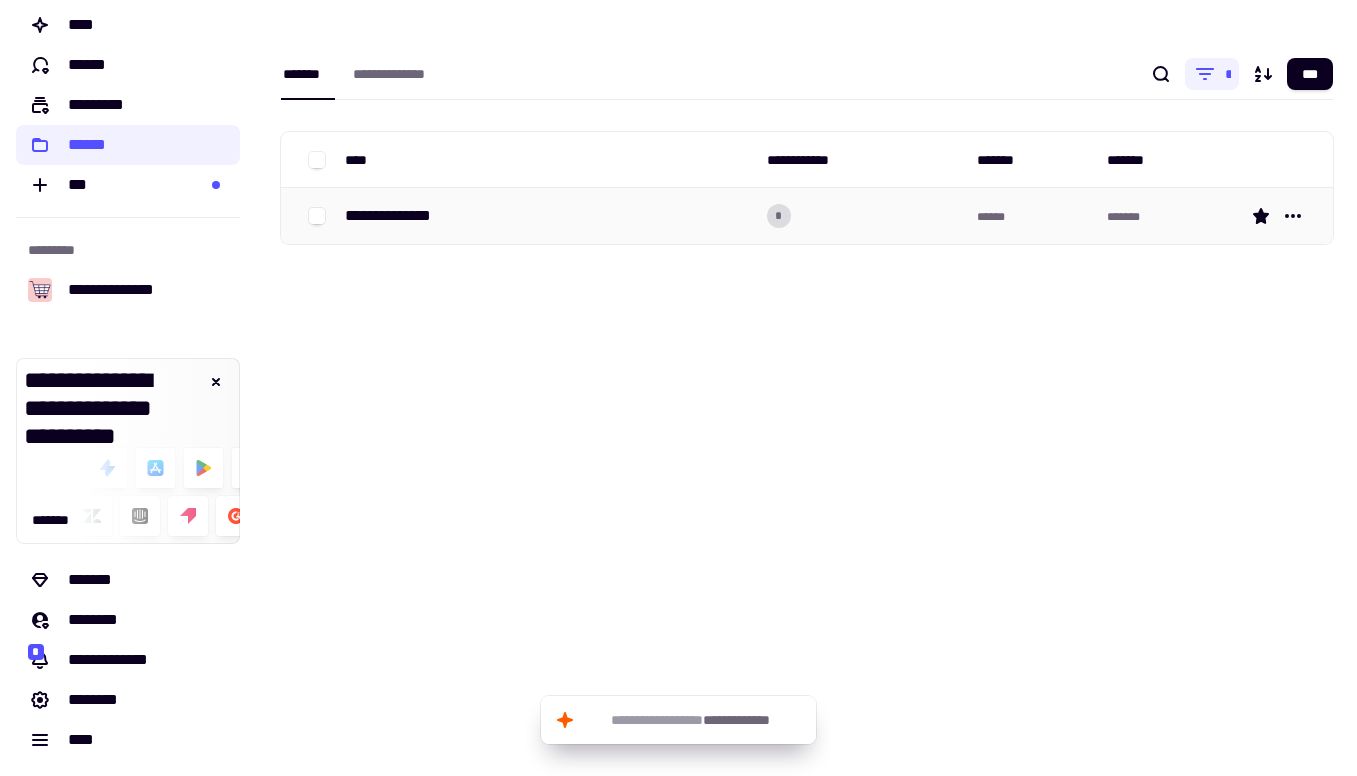 click on "**********" at bounding box center (548, 216) 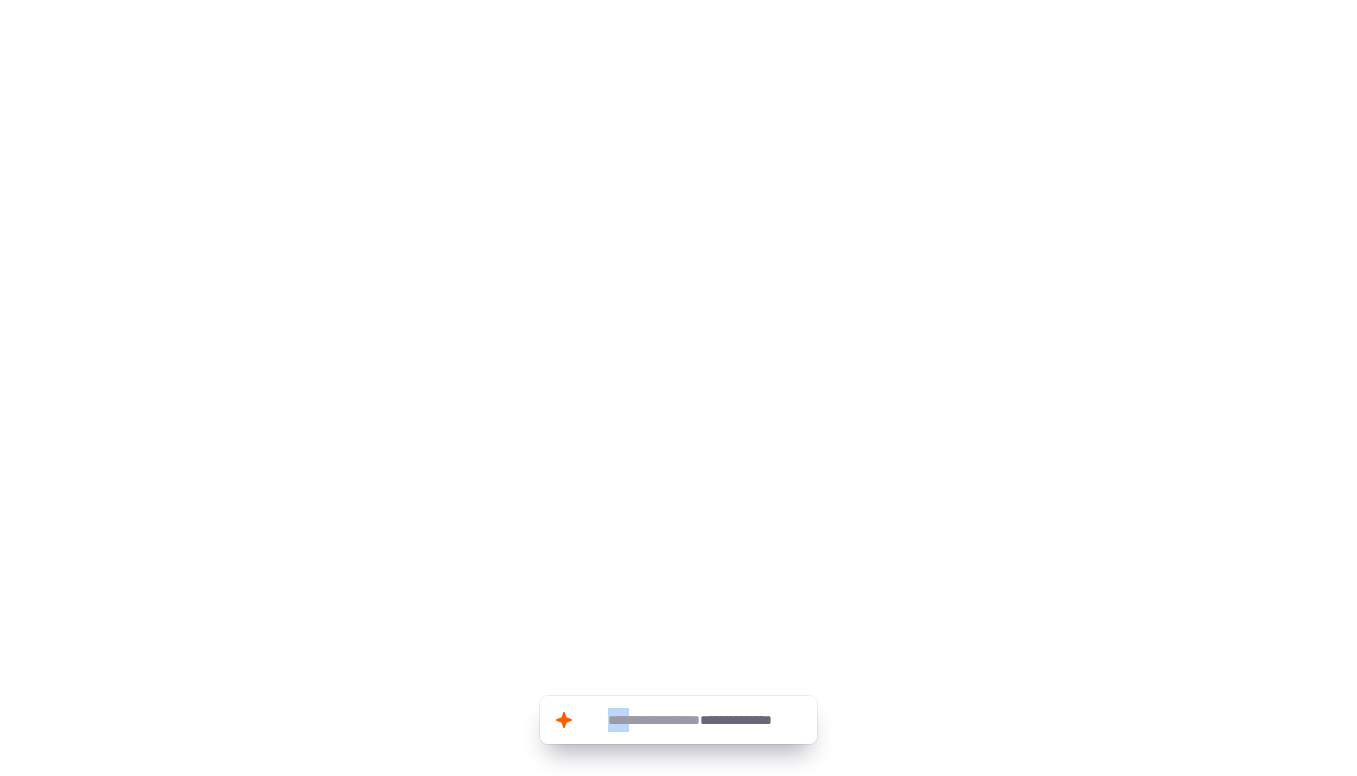 click at bounding box center [678, 172] 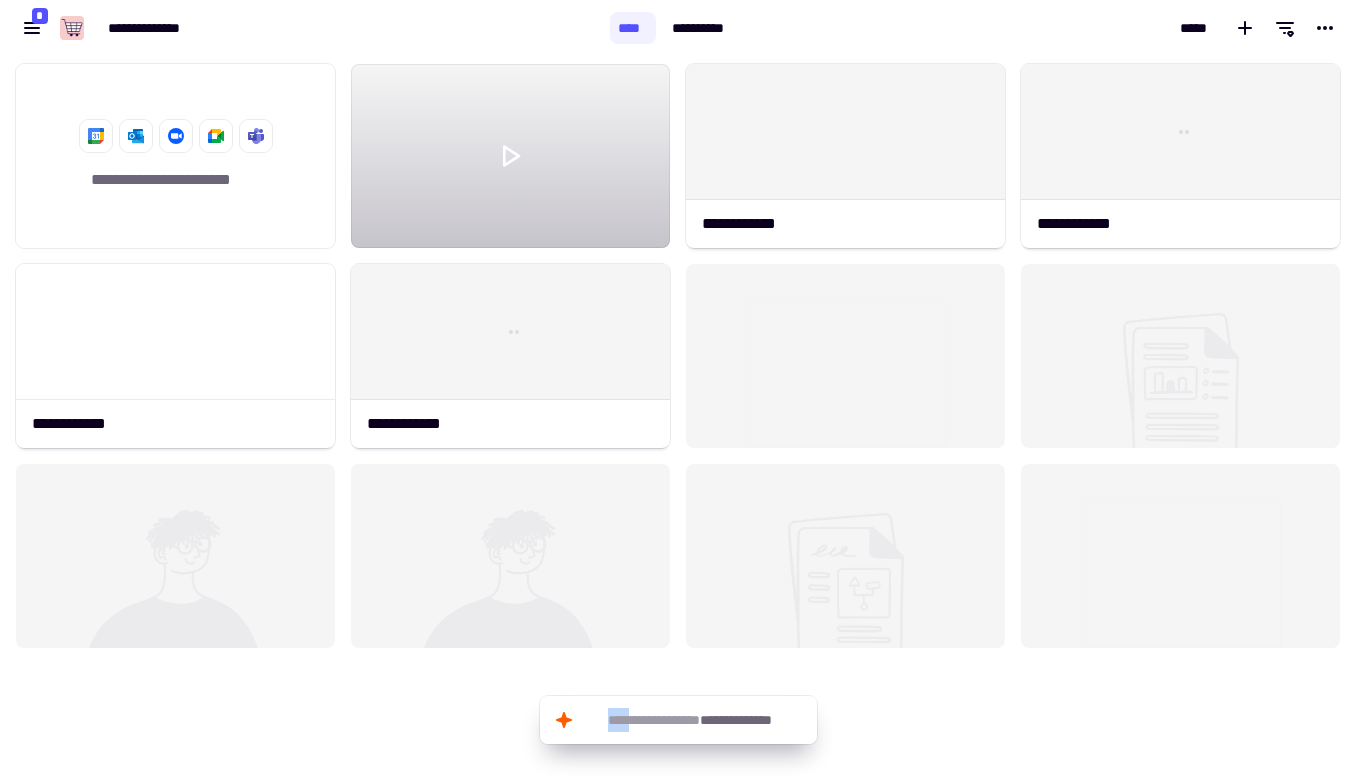 scroll, scrollTop: 1, scrollLeft: 1, axis: both 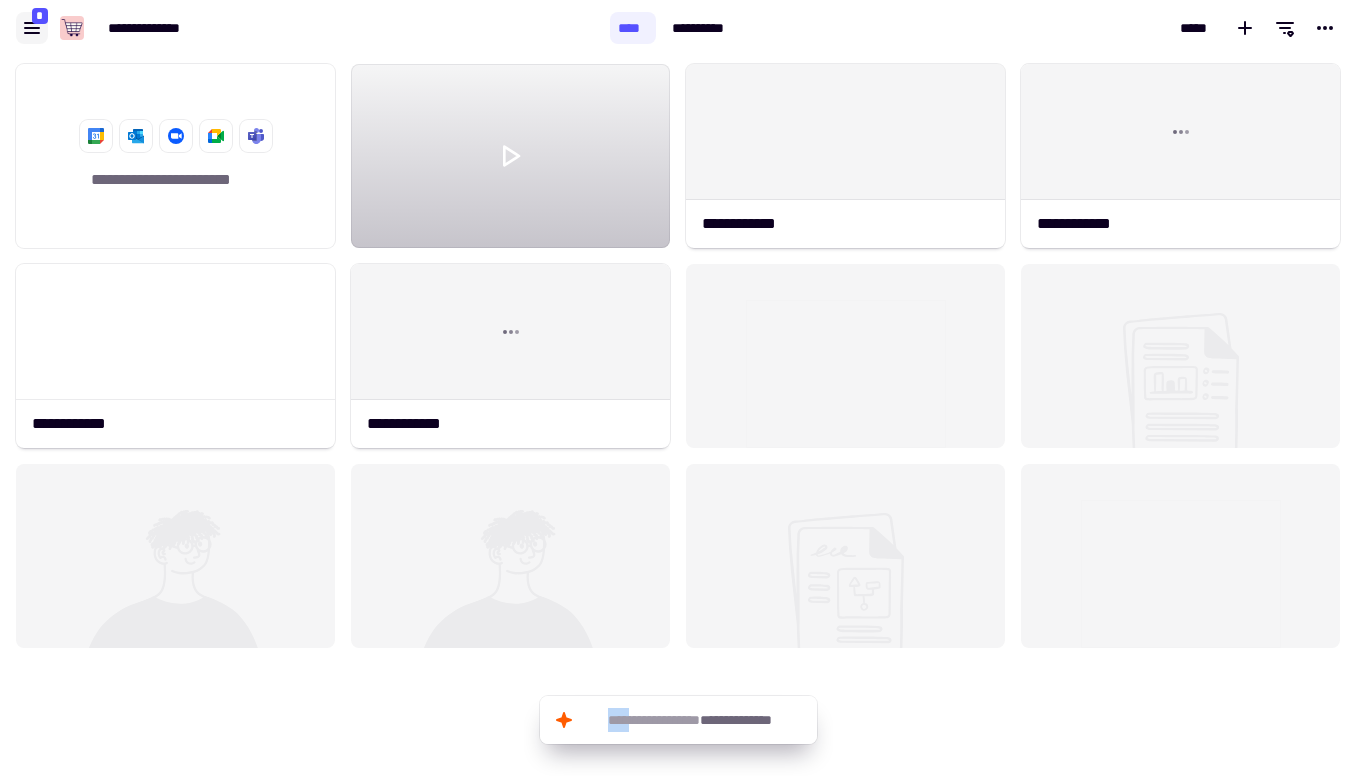 click 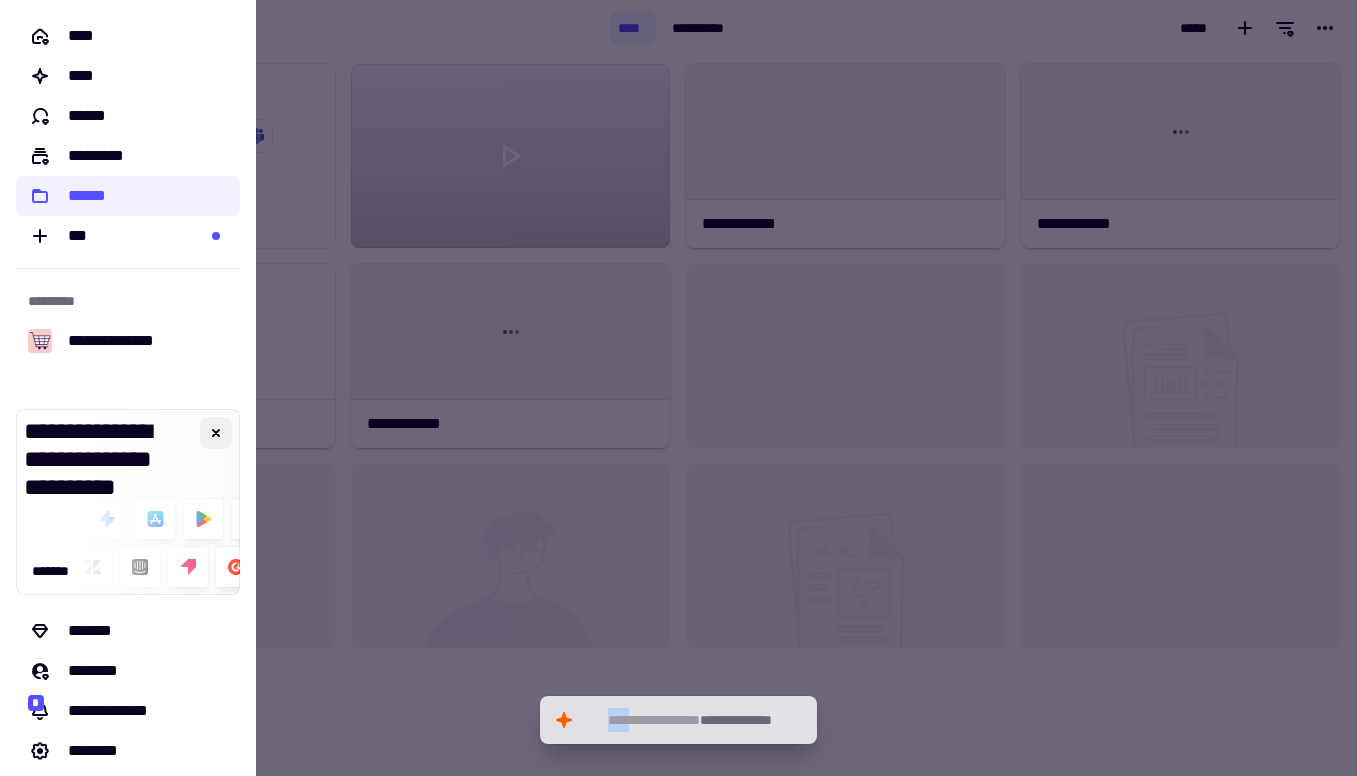 click 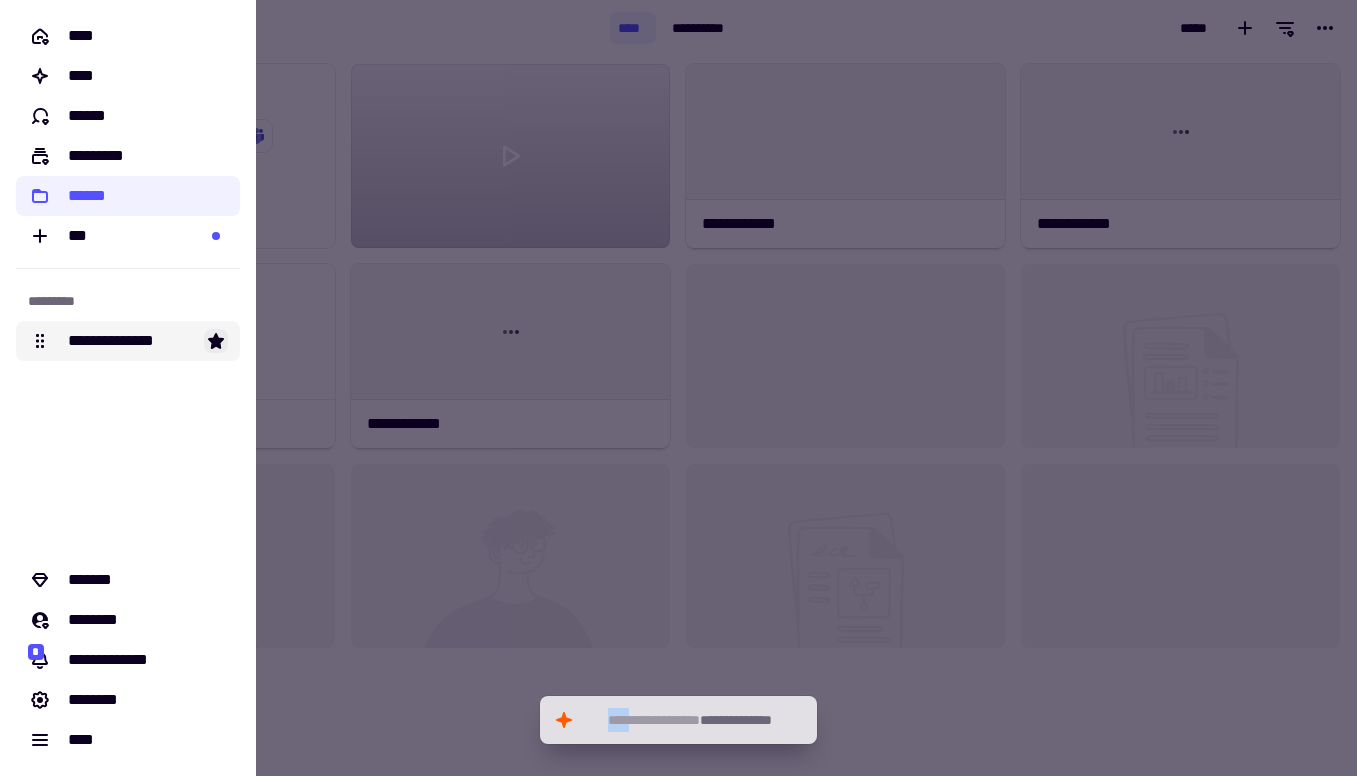click 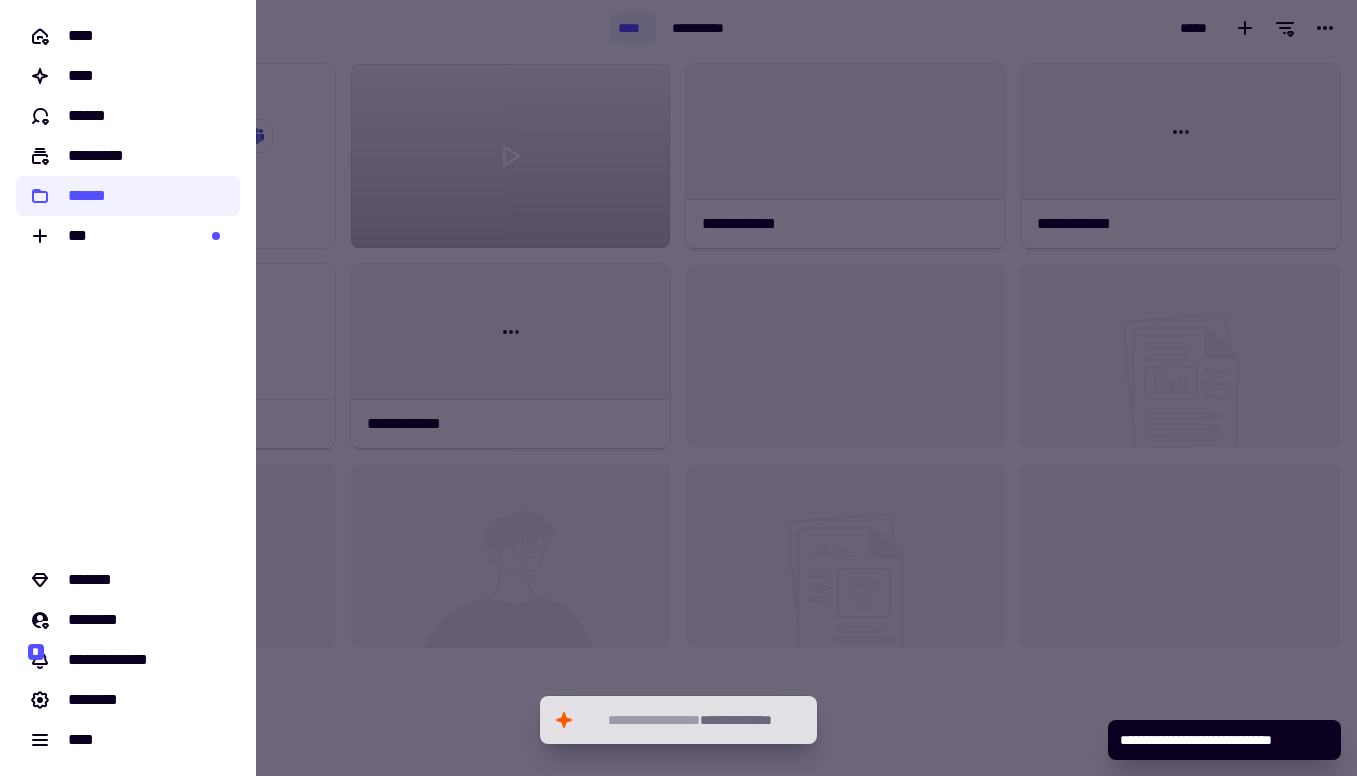 click at bounding box center [678, 388] 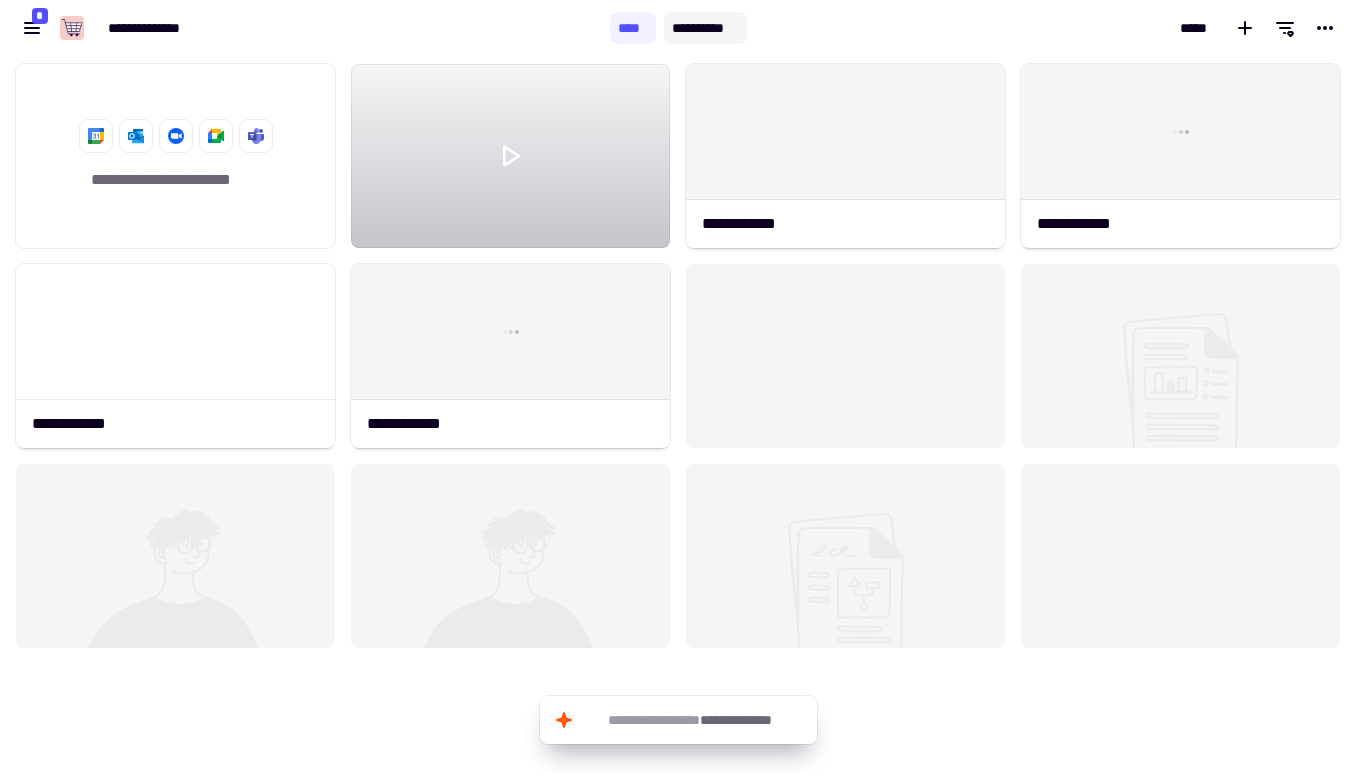 click on "**********" 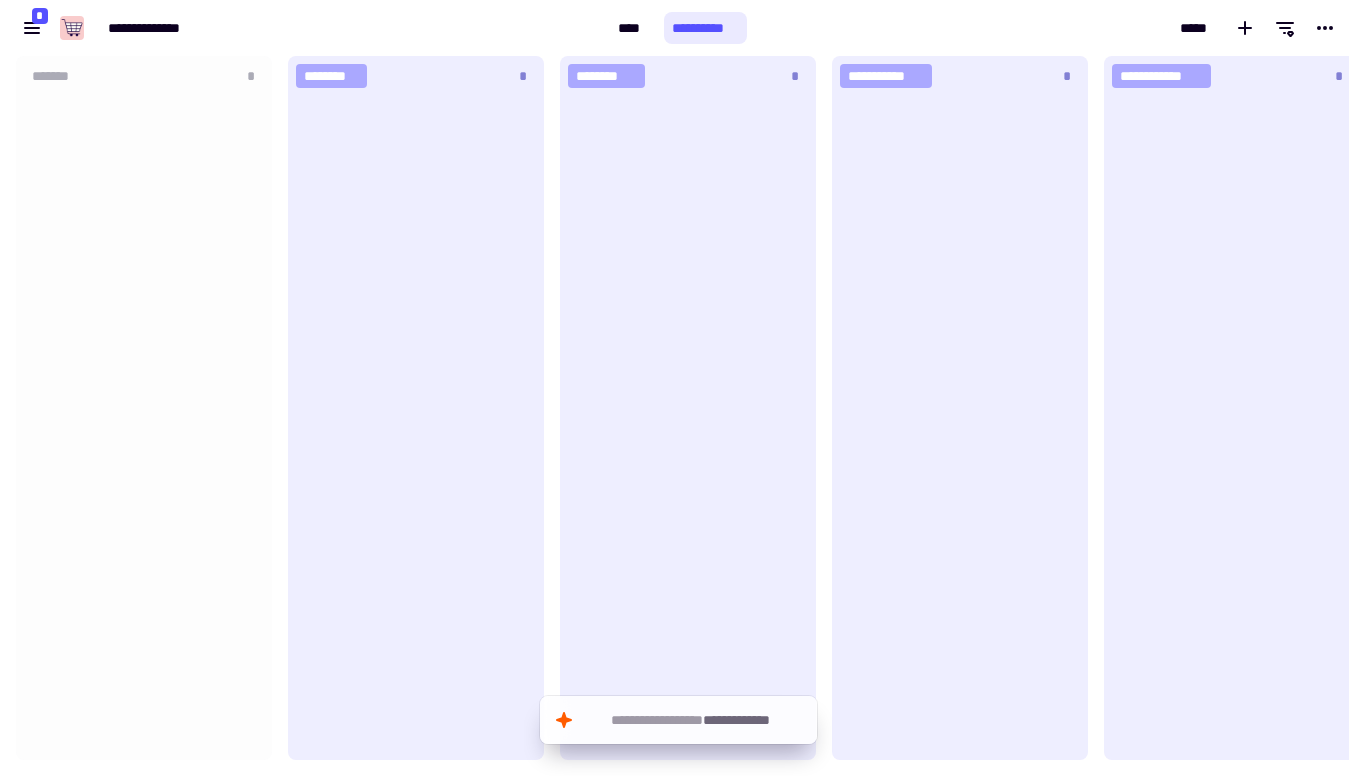 scroll, scrollTop: 1, scrollLeft: 1, axis: both 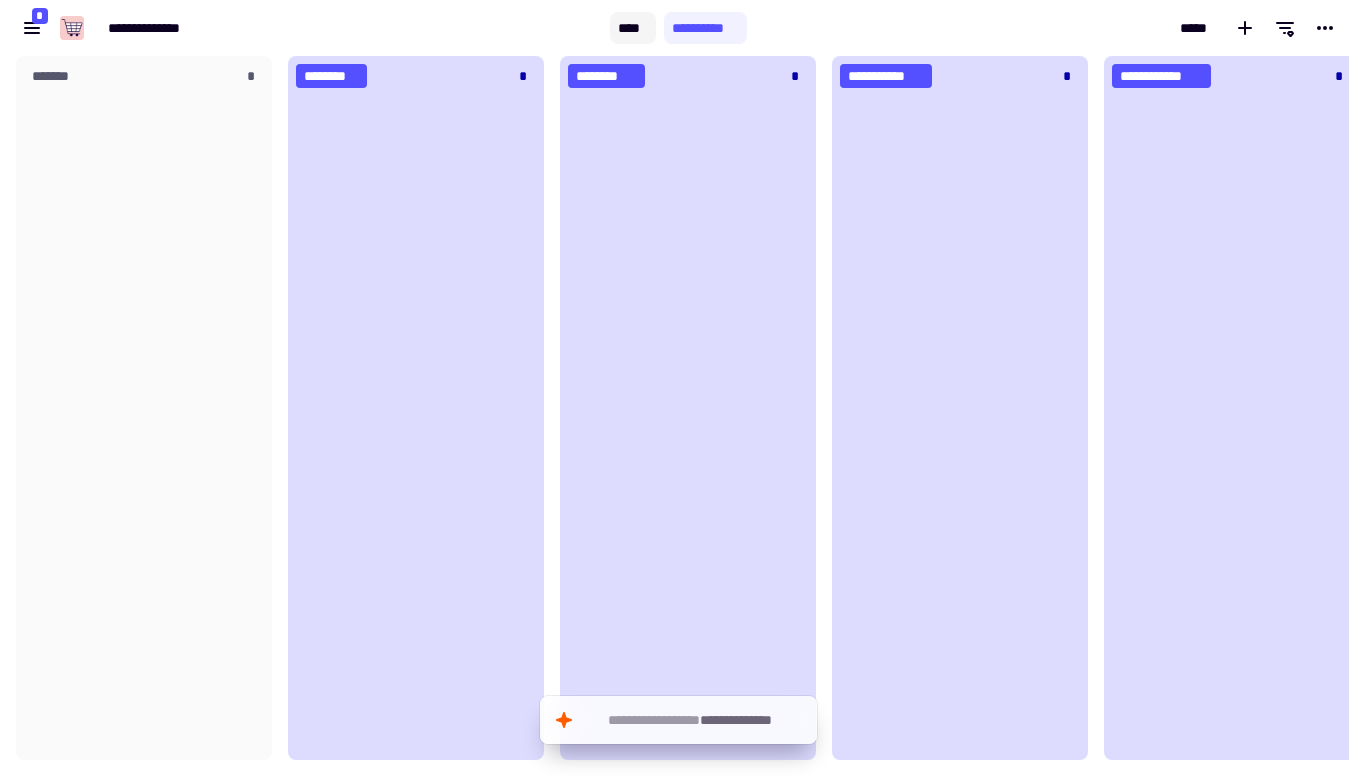 click on "****" 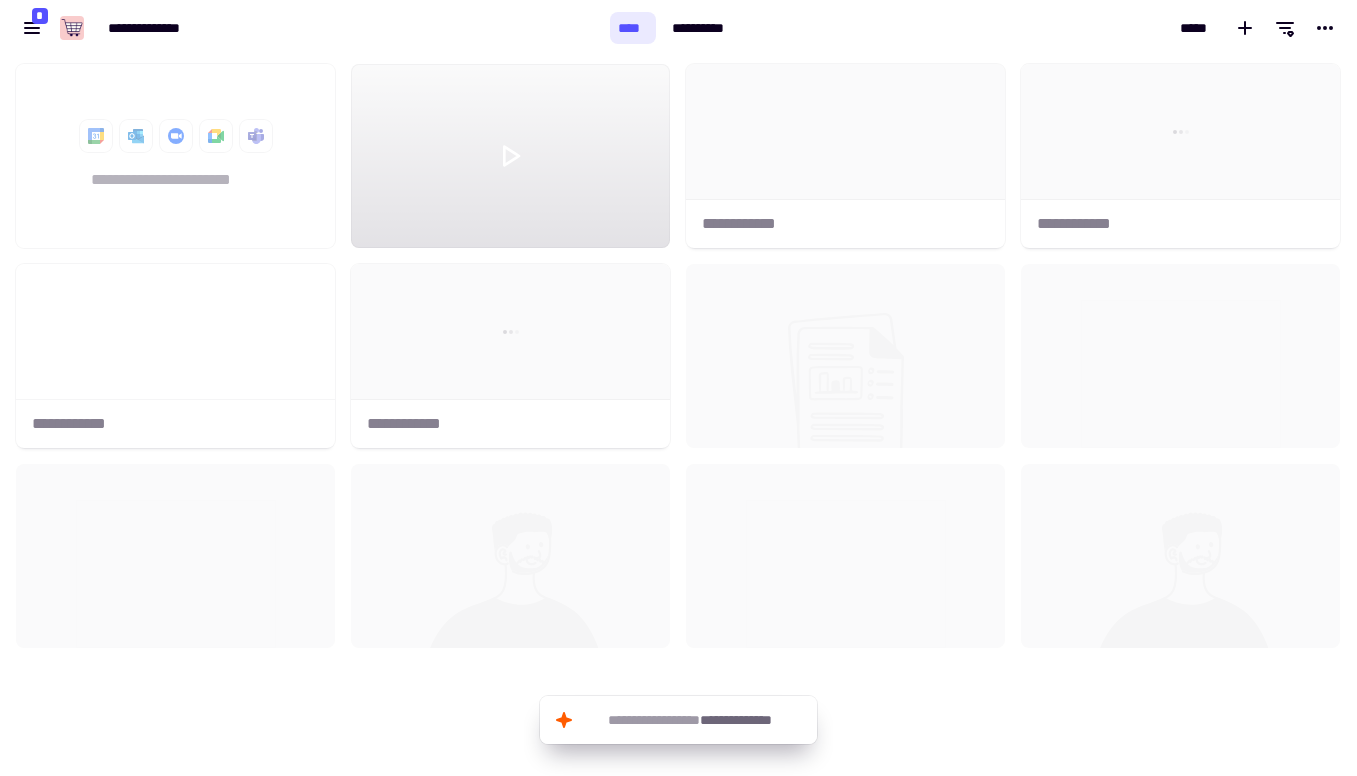 scroll, scrollTop: 1, scrollLeft: 1, axis: both 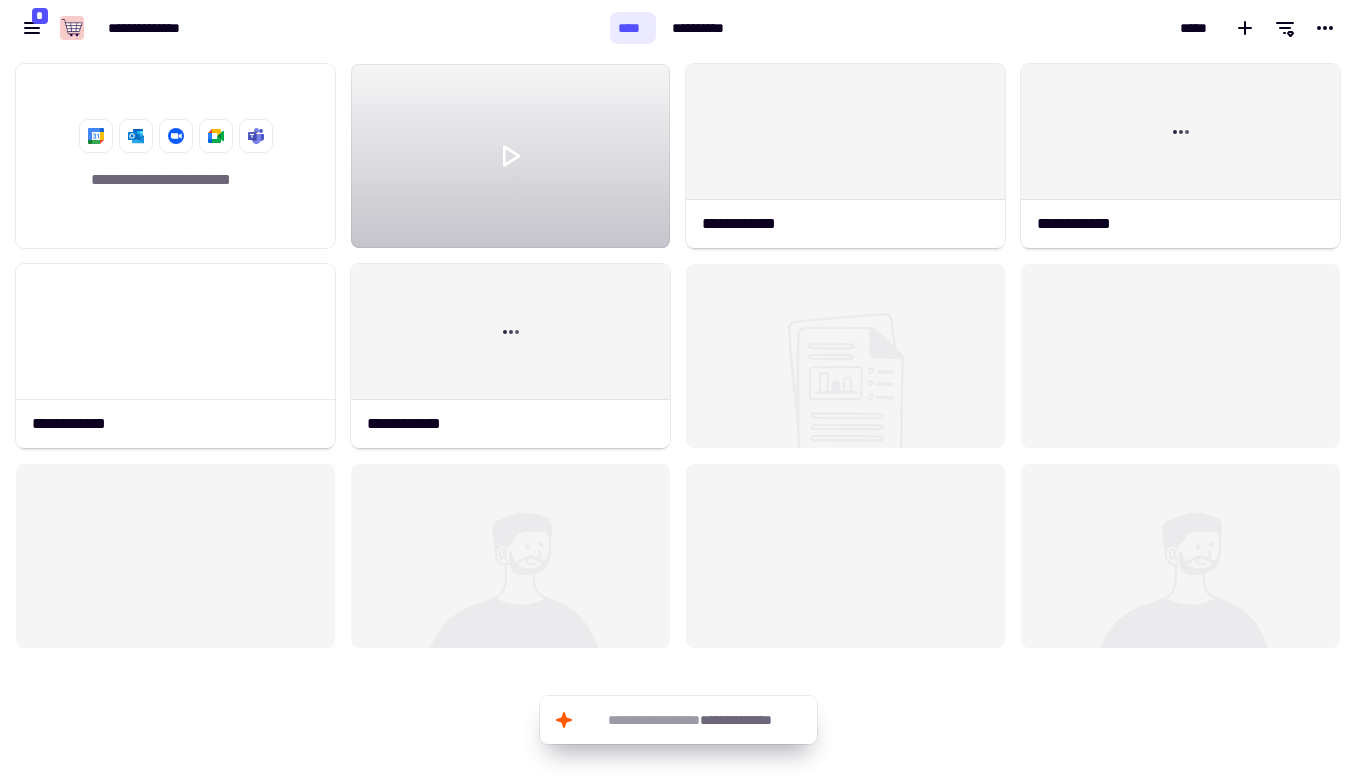 click on "****" 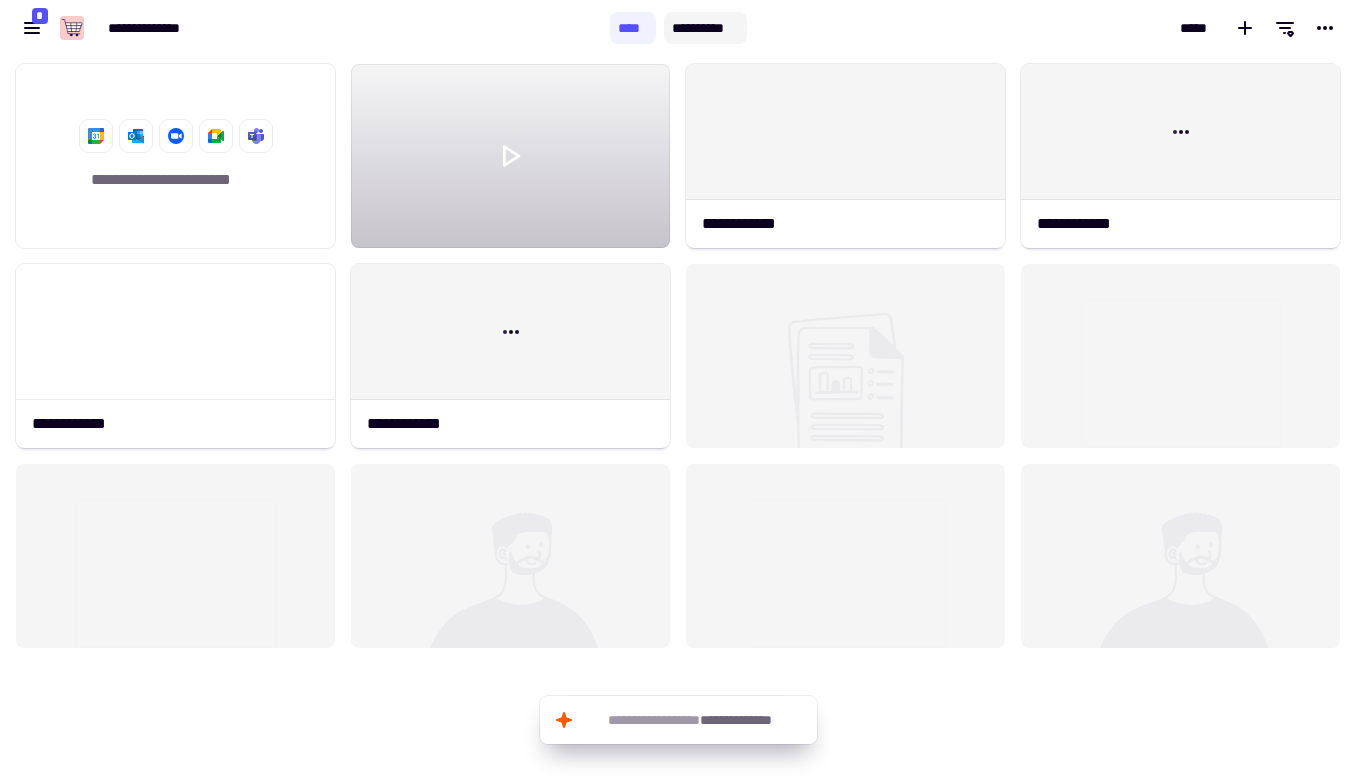 click on "**********" 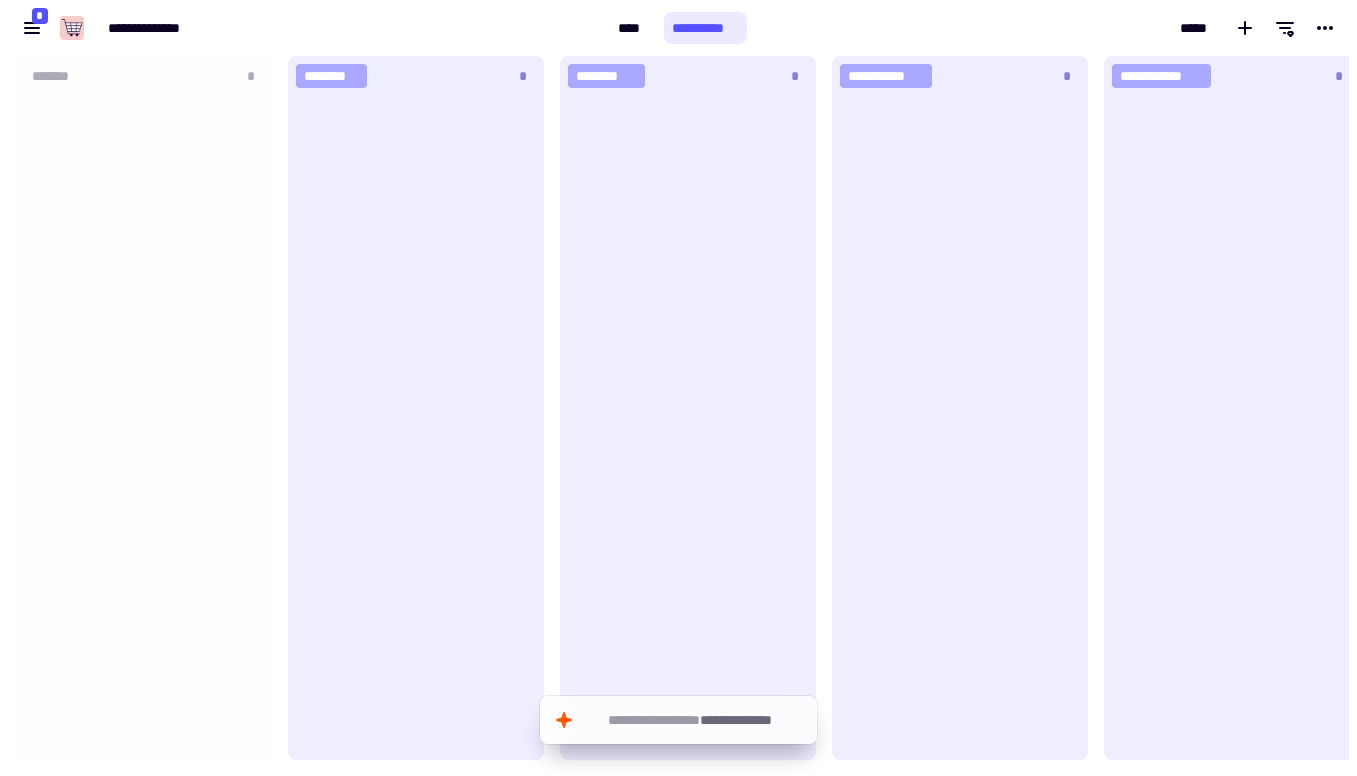 scroll, scrollTop: 1, scrollLeft: 1, axis: both 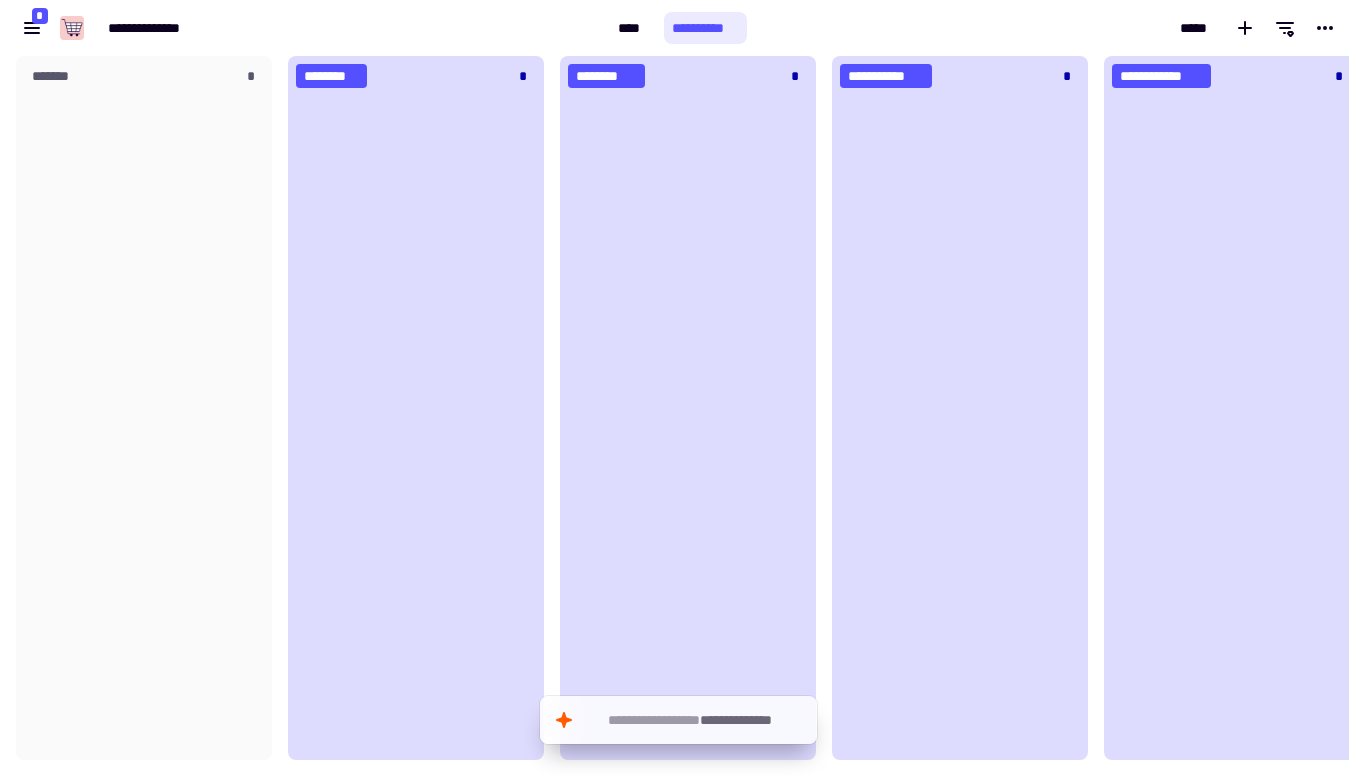 click on "**********" 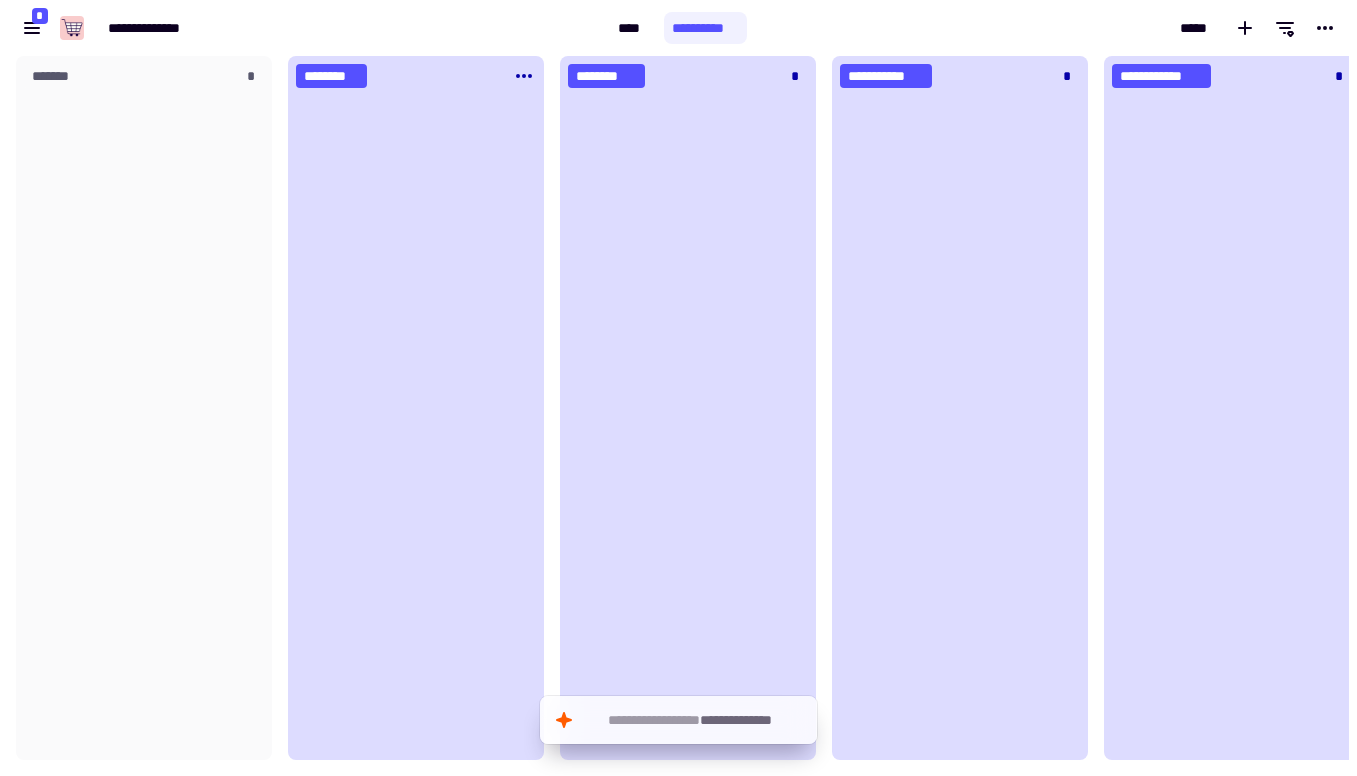click on "********" 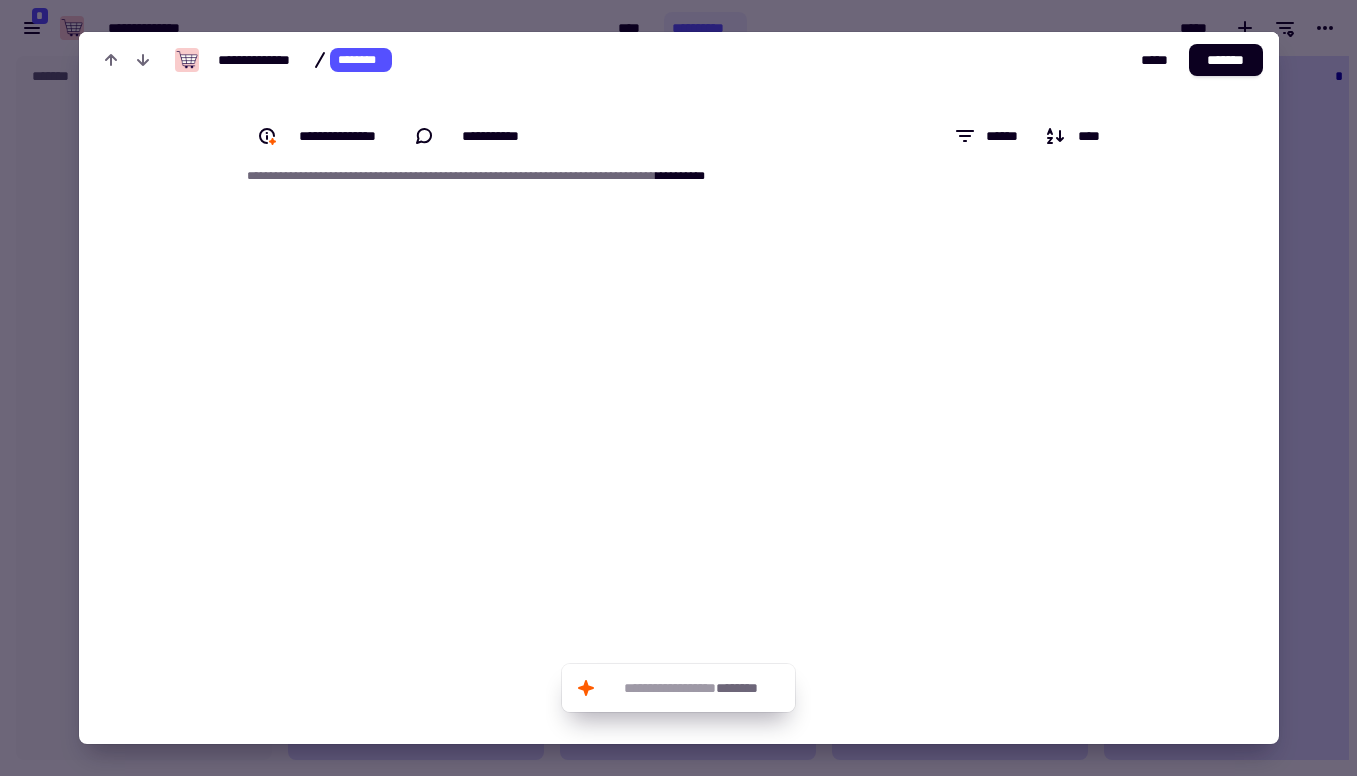 click at bounding box center [678, 388] 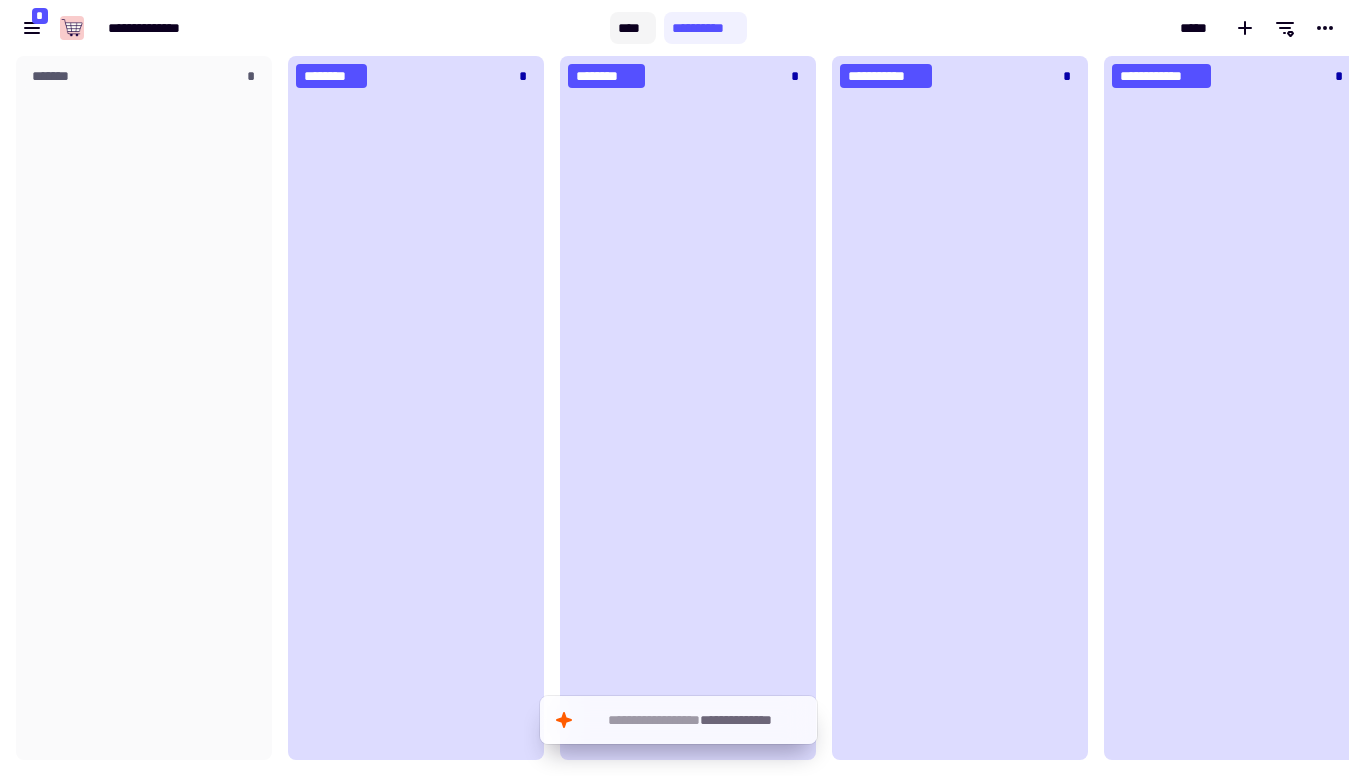 click on "****" 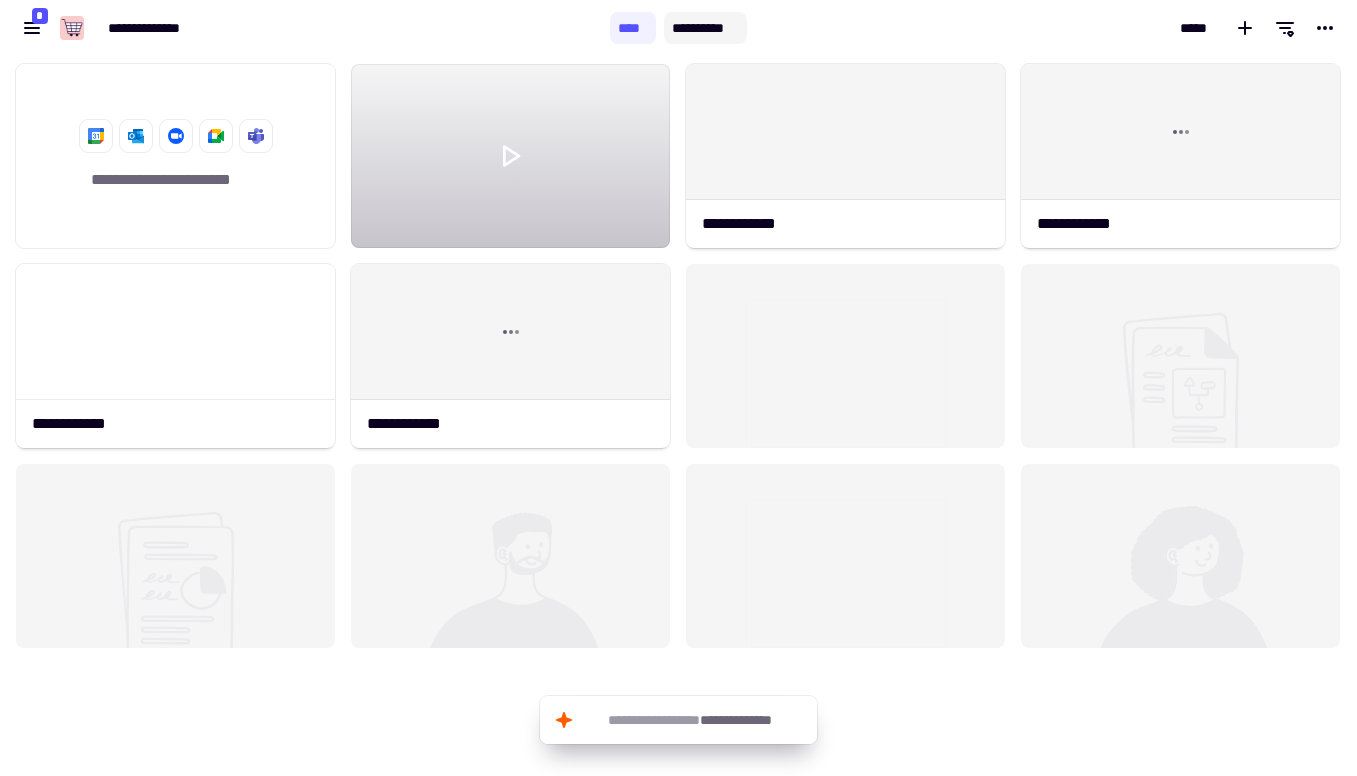click on "**********" 